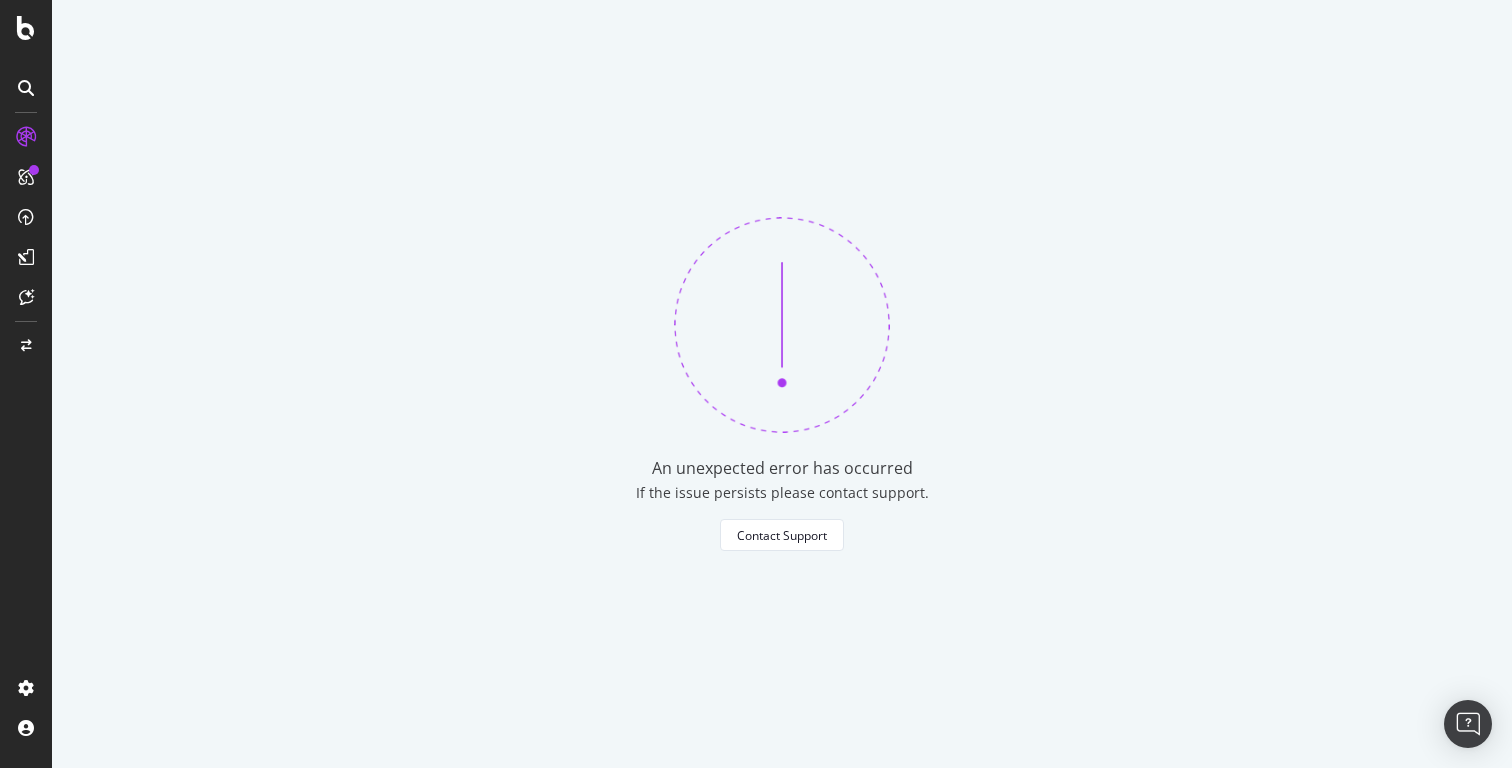 scroll, scrollTop: 0, scrollLeft: 0, axis: both 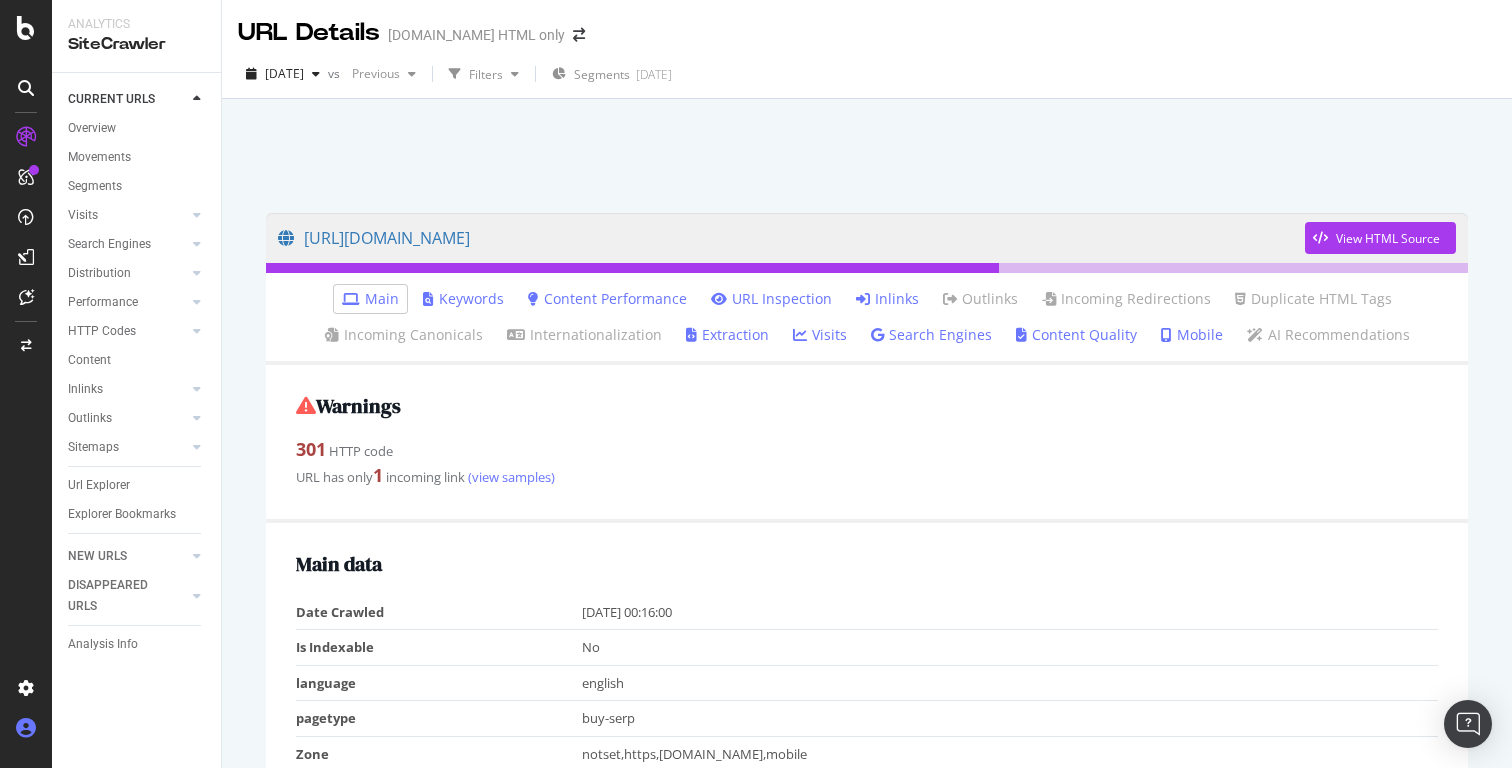 click at bounding box center [26, 728] 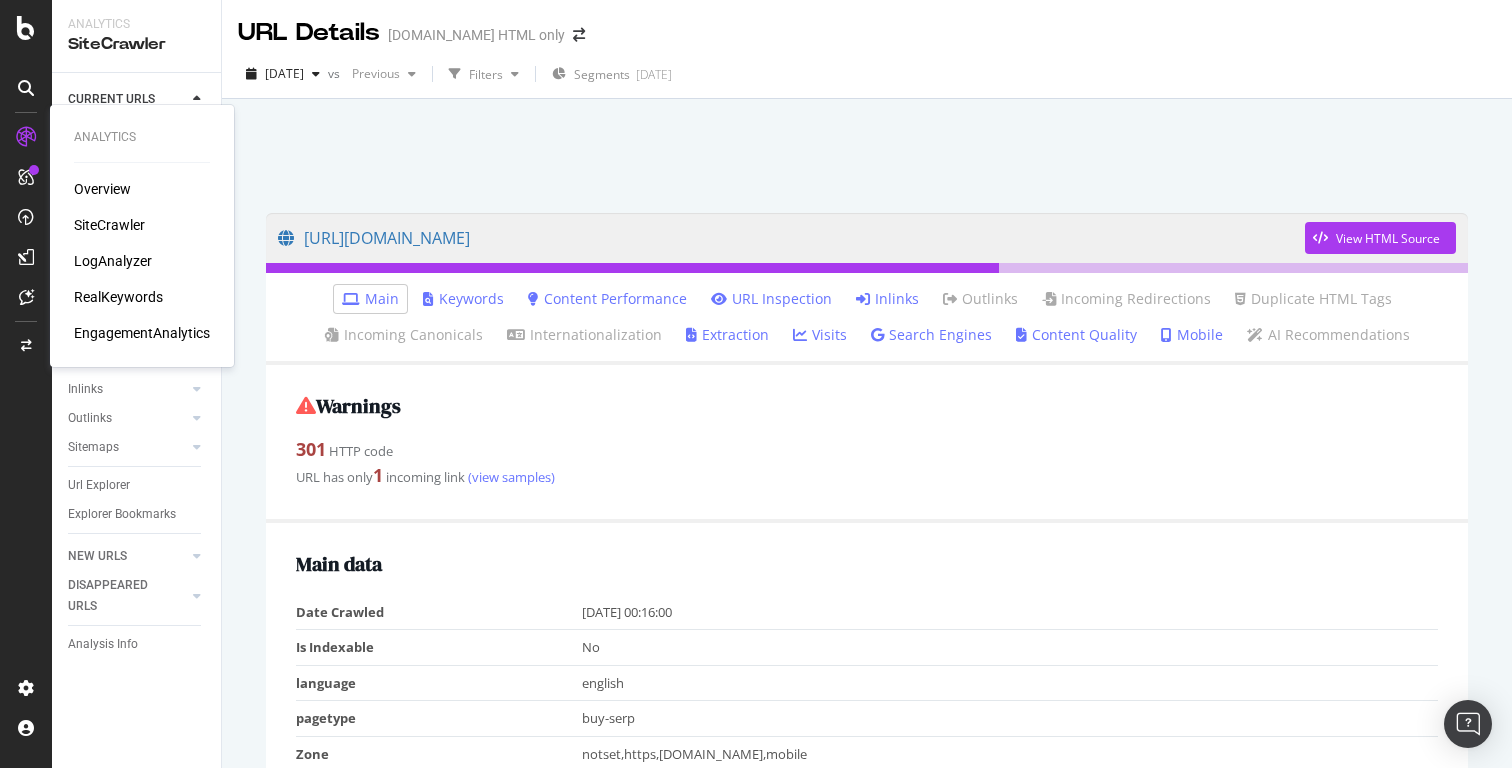 click on "Overview" at bounding box center [102, 189] 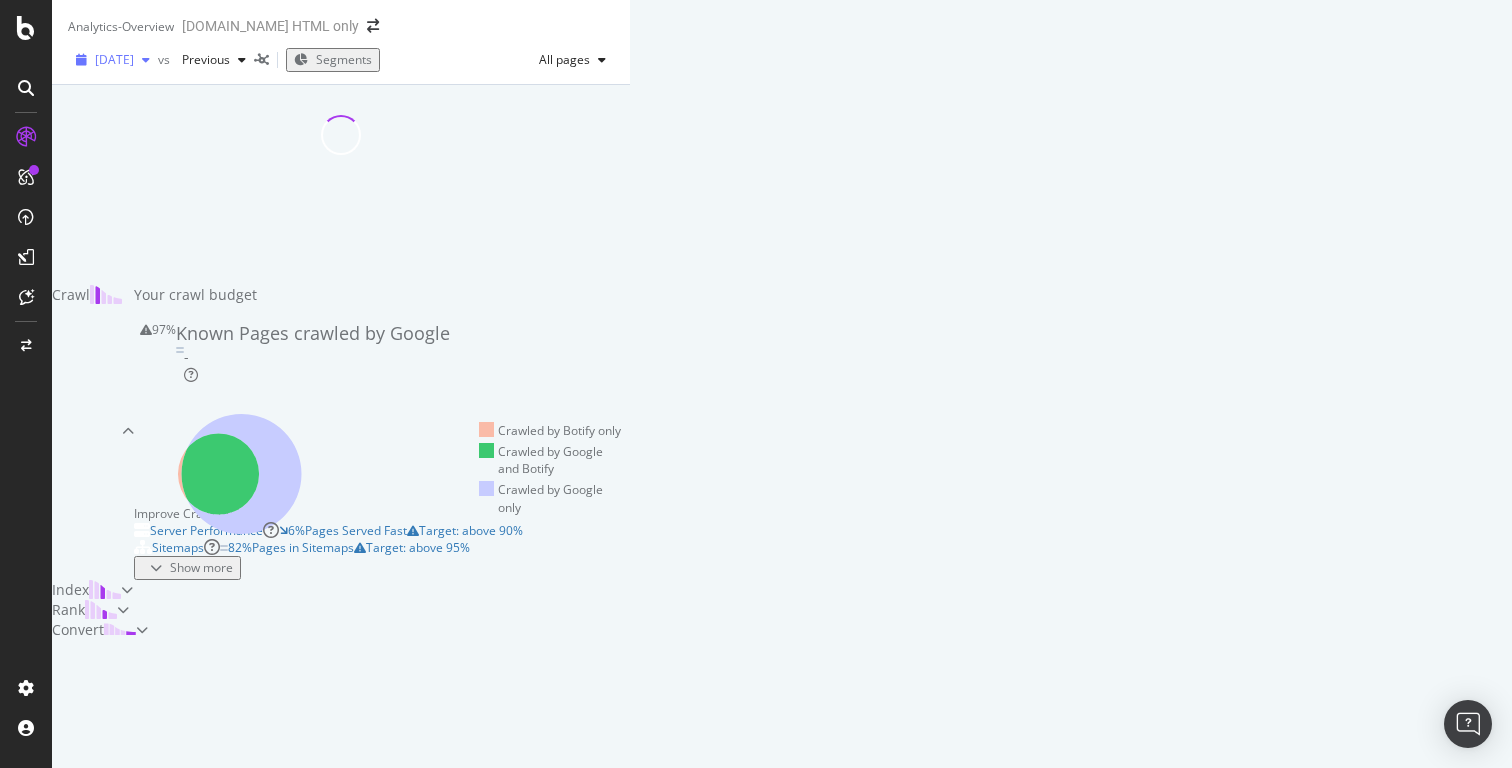 click on "2025 Jul. 3rd" at bounding box center [114, 59] 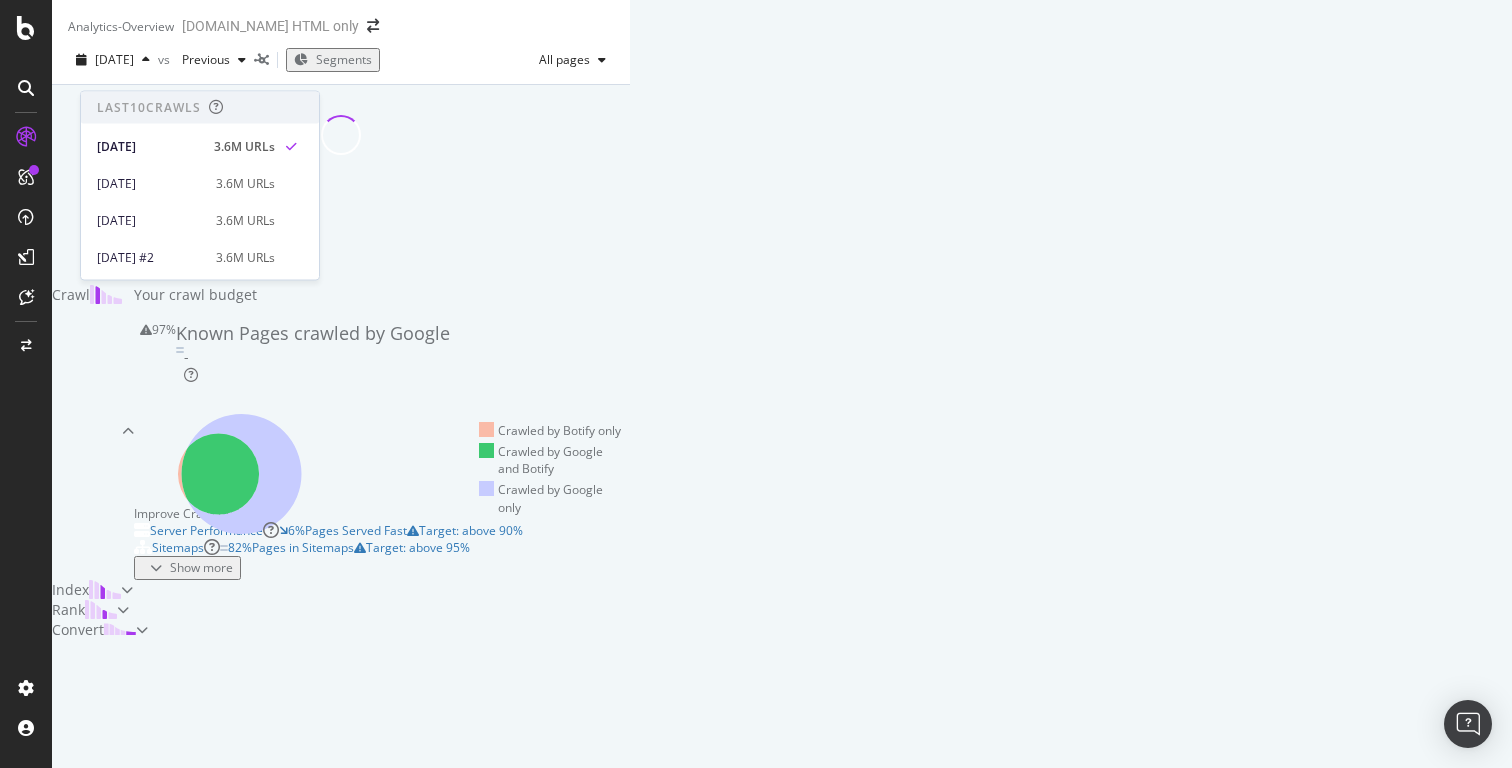 click on "2025 Jul. 3rd vs Previous Segments All pages" at bounding box center [341, 64] 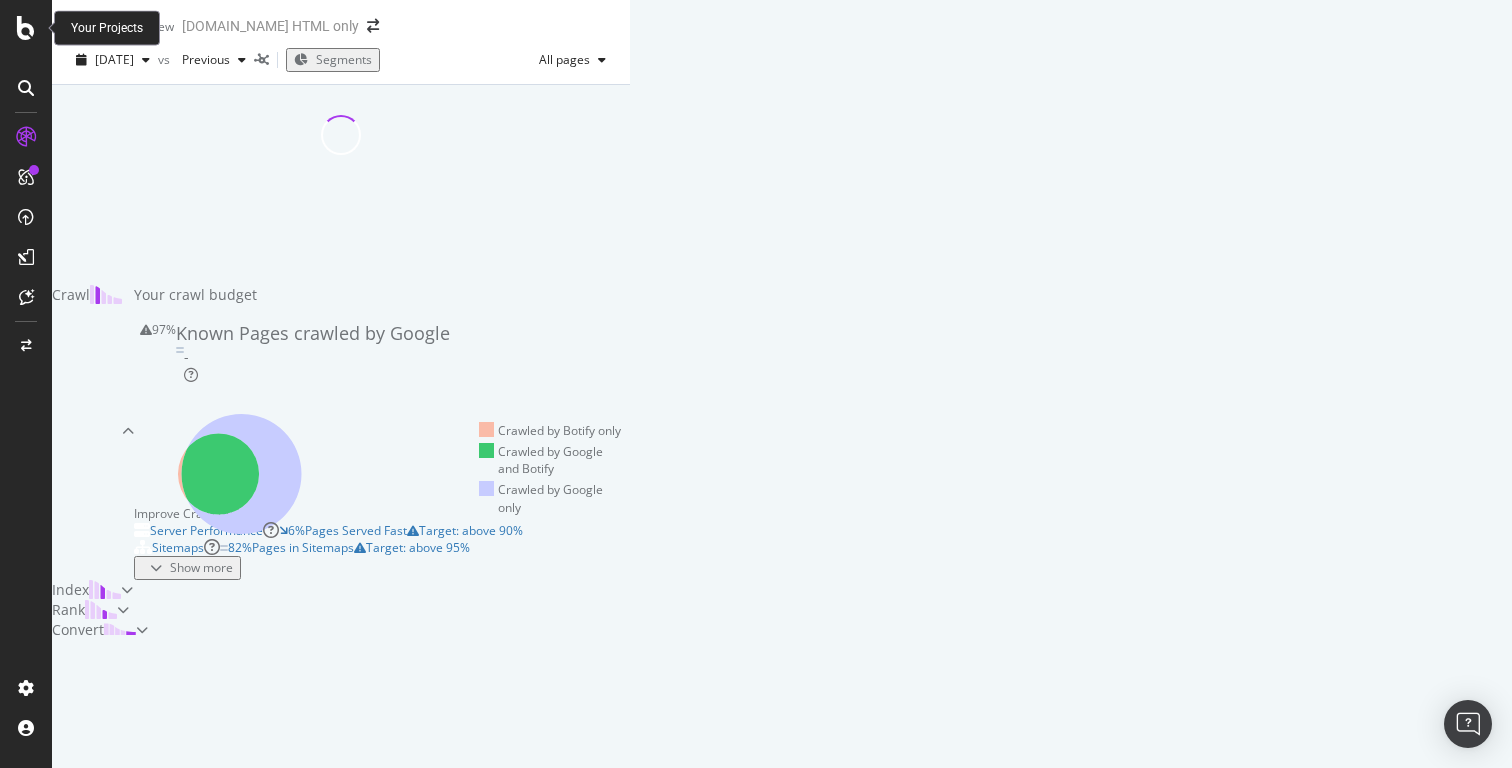 click at bounding box center (26, 28) 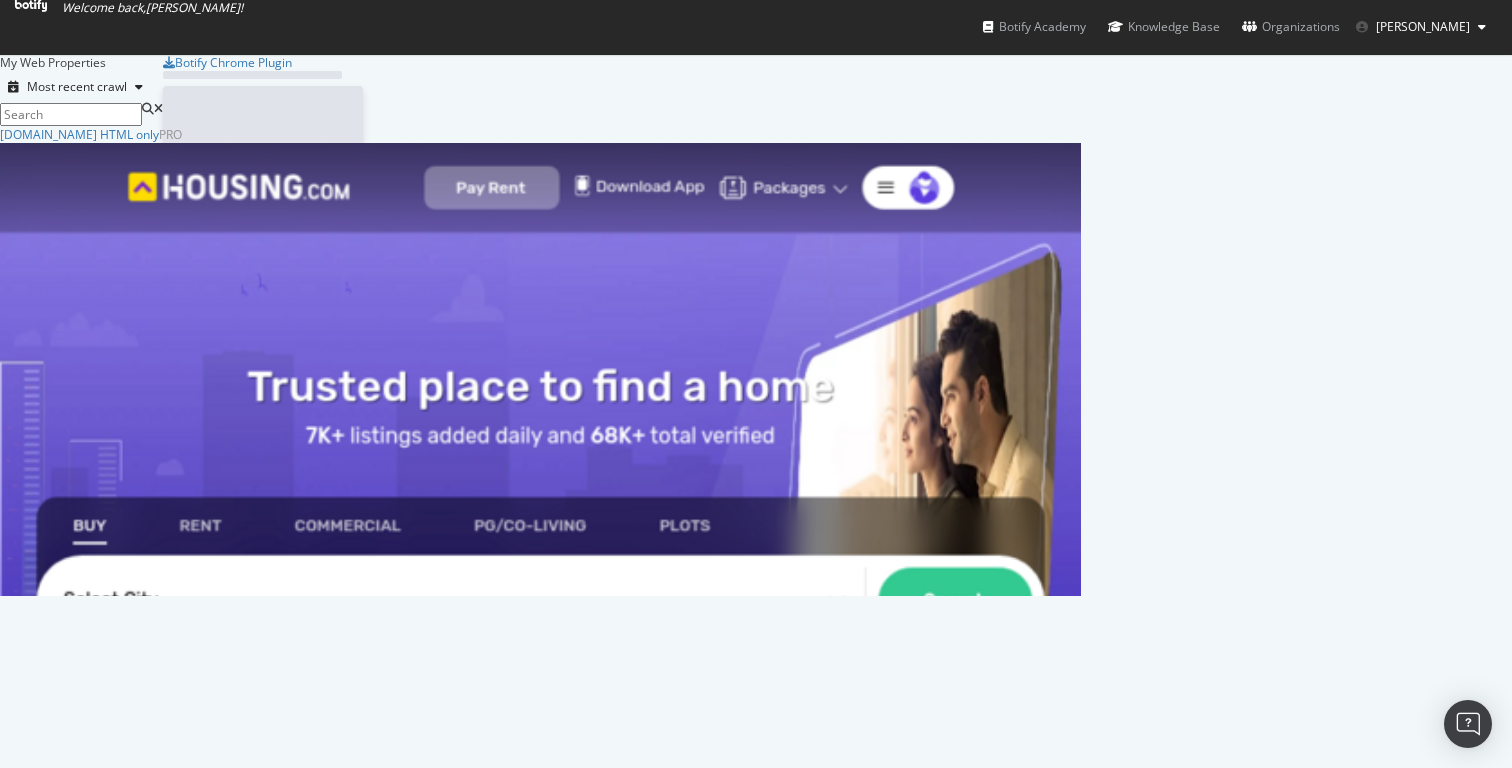 scroll, scrollTop: 16, scrollLeft: 16, axis: both 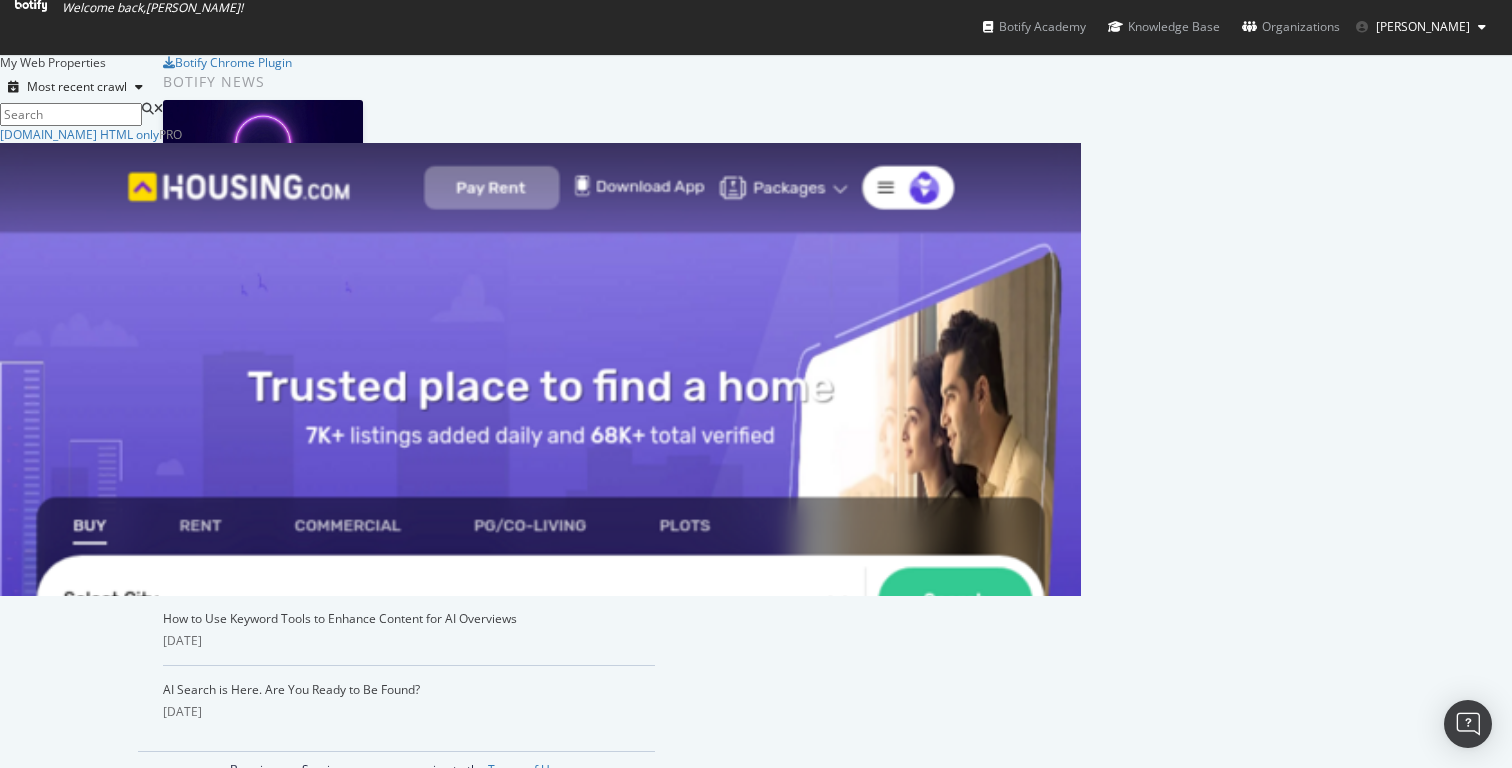 click on "Knowledge Base" at bounding box center [1164, 27] 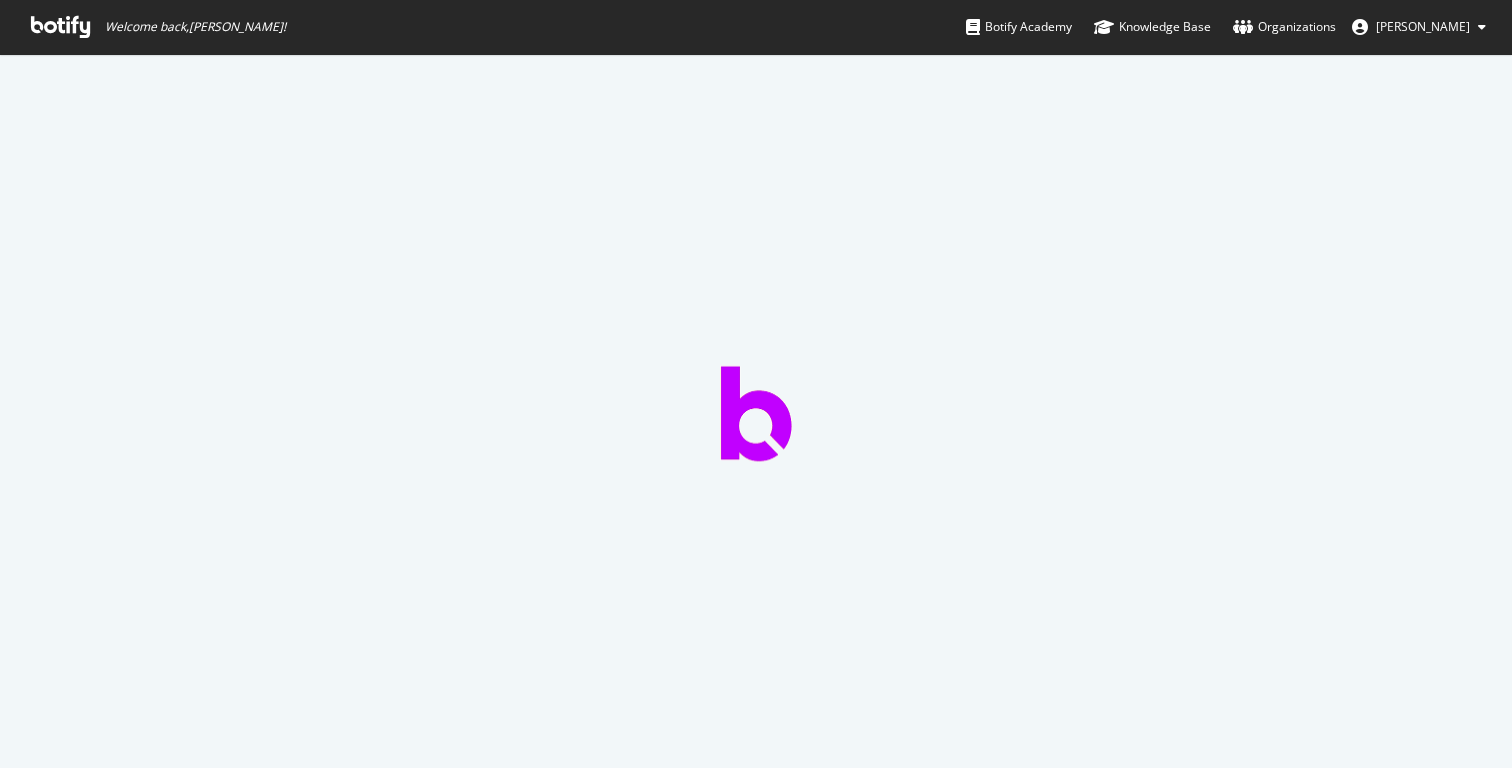 scroll, scrollTop: 0, scrollLeft: 0, axis: both 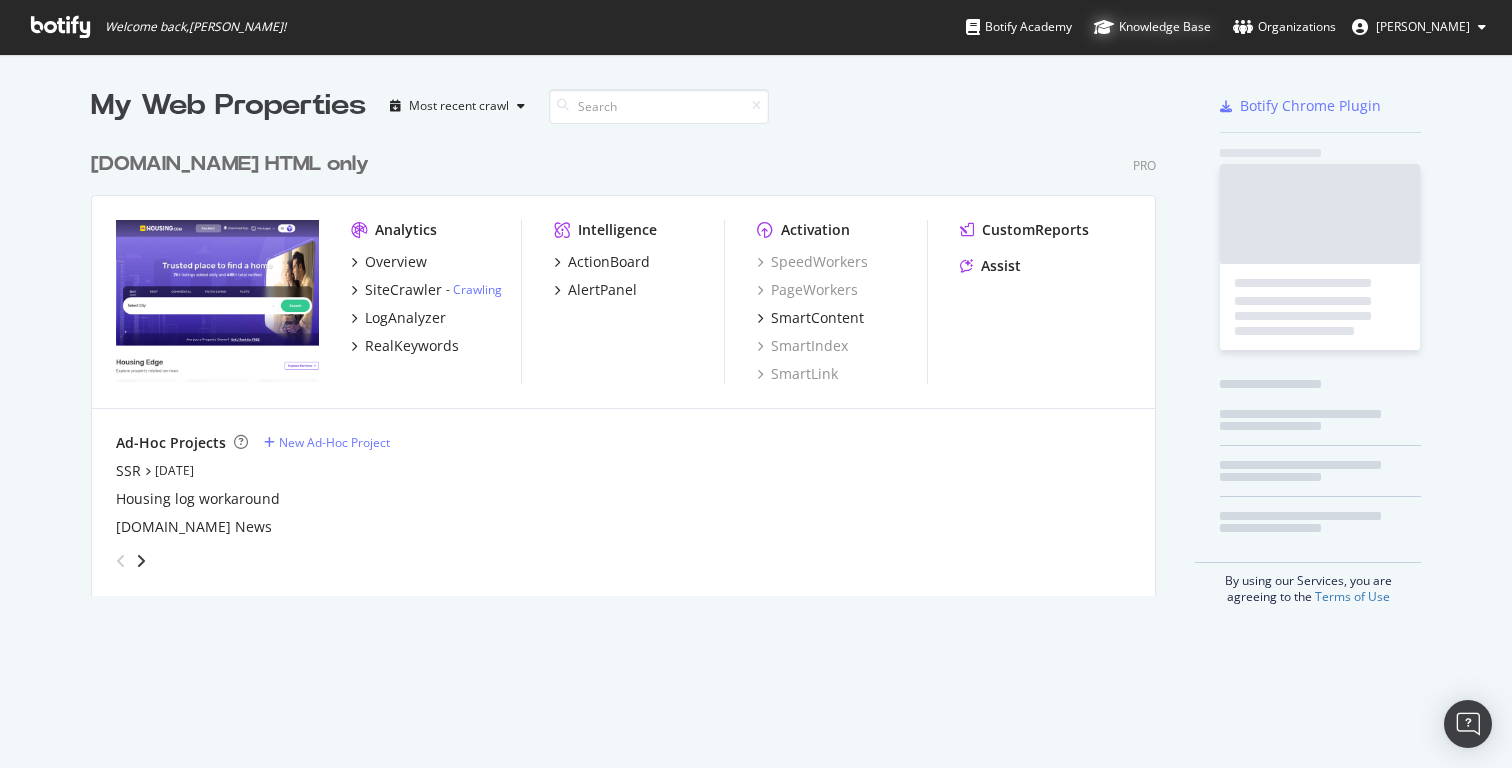 click on "Knowledge Base" at bounding box center (1152, 27) 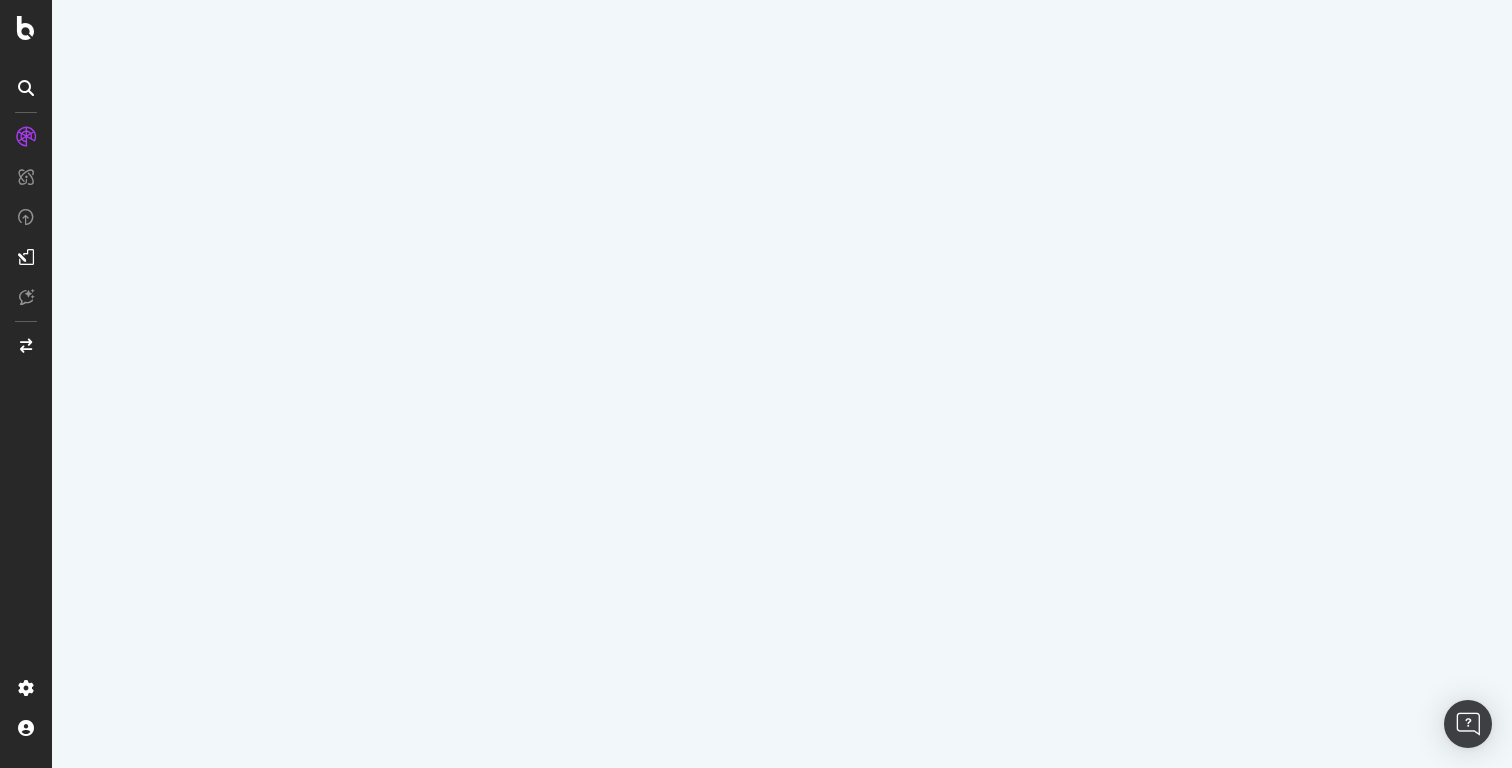 scroll, scrollTop: 0, scrollLeft: 0, axis: both 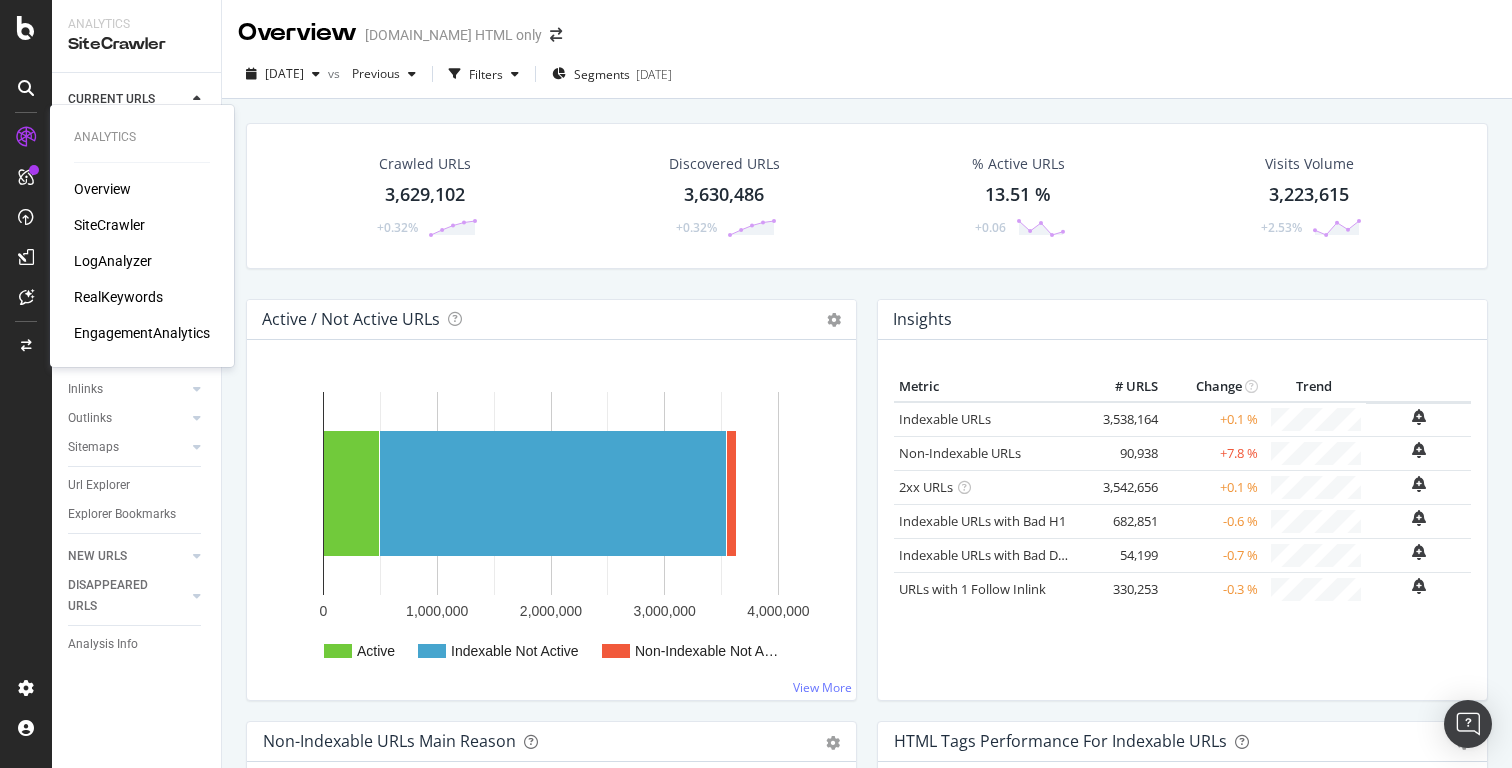 click on "Overview" at bounding box center (102, 189) 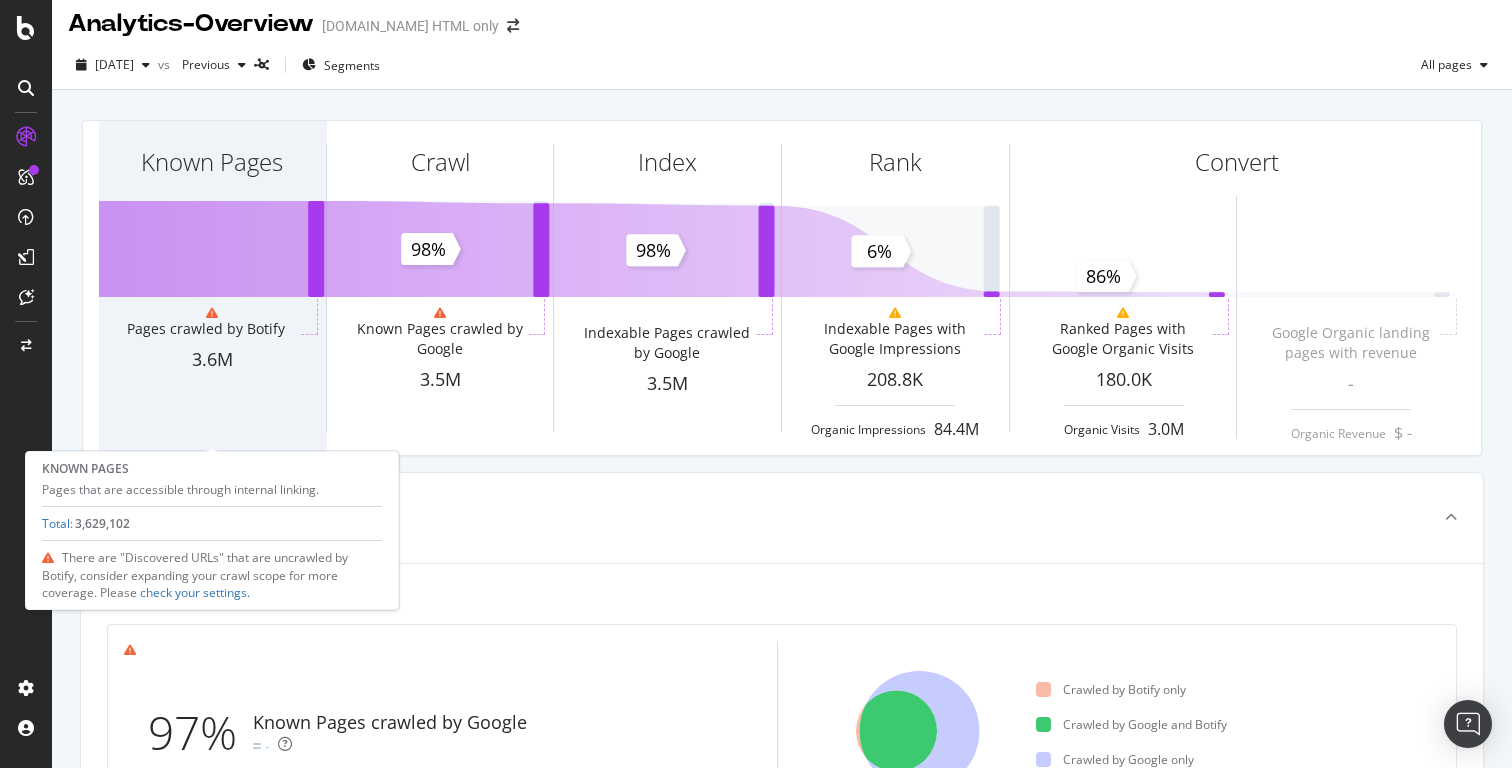 scroll, scrollTop: 7, scrollLeft: 0, axis: vertical 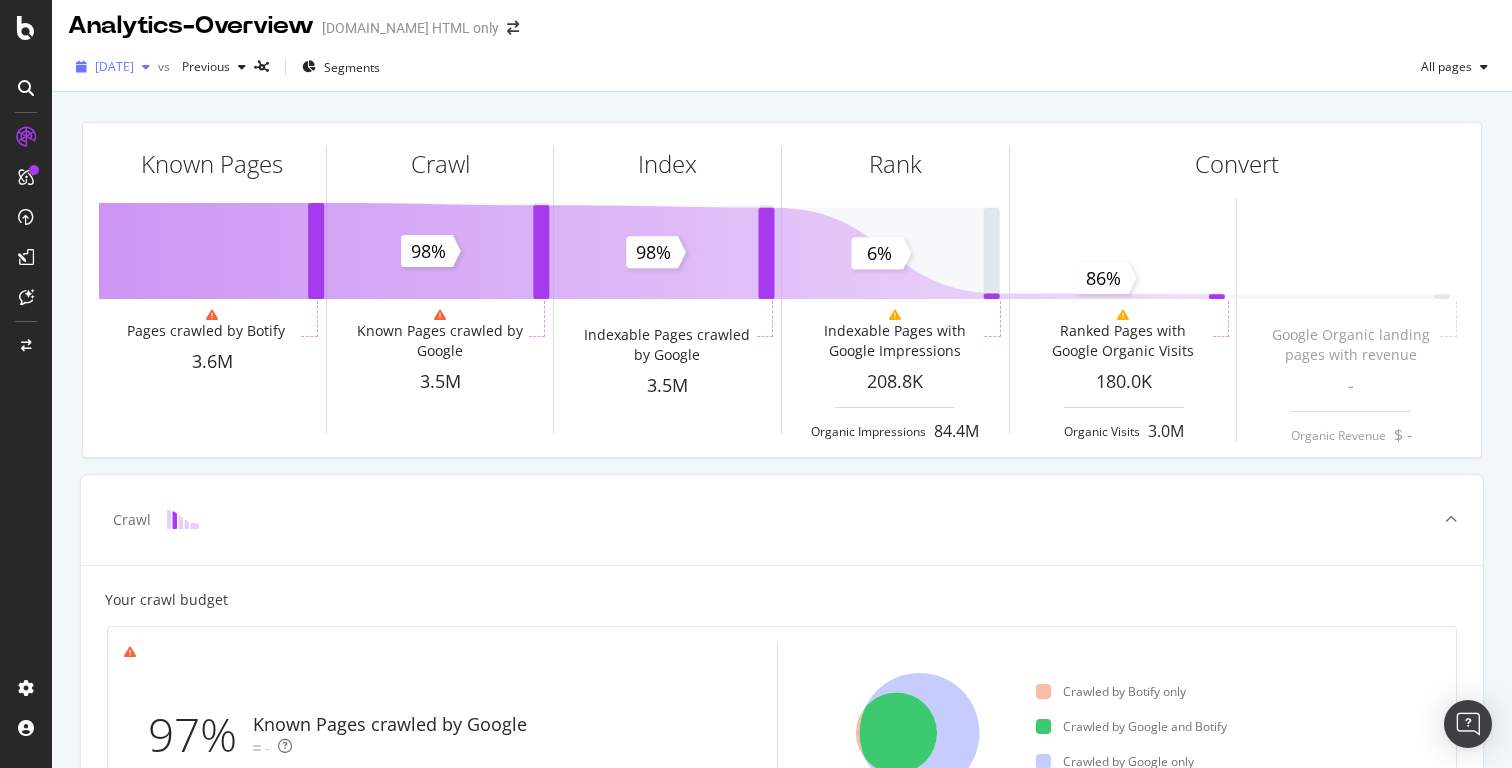 click at bounding box center [146, 67] 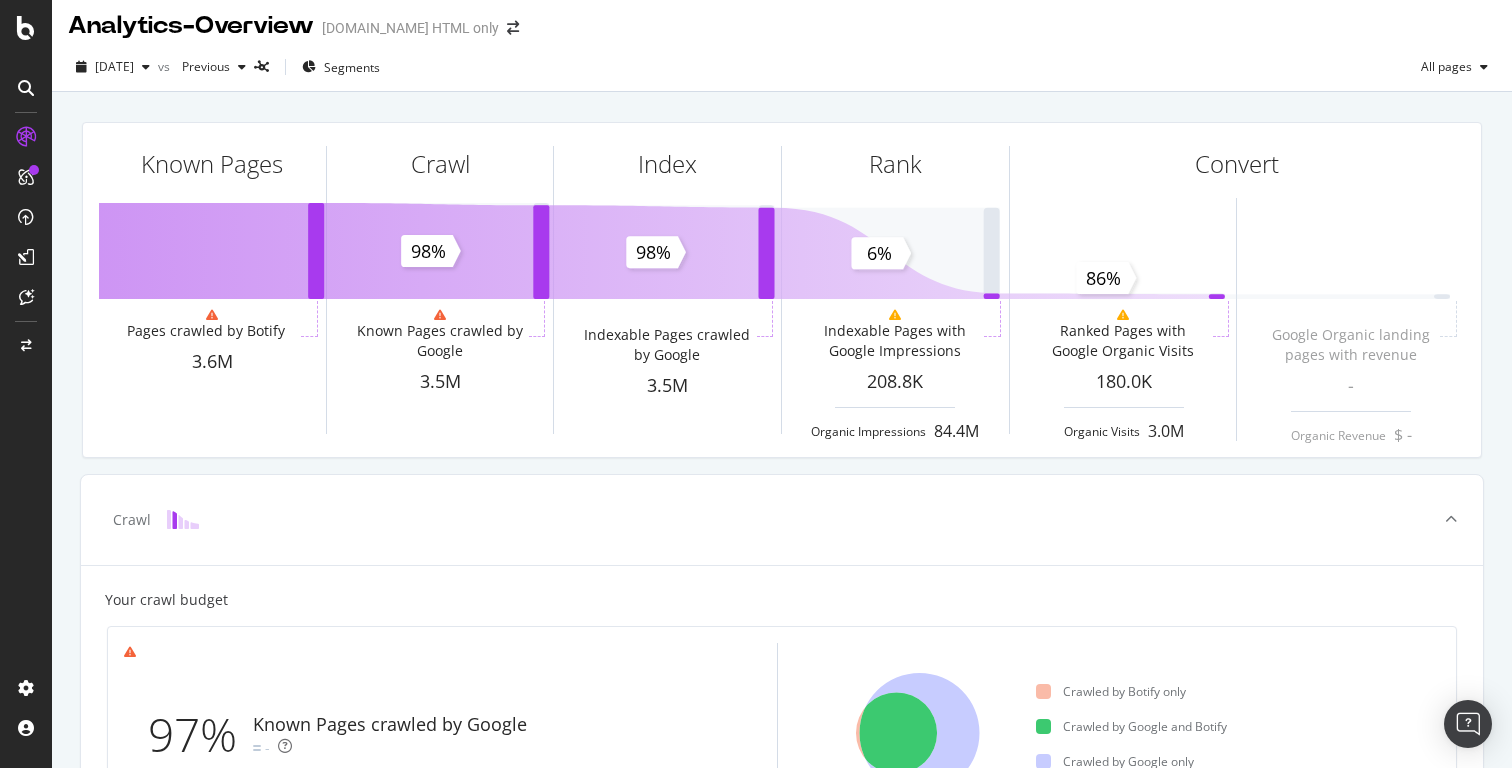 click on "2025 Jul. 3rd vs Previous Segments All pages" at bounding box center [782, 67] 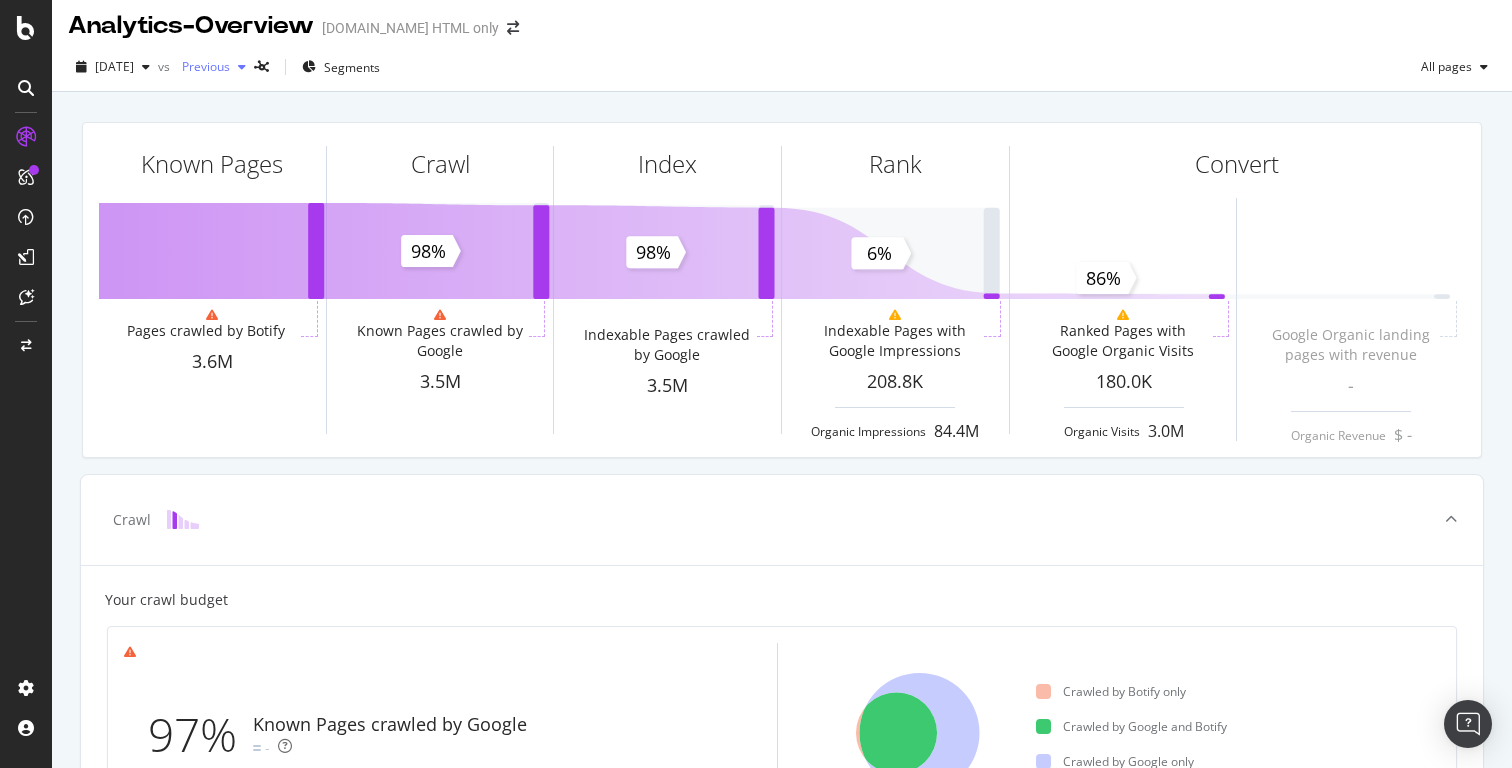 click at bounding box center (242, 67) 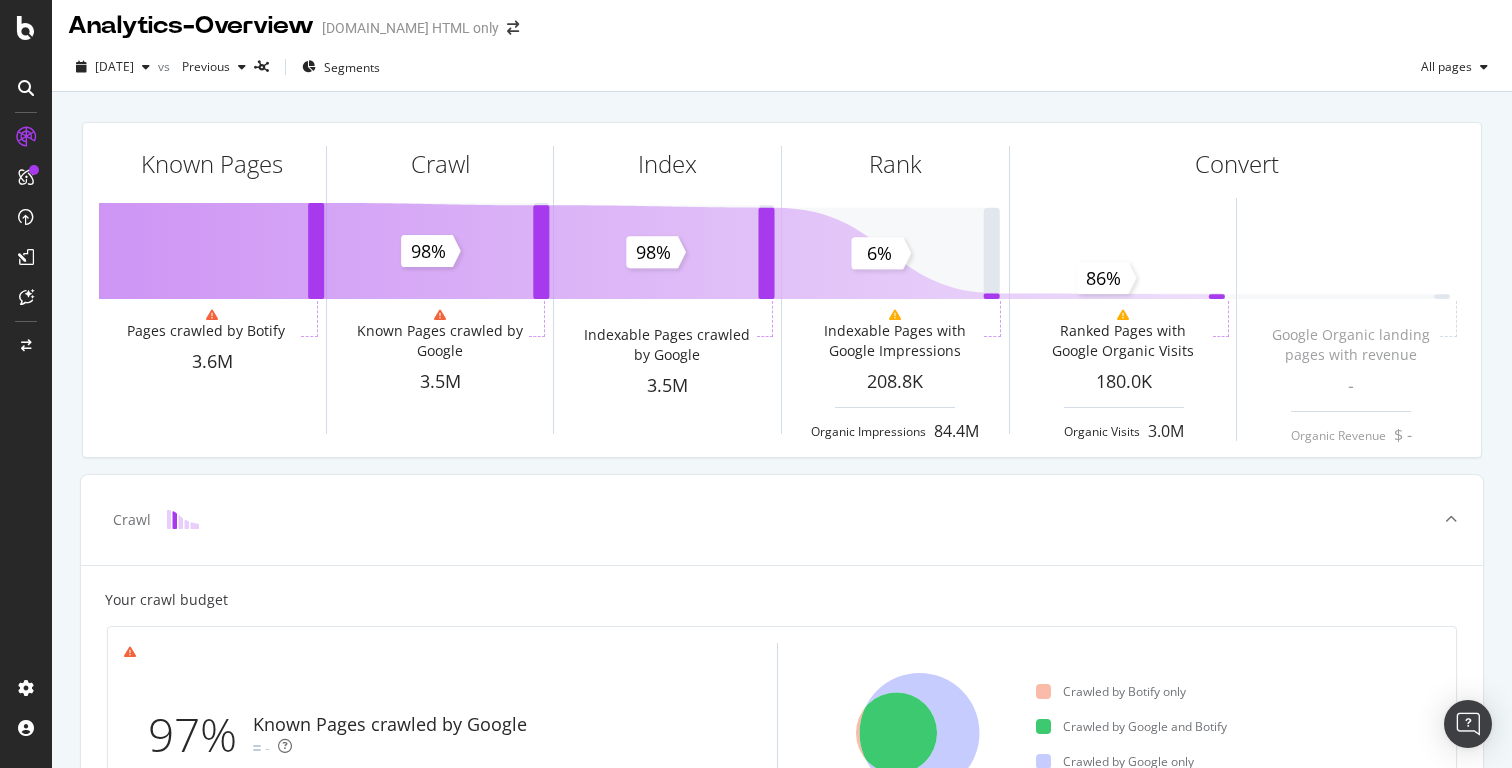 click on "Analytics  -  Overview Housing.com HTML only" at bounding box center [782, 18] 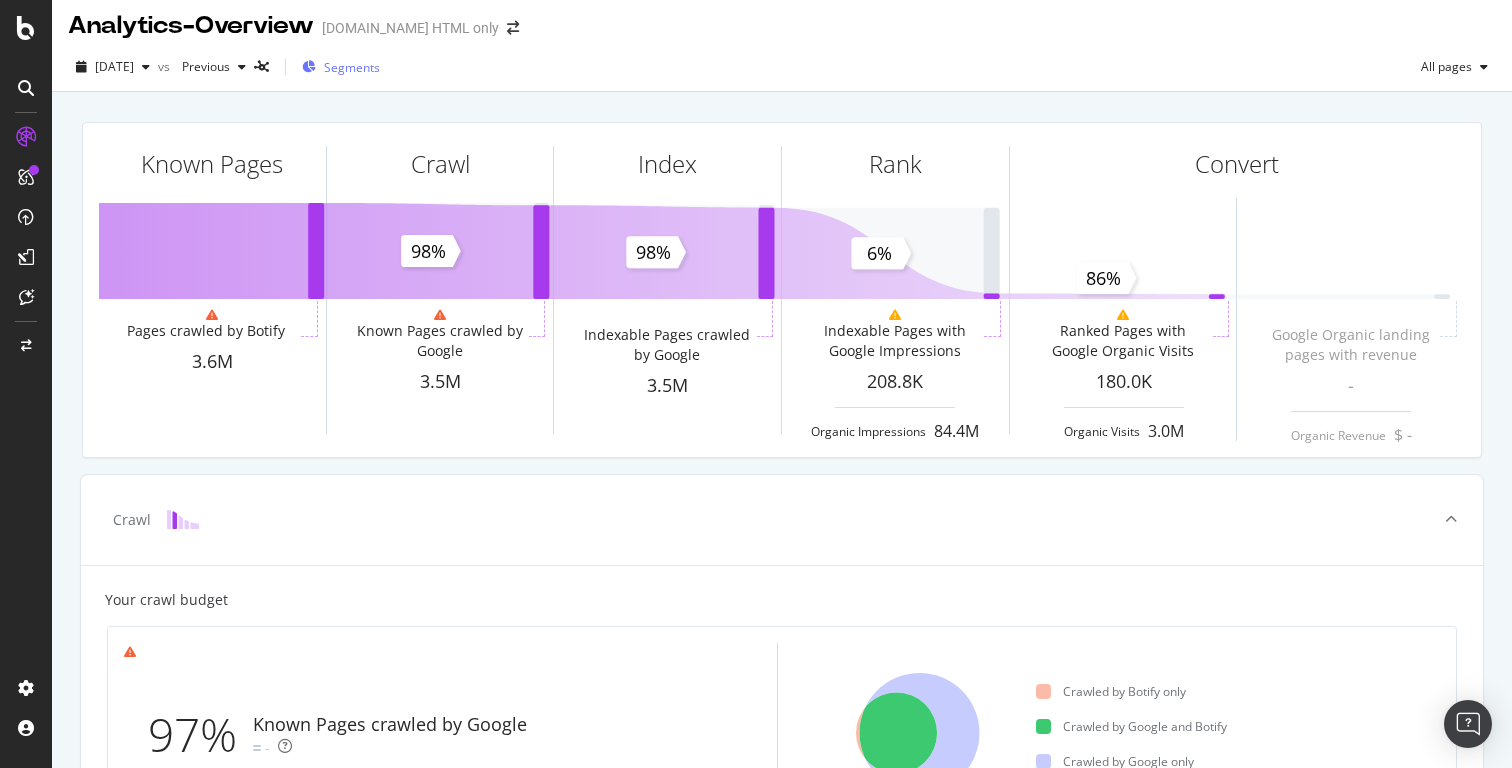 click on "Segments" at bounding box center [352, 67] 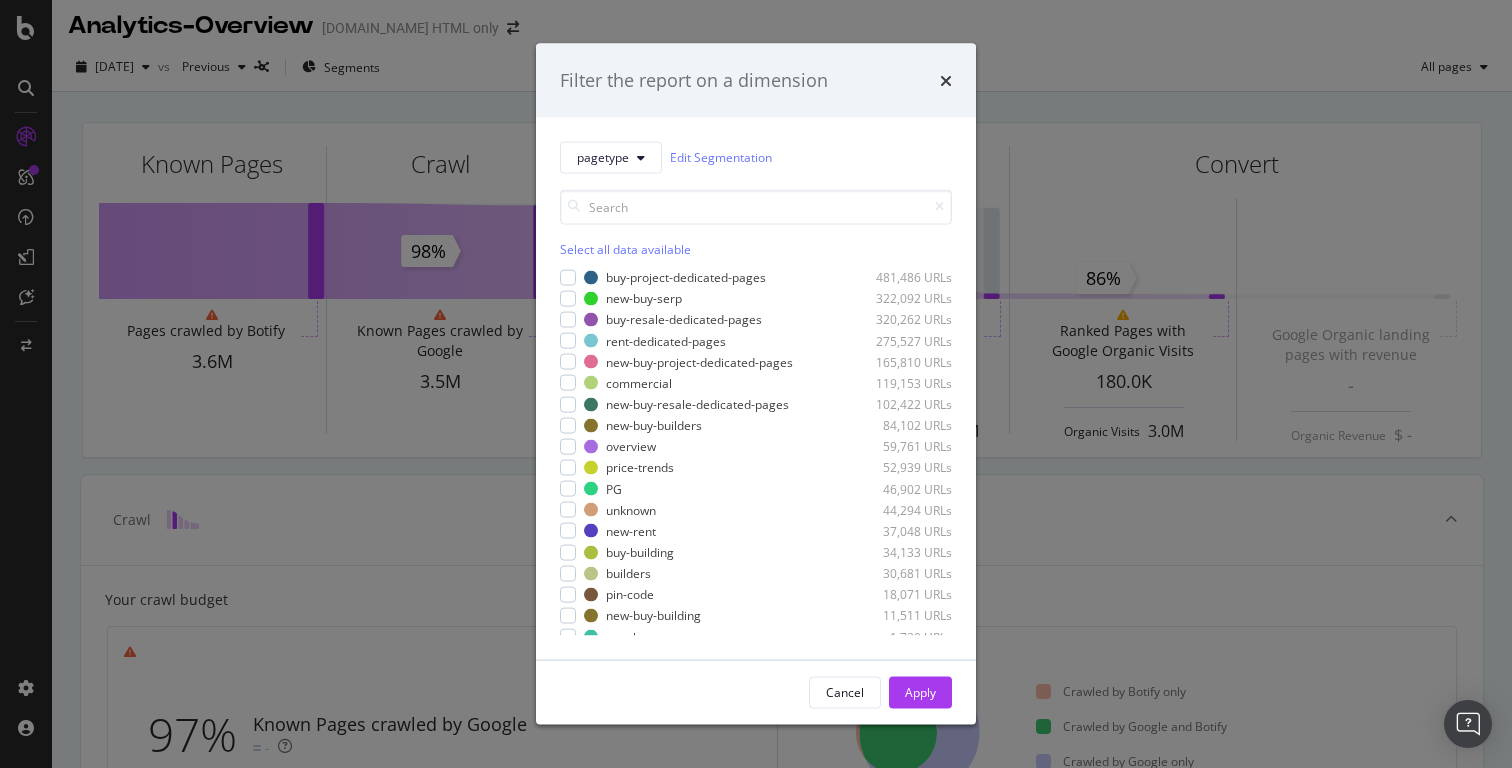scroll, scrollTop: 0, scrollLeft: 0, axis: both 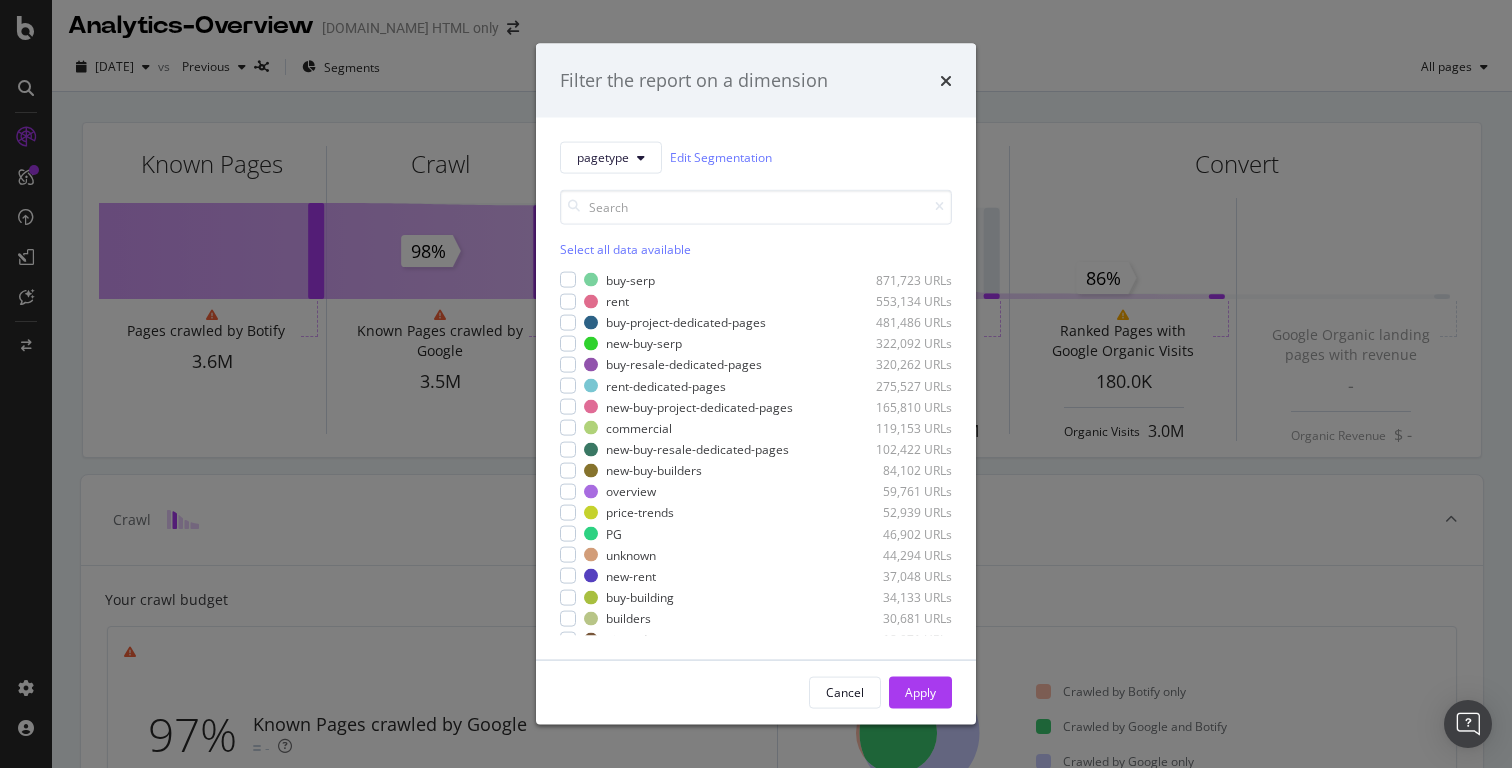 click on "Filter the report on a dimension" at bounding box center [756, 81] 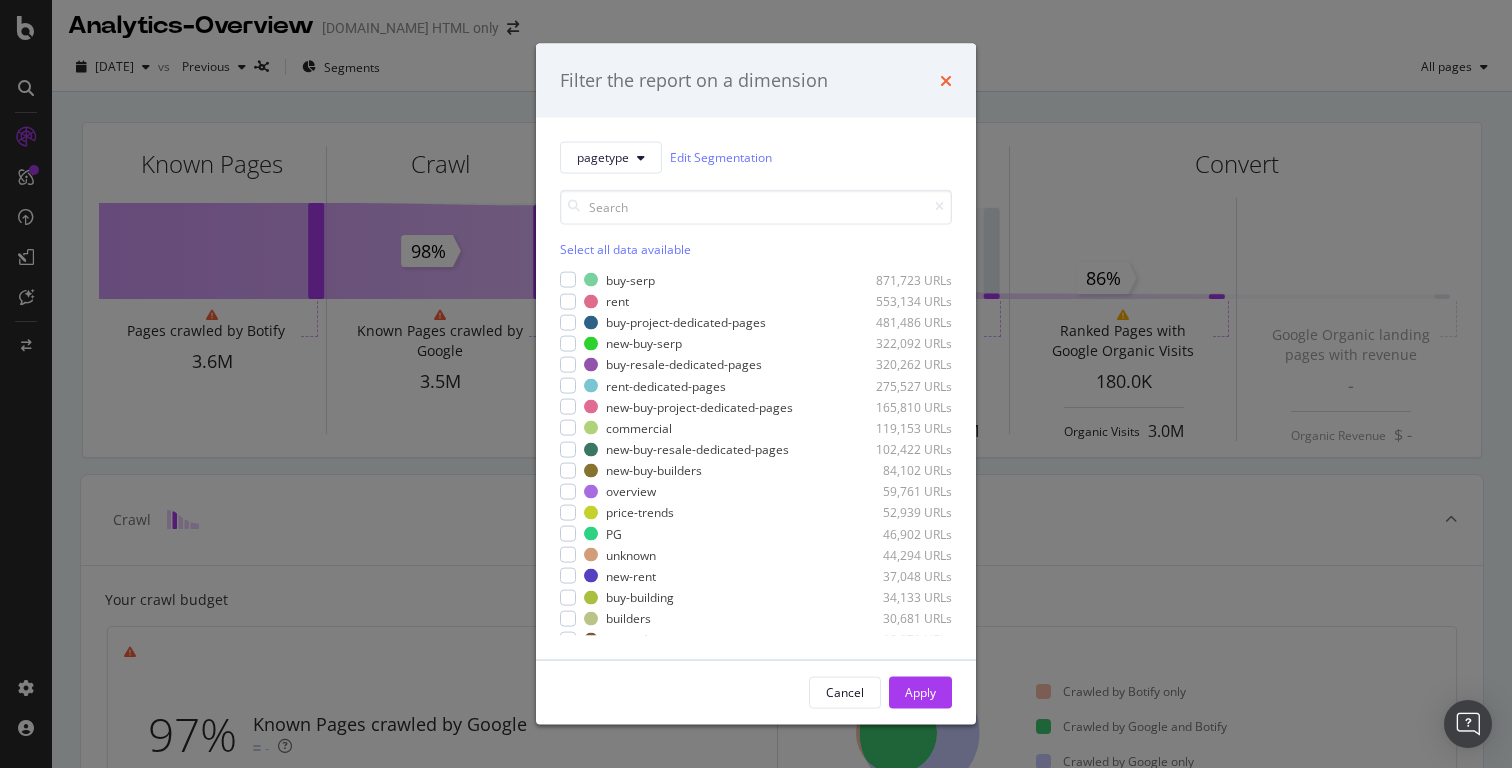 click at bounding box center (946, 80) 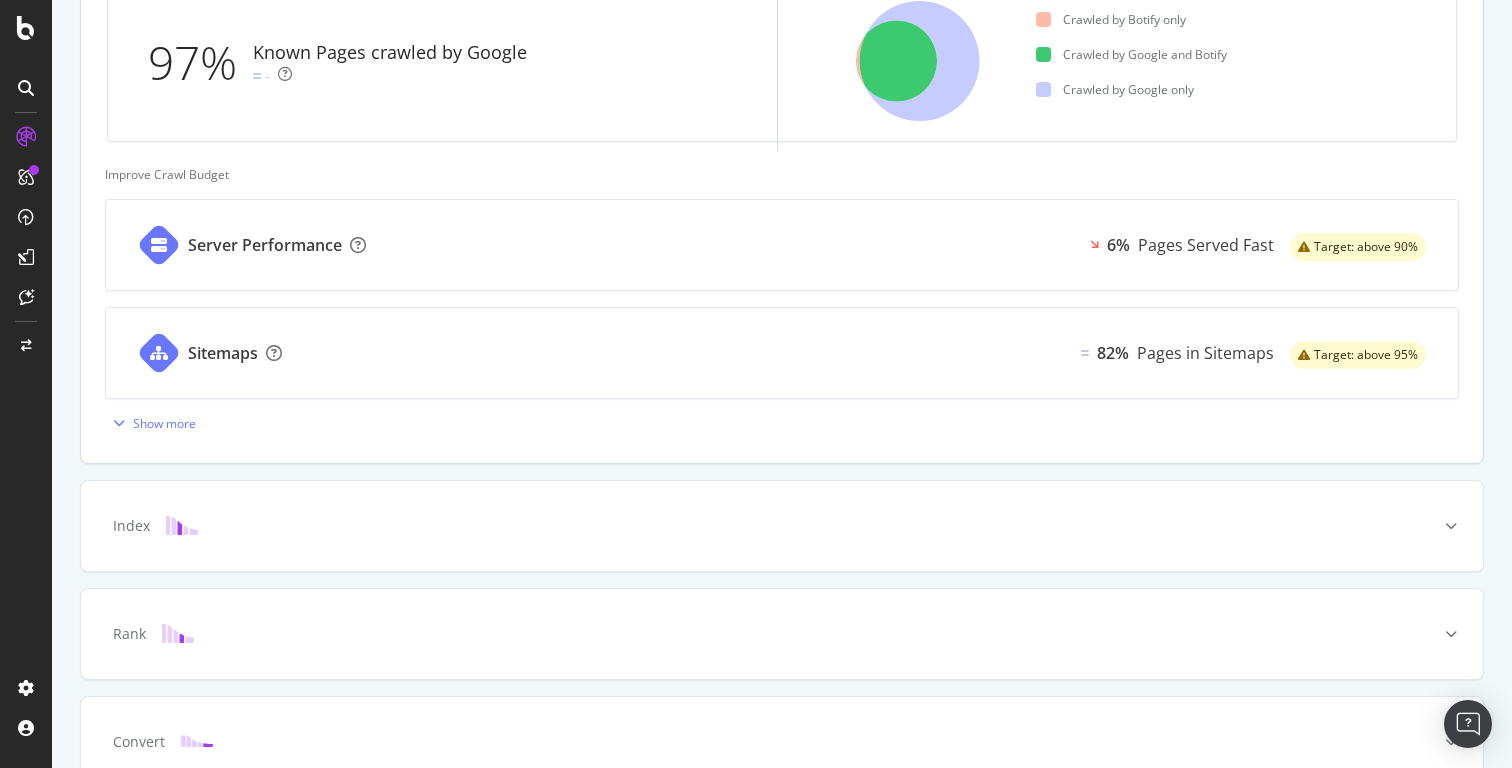 scroll, scrollTop: 682, scrollLeft: 0, axis: vertical 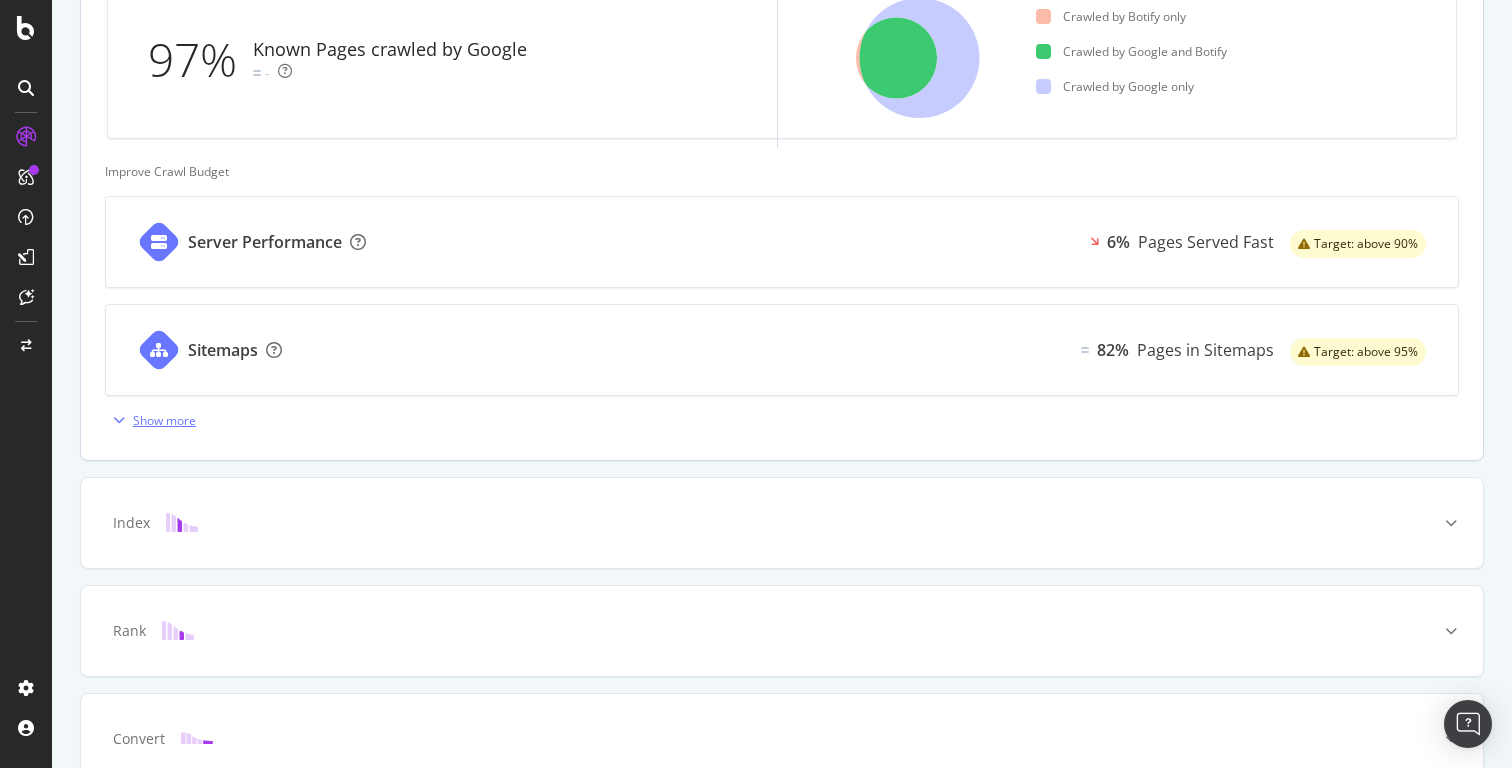 click on "Show more" at bounding box center (164, 420) 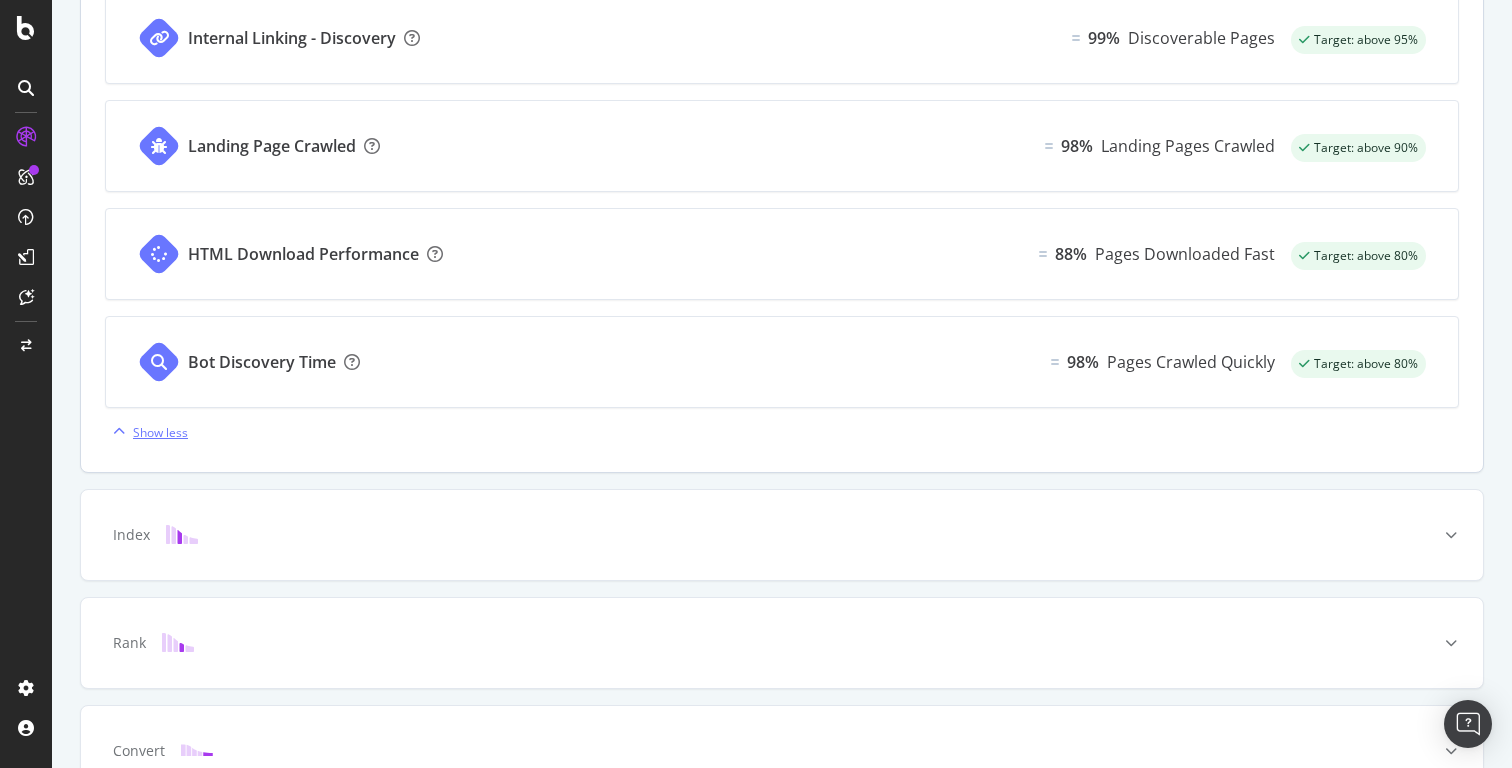 scroll, scrollTop: 1217, scrollLeft: 0, axis: vertical 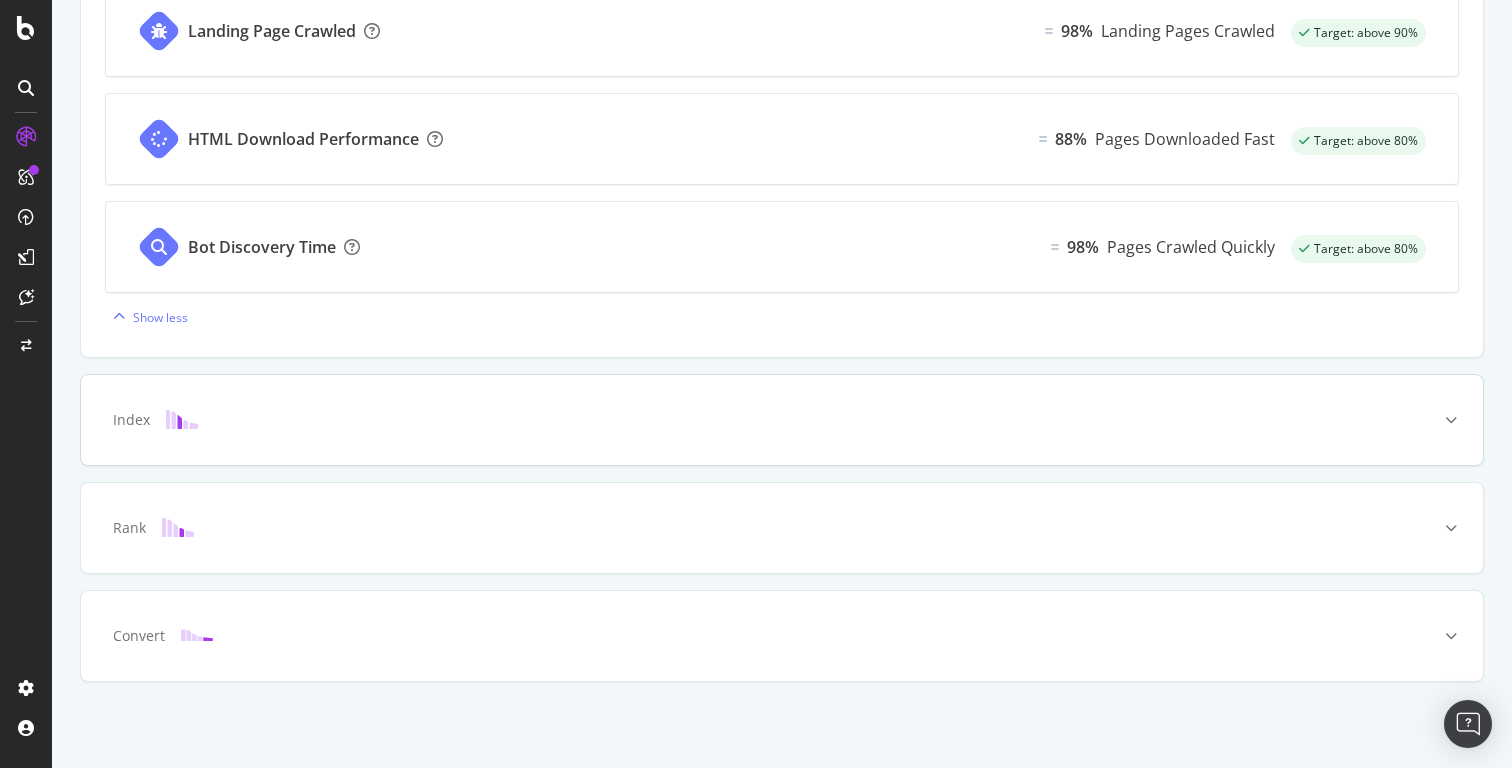 click on "Index" at bounding box center (750, 420) 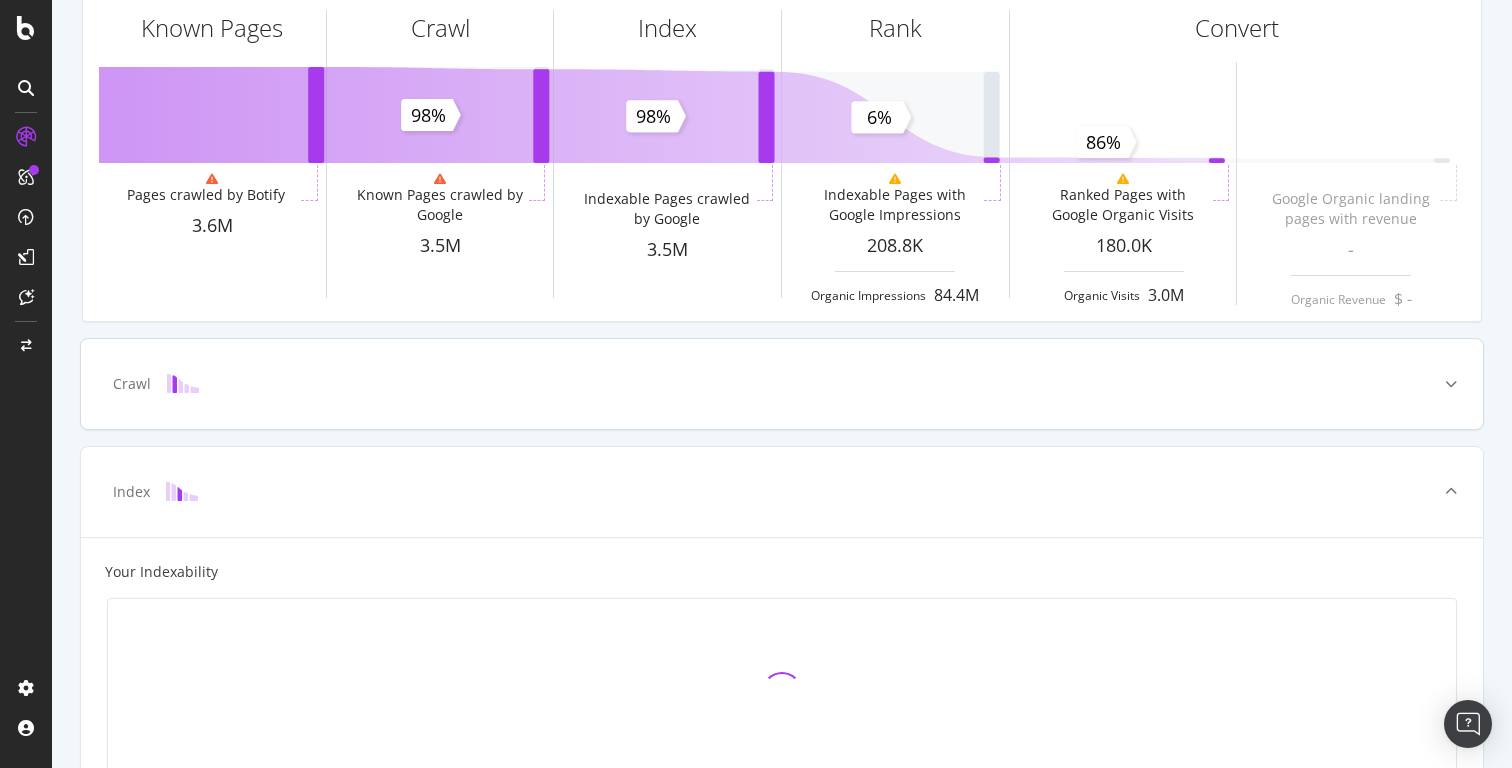 click on "Crawl" at bounding box center (782, 384) 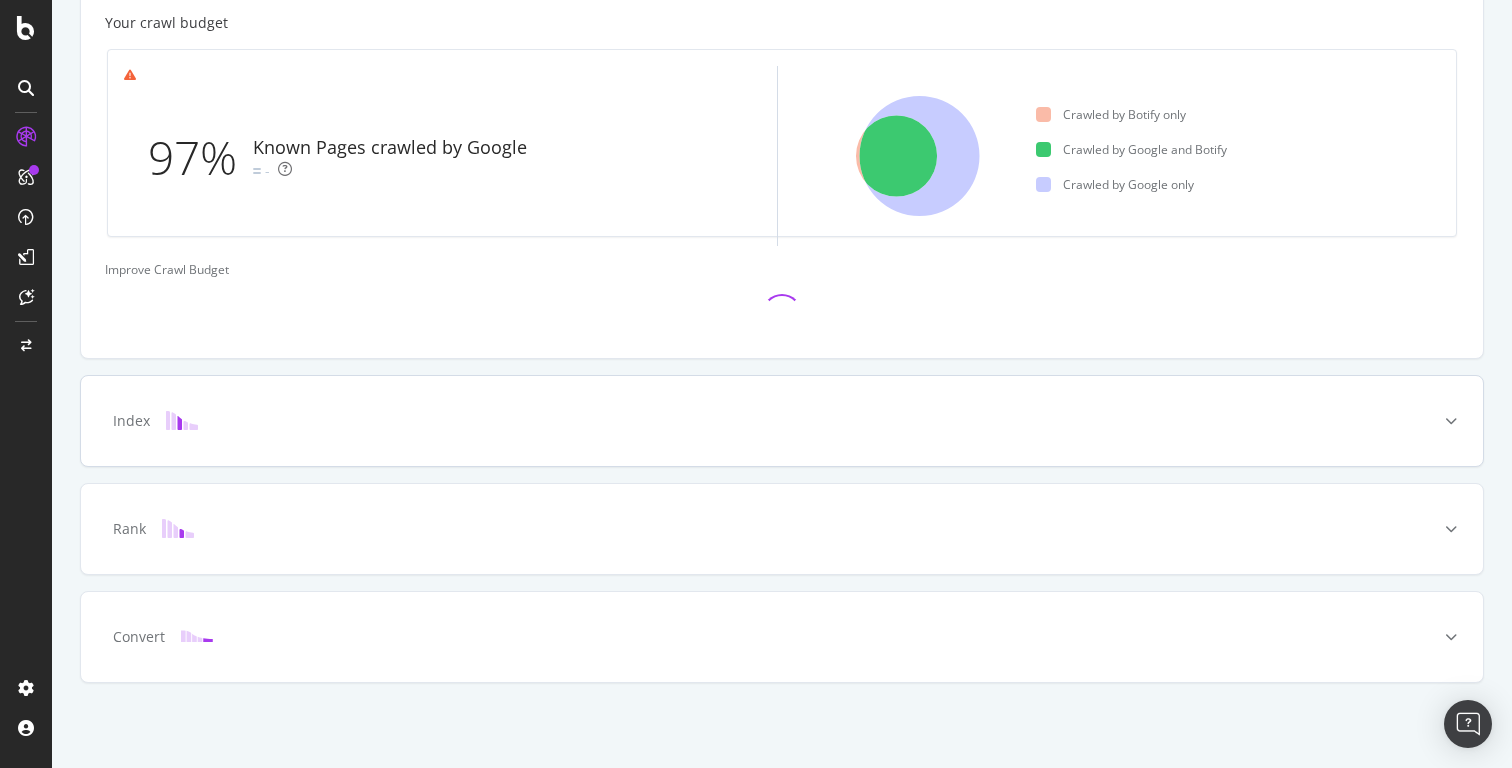 scroll, scrollTop: 585, scrollLeft: 0, axis: vertical 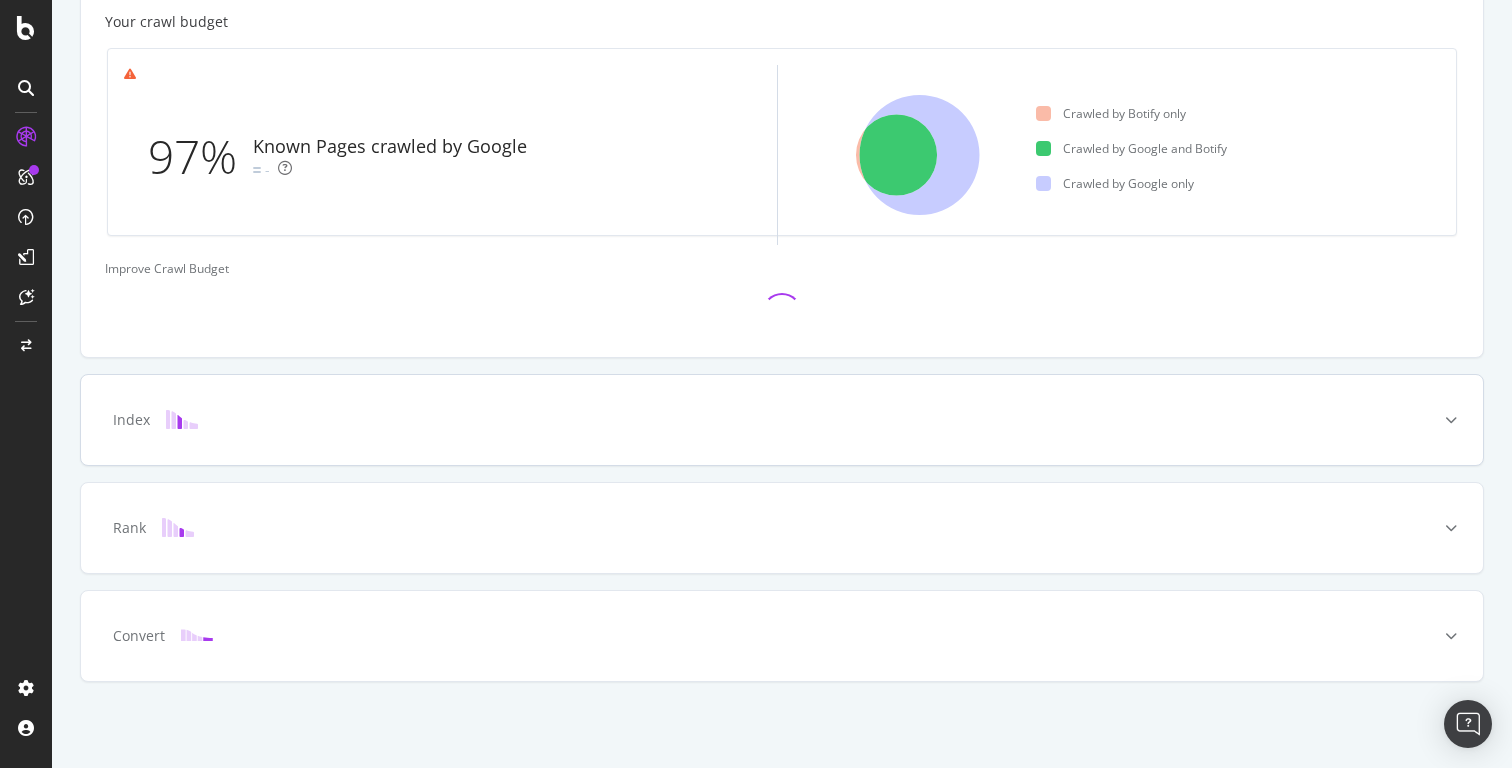 click on "Index" at bounding box center [782, 420] 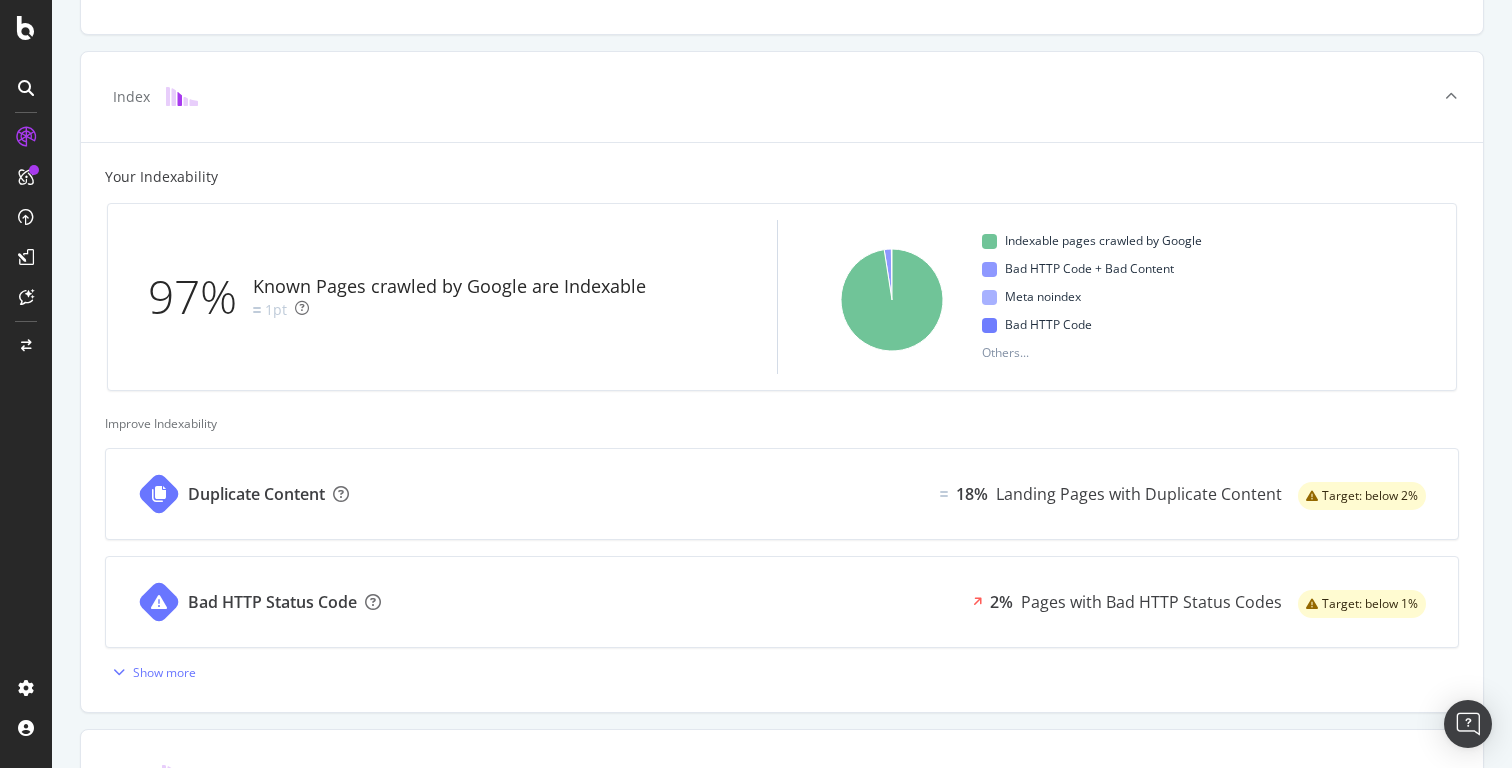 scroll, scrollTop: 0, scrollLeft: 0, axis: both 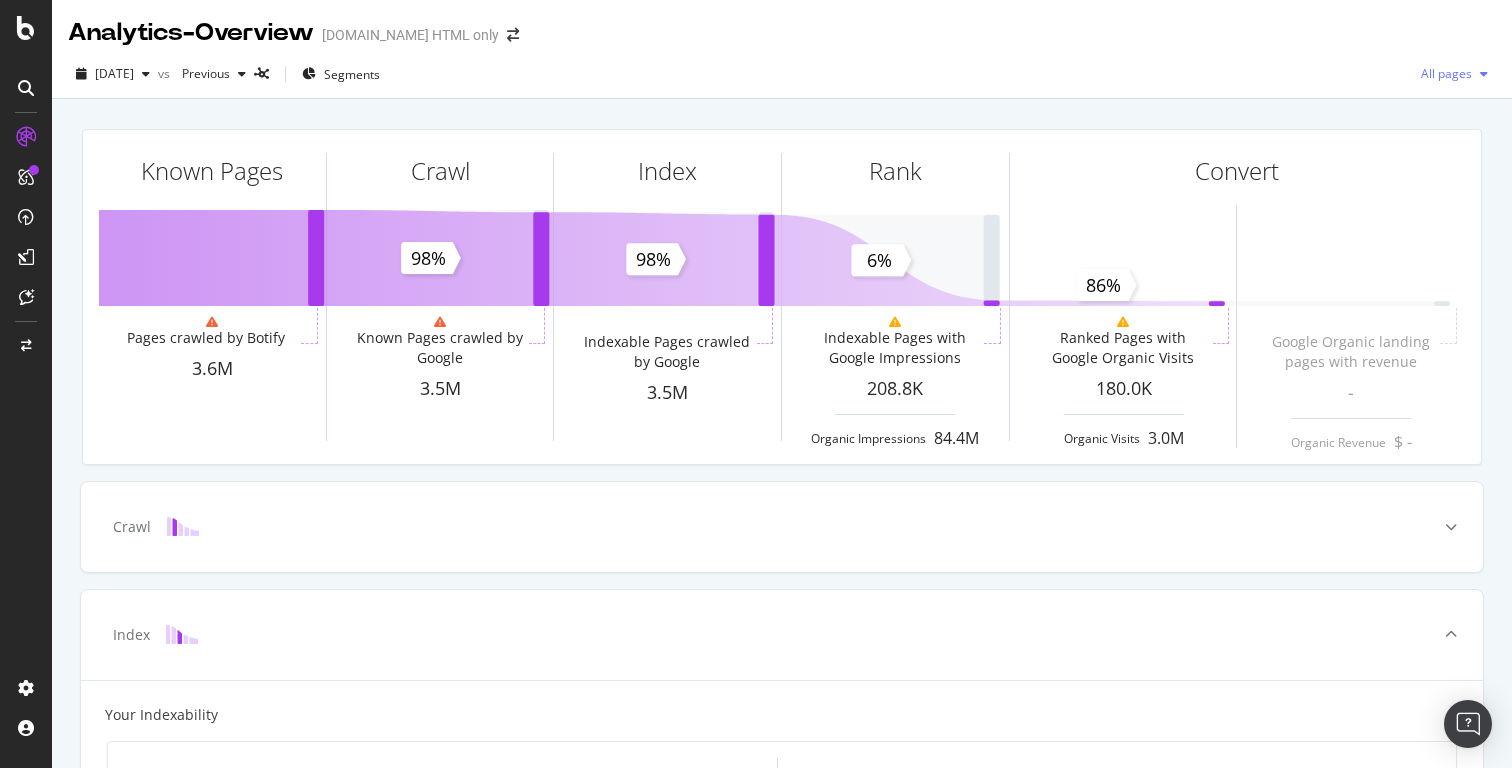 click on "All pages" at bounding box center (1442, 73) 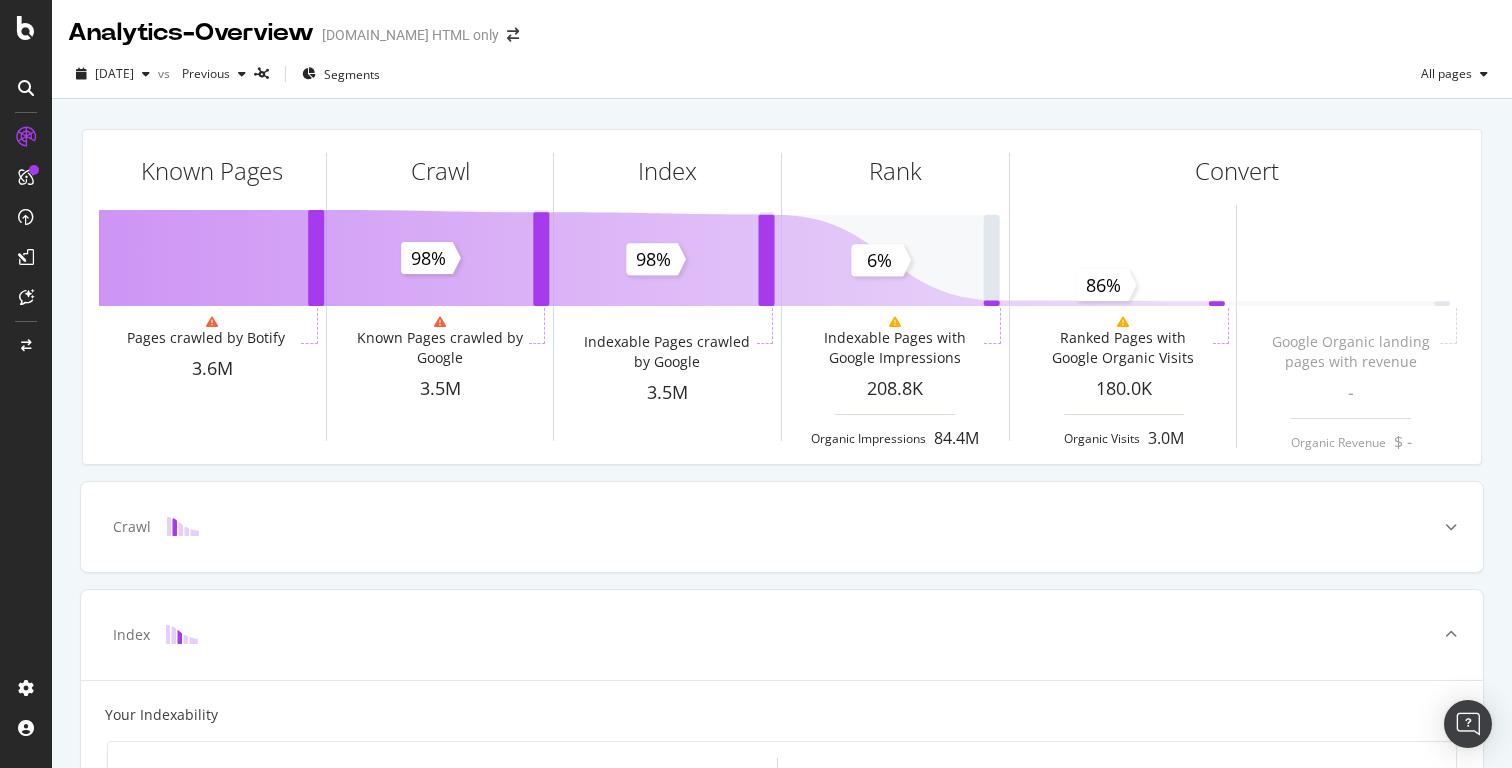 click on "Analytics  -  Overview Housing.com HTML only" at bounding box center (782, 25) 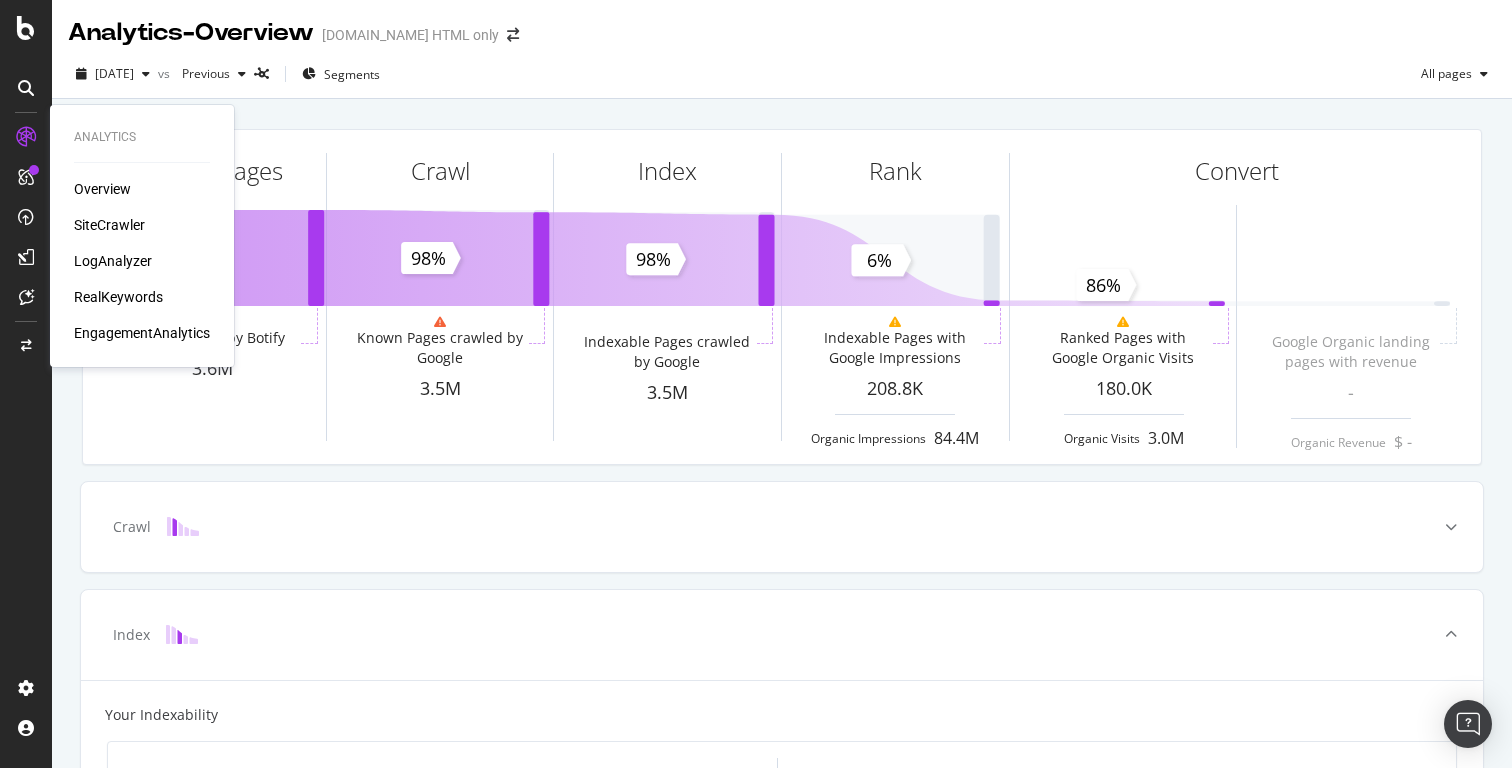 click on "SiteCrawler" at bounding box center (109, 225) 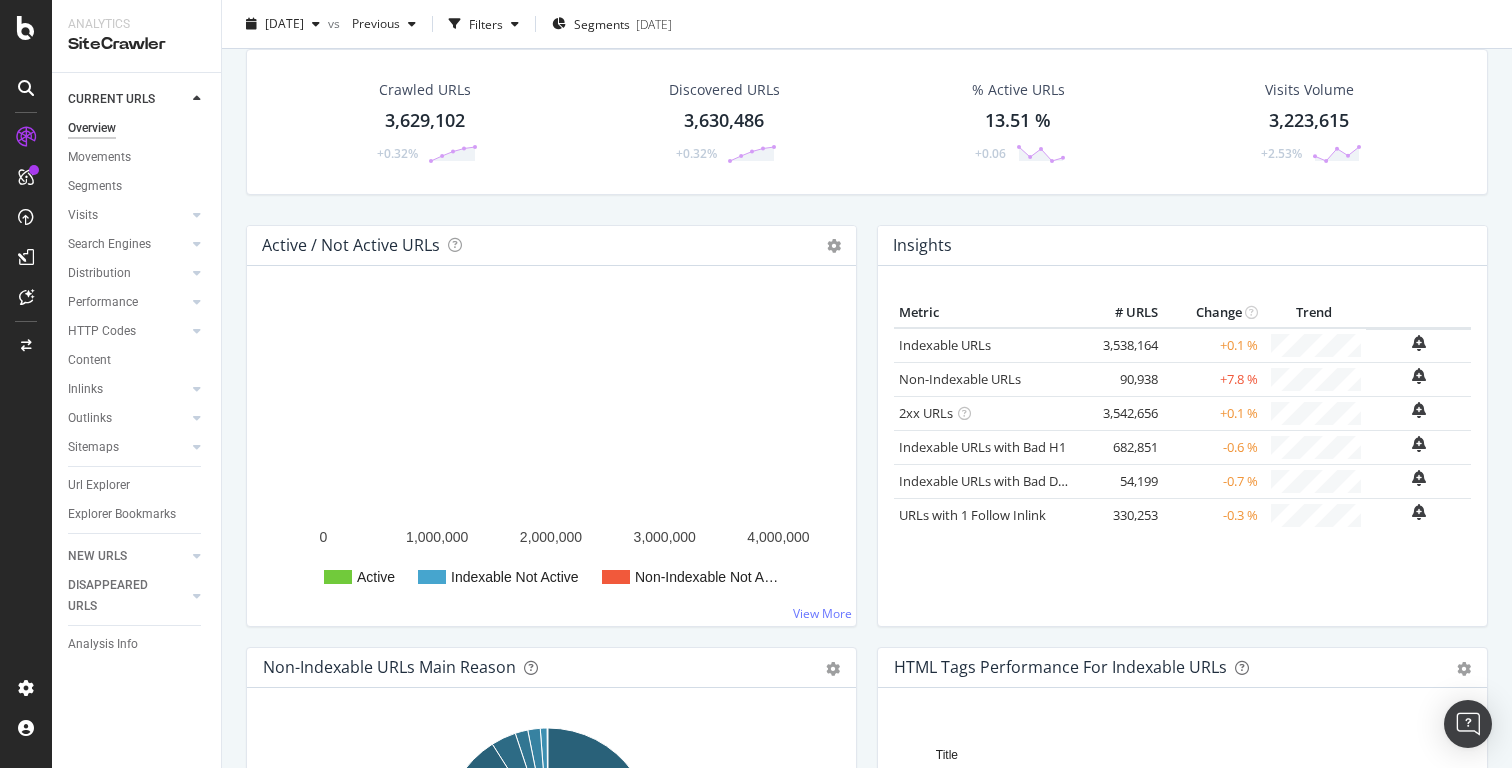scroll, scrollTop: 0, scrollLeft: 0, axis: both 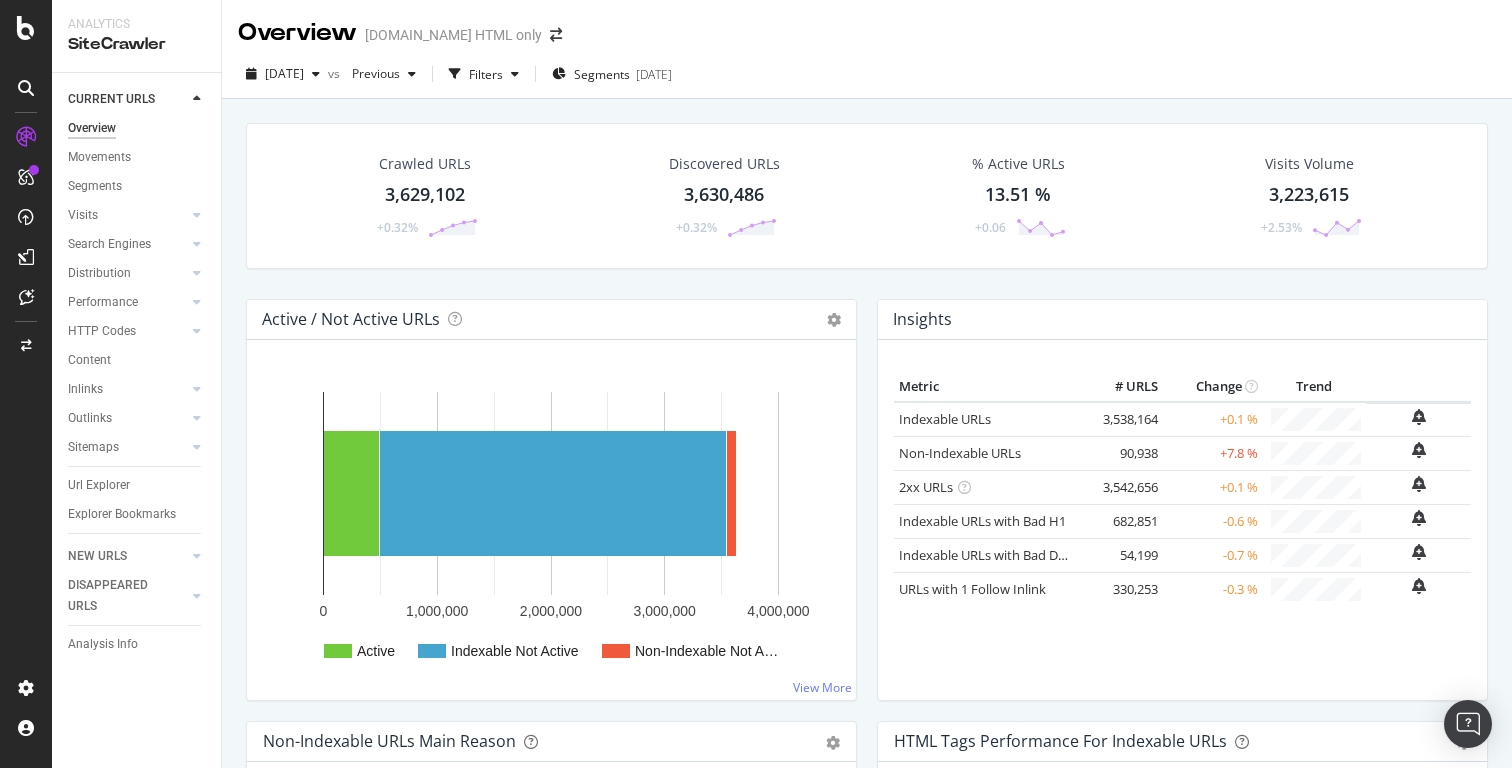 click on "Overview Housing.com HTML only" at bounding box center [867, 25] 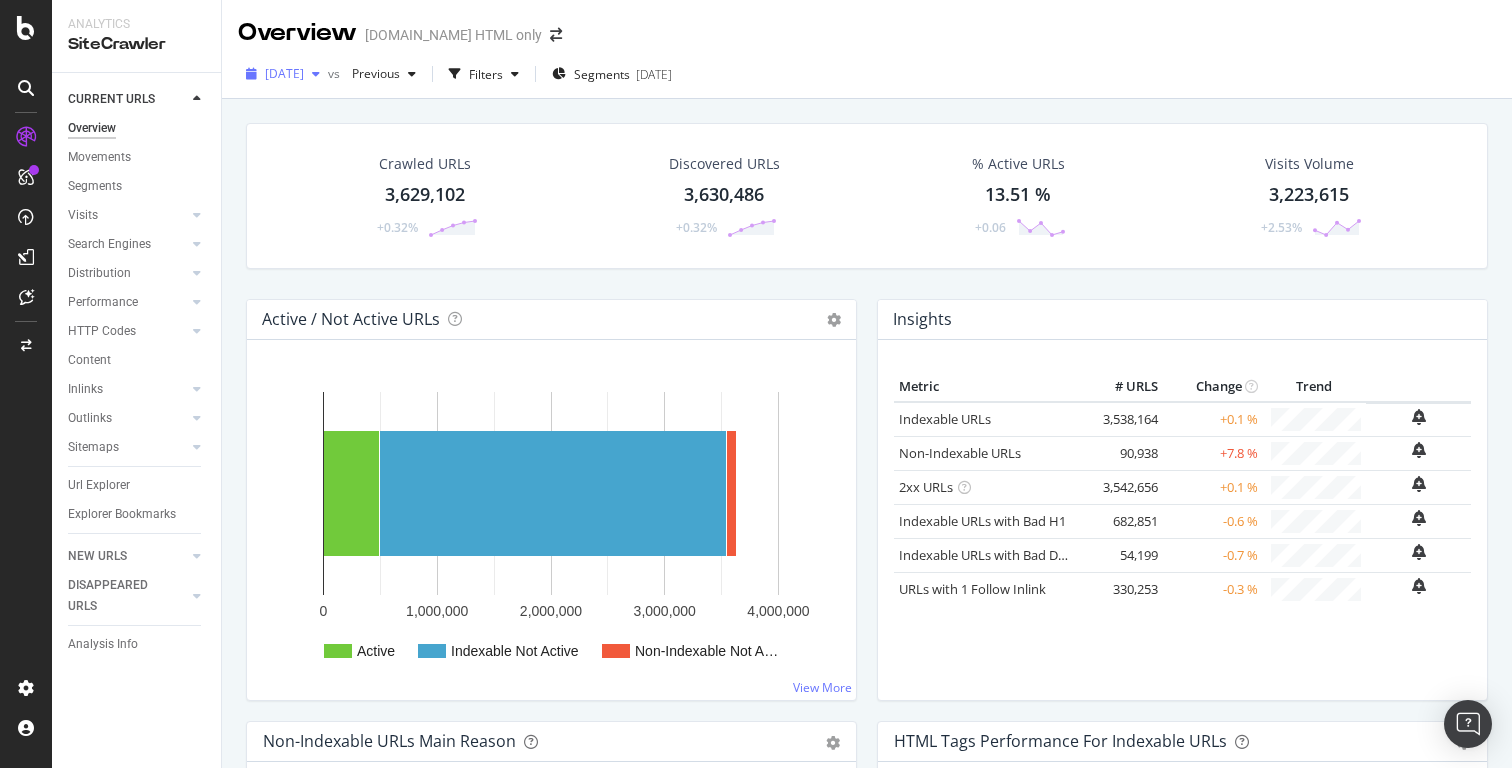 click at bounding box center [316, 74] 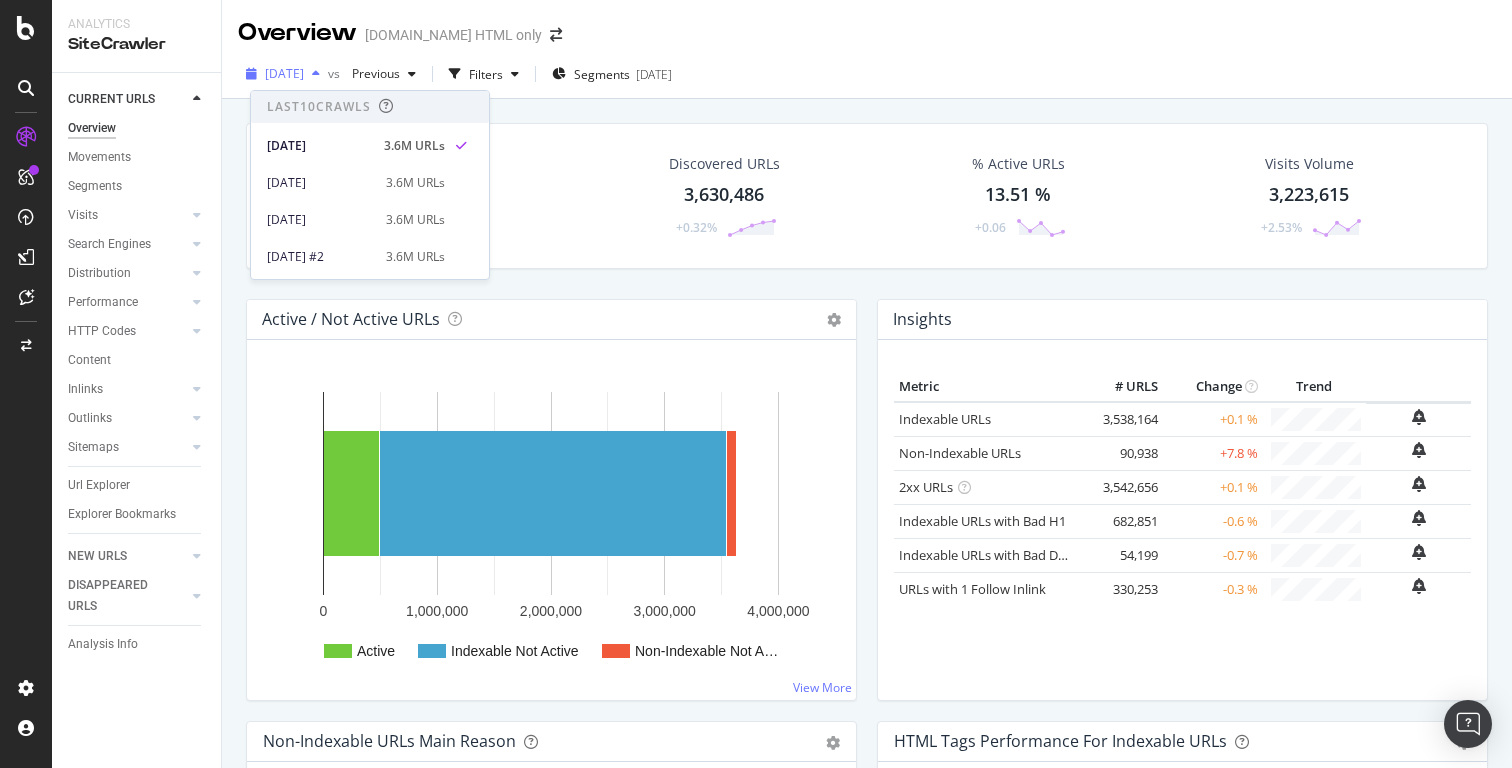 click at bounding box center [316, 74] 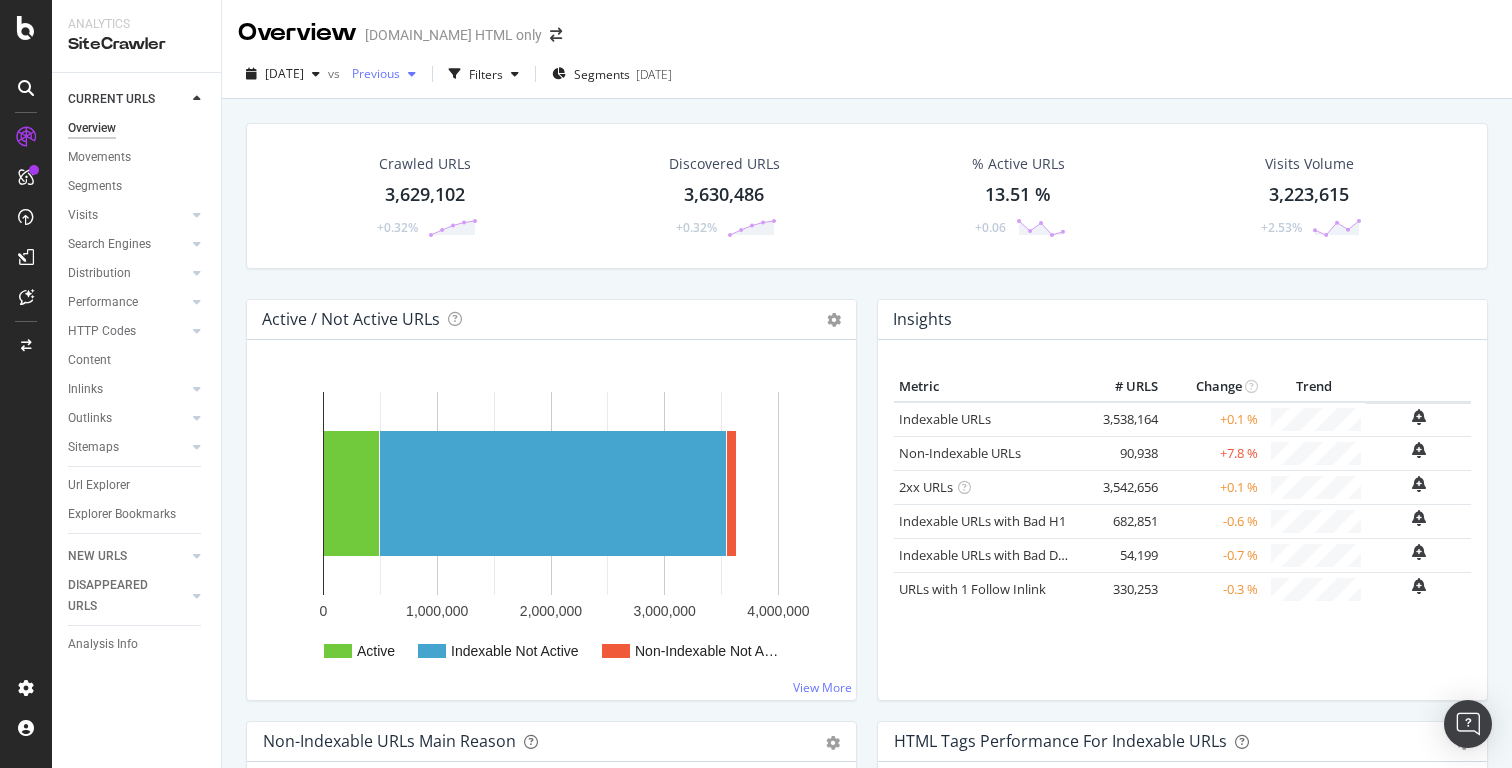 click at bounding box center [412, 74] 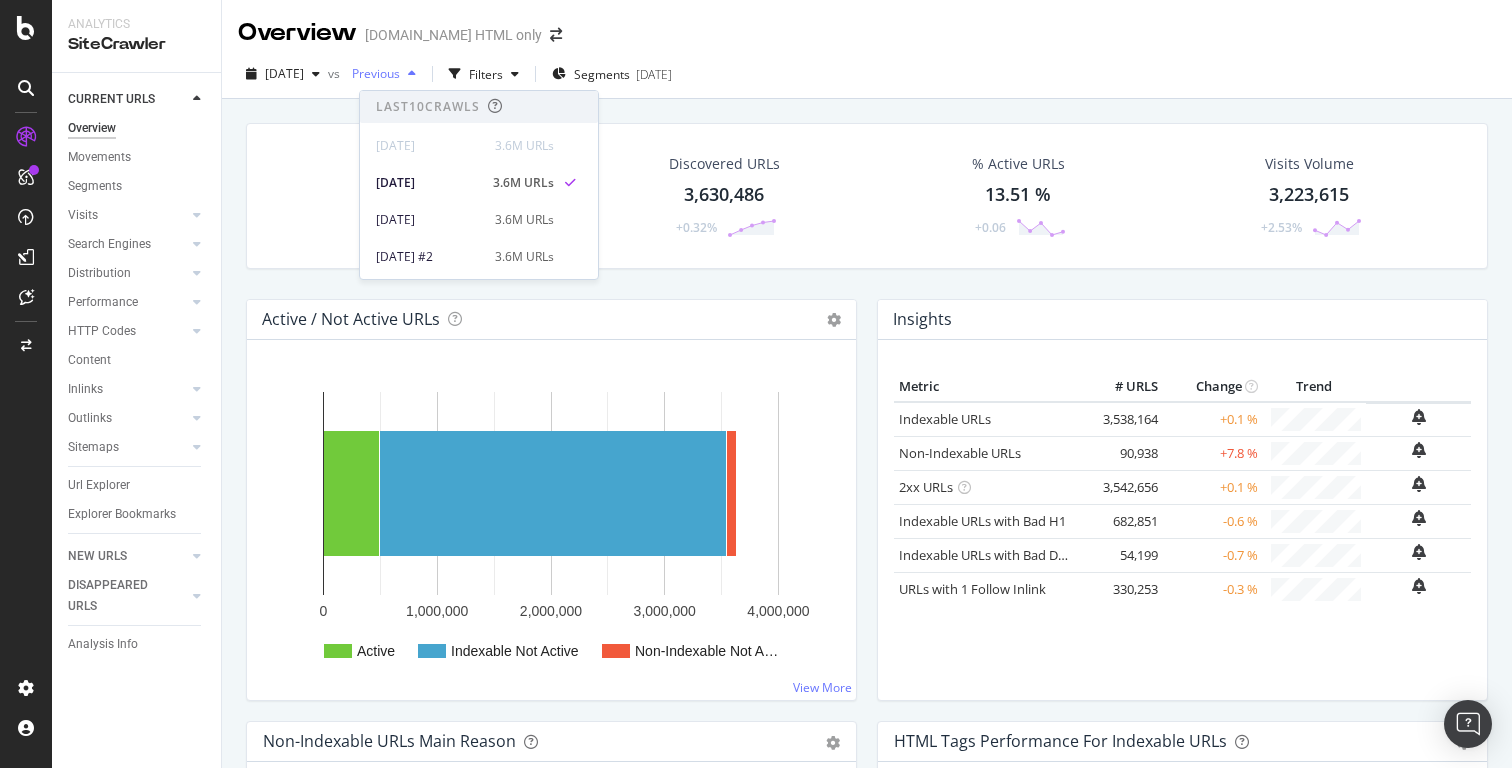 click at bounding box center (412, 74) 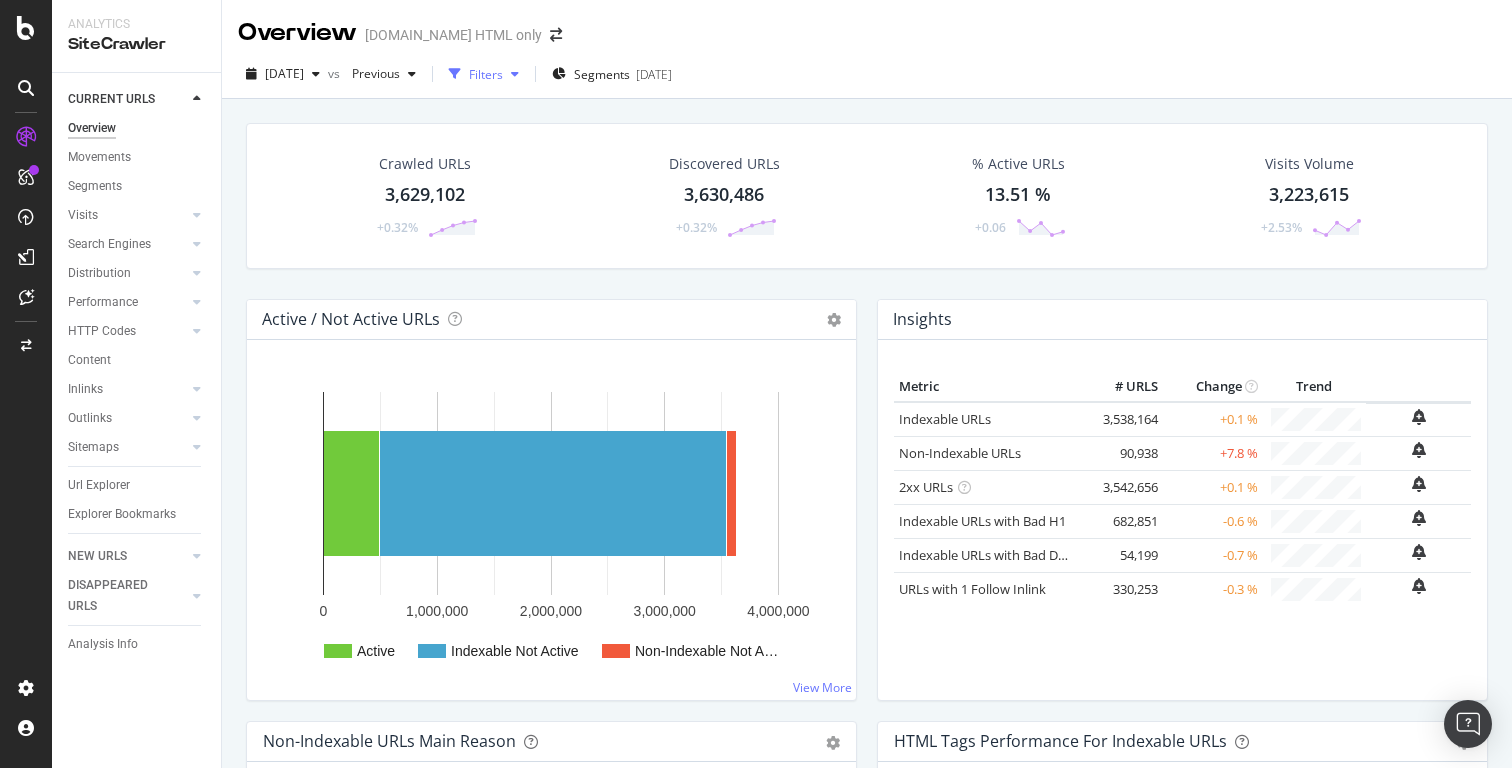 click at bounding box center [515, 74] 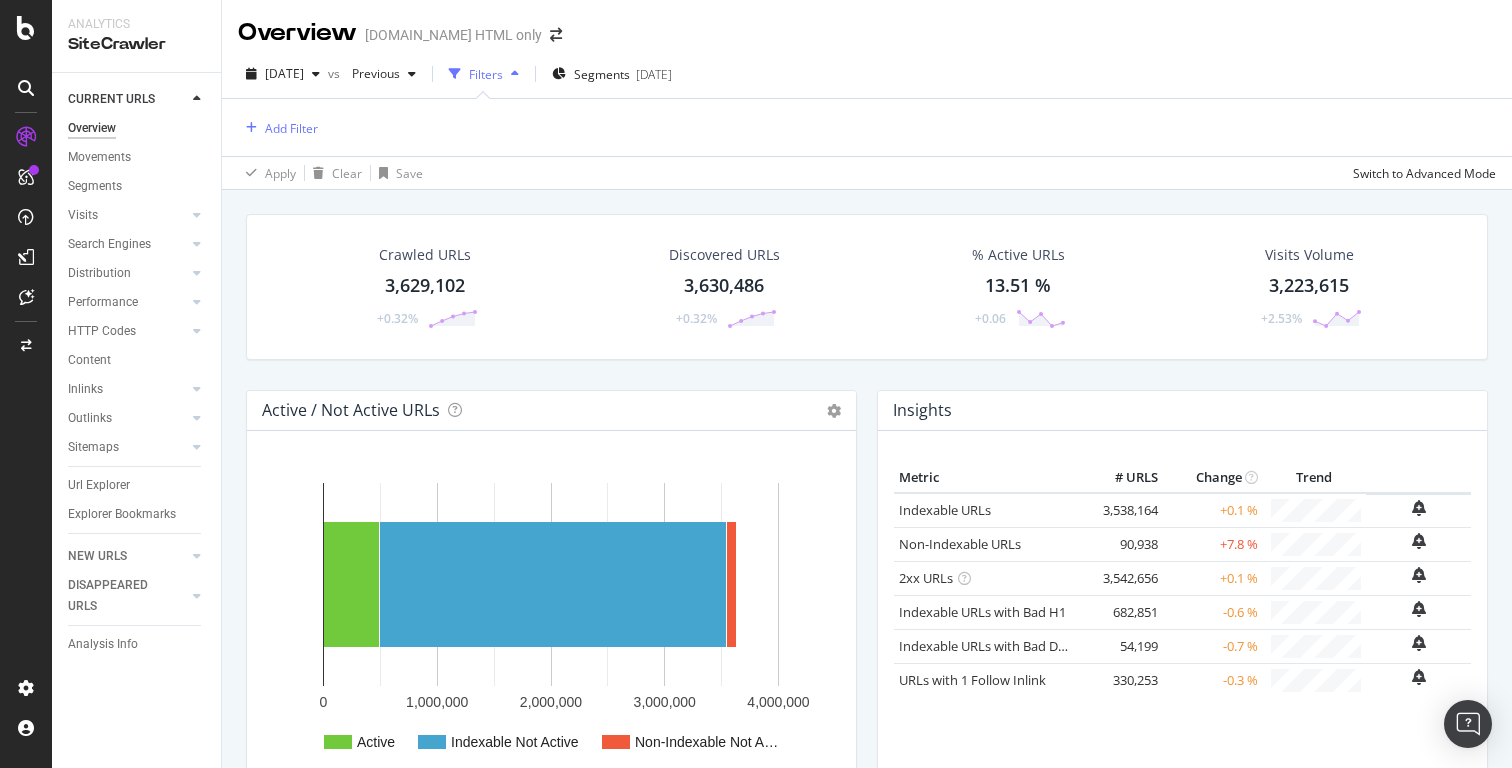 click at bounding box center (515, 74) 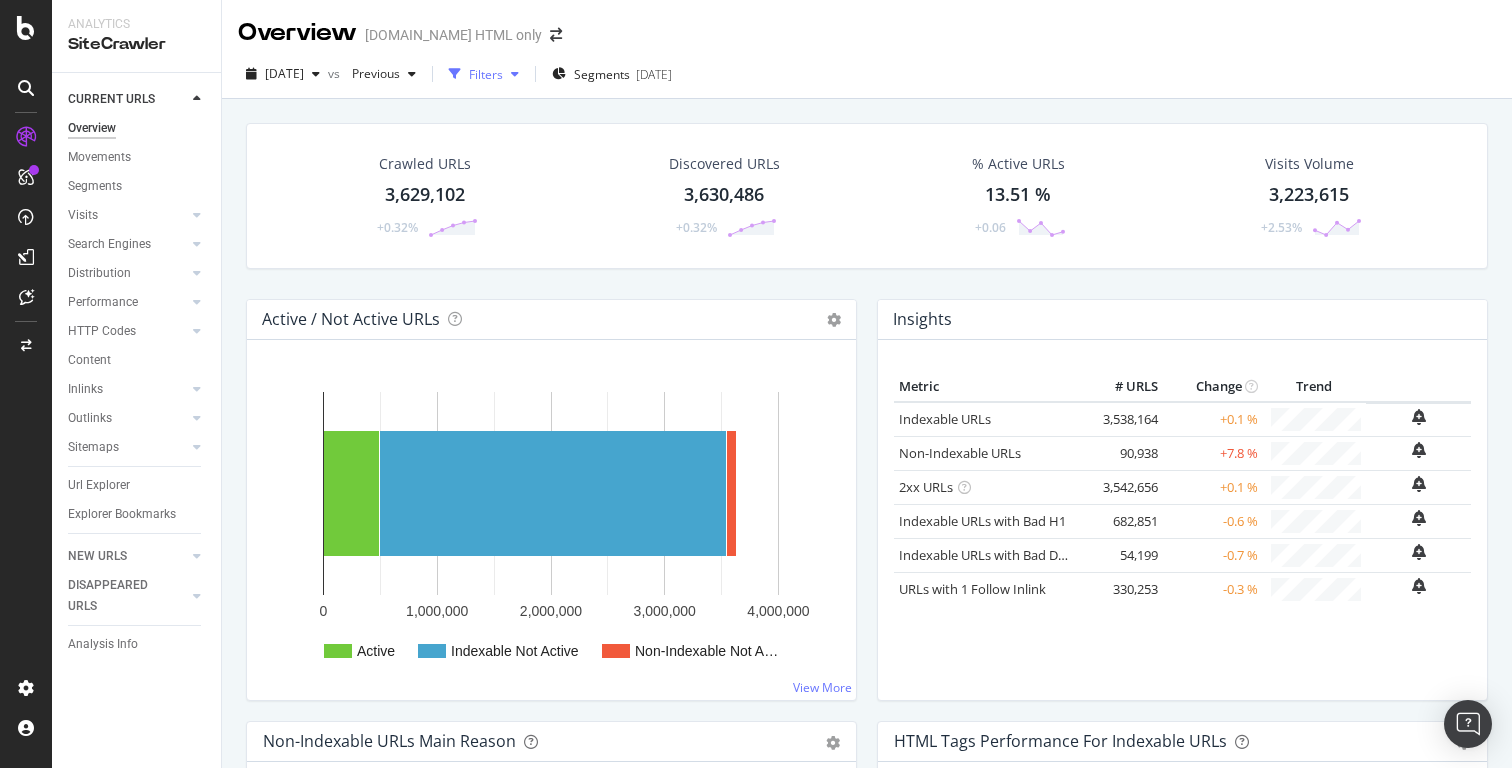 click at bounding box center [515, 74] 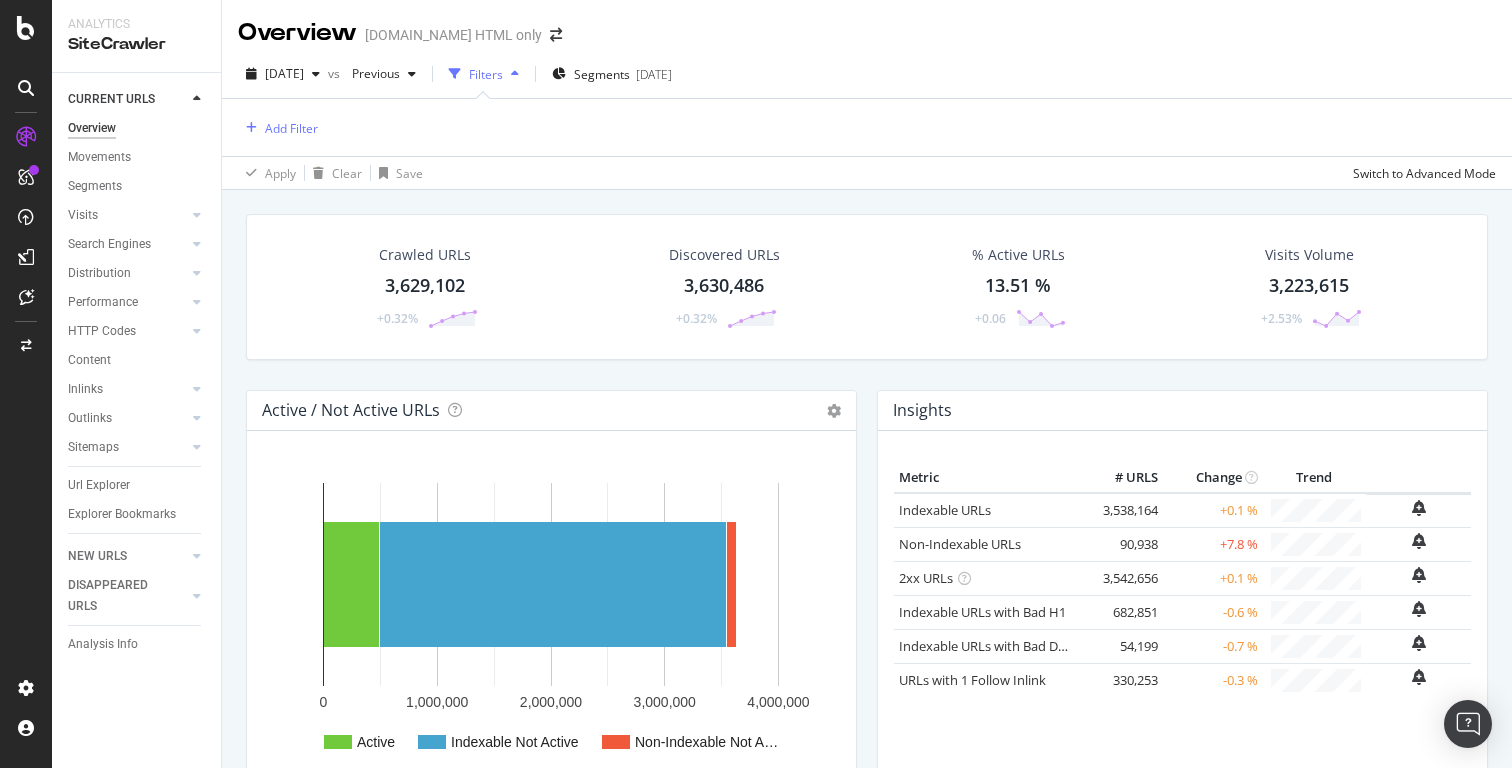 click at bounding box center [515, 74] 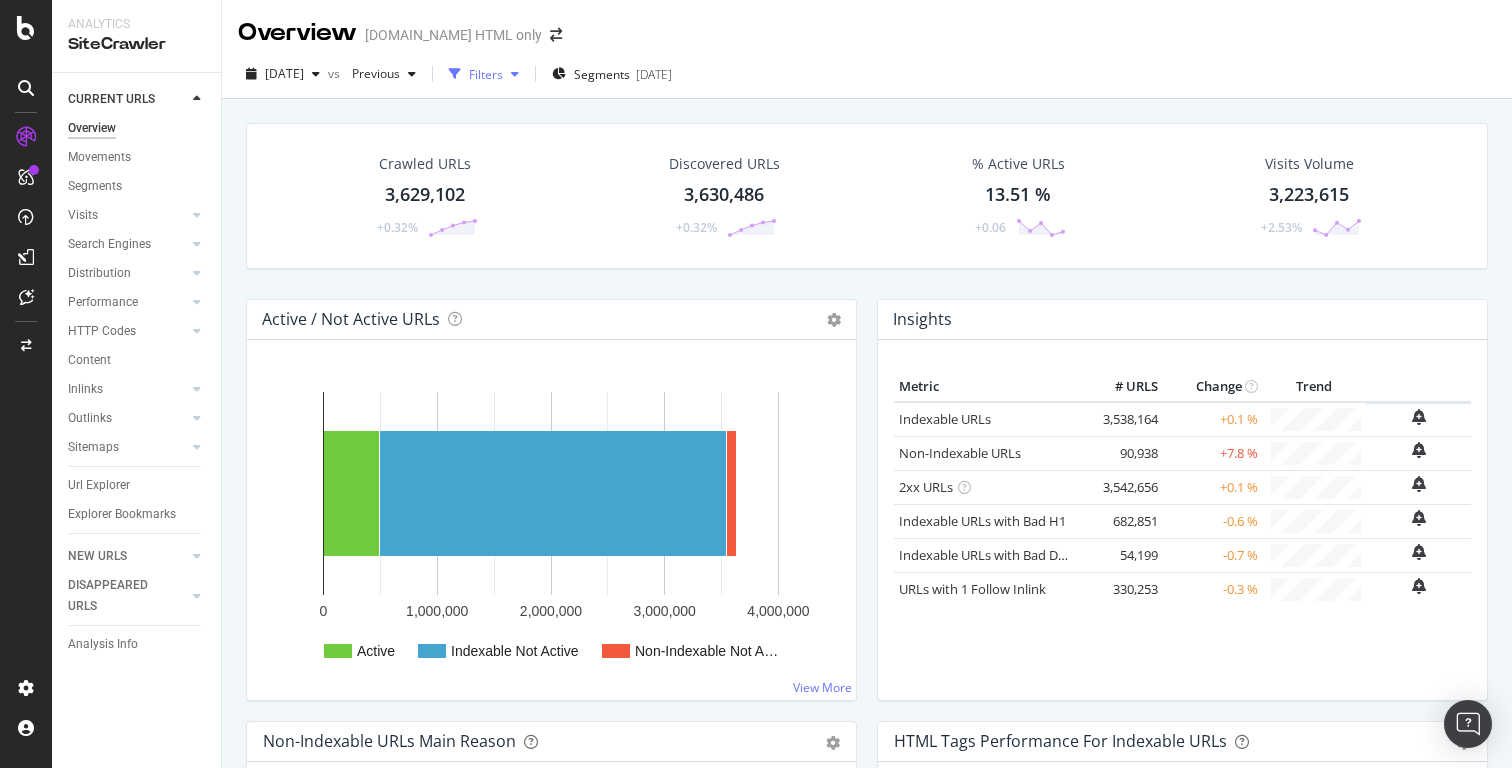 click at bounding box center [515, 74] 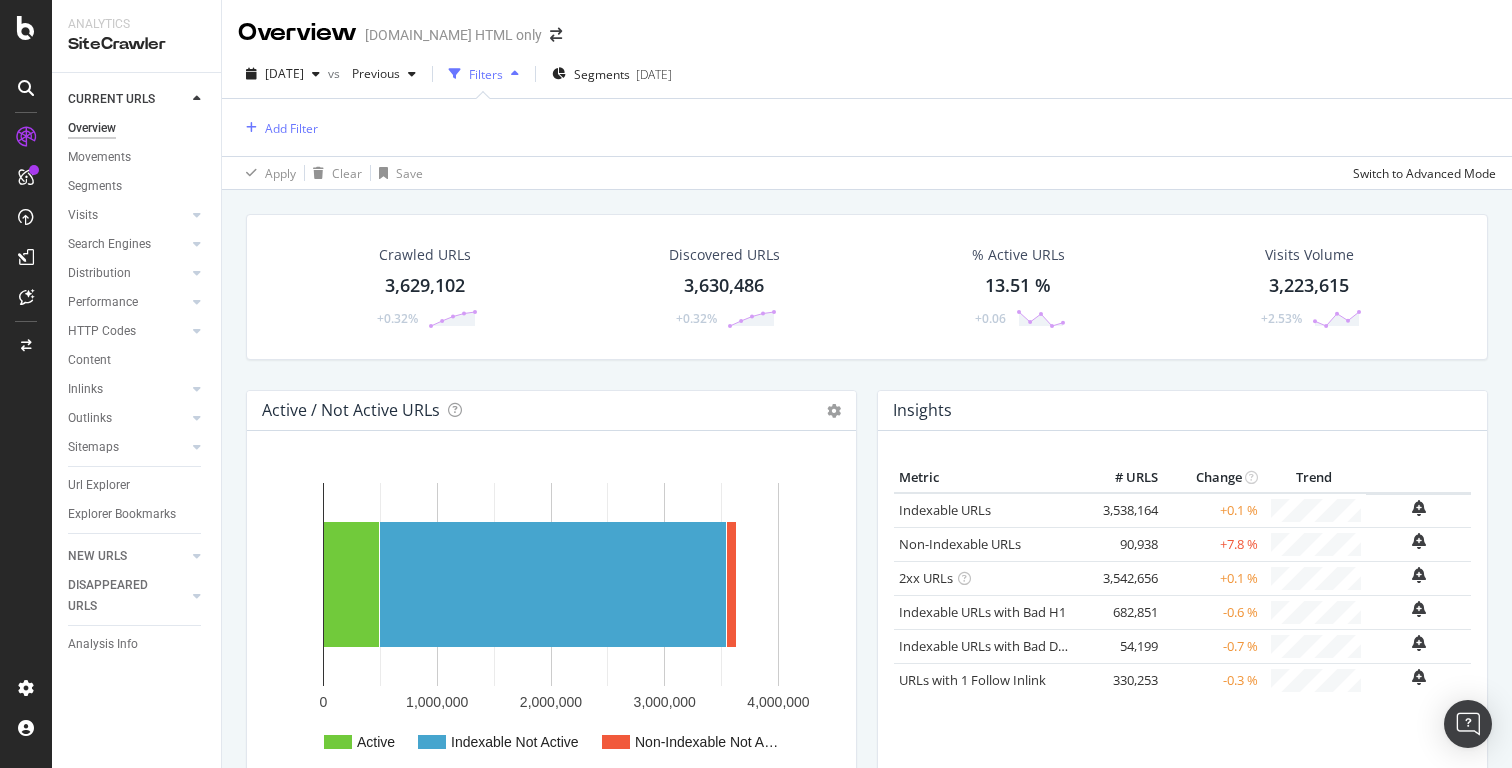 click at bounding box center (515, 74) 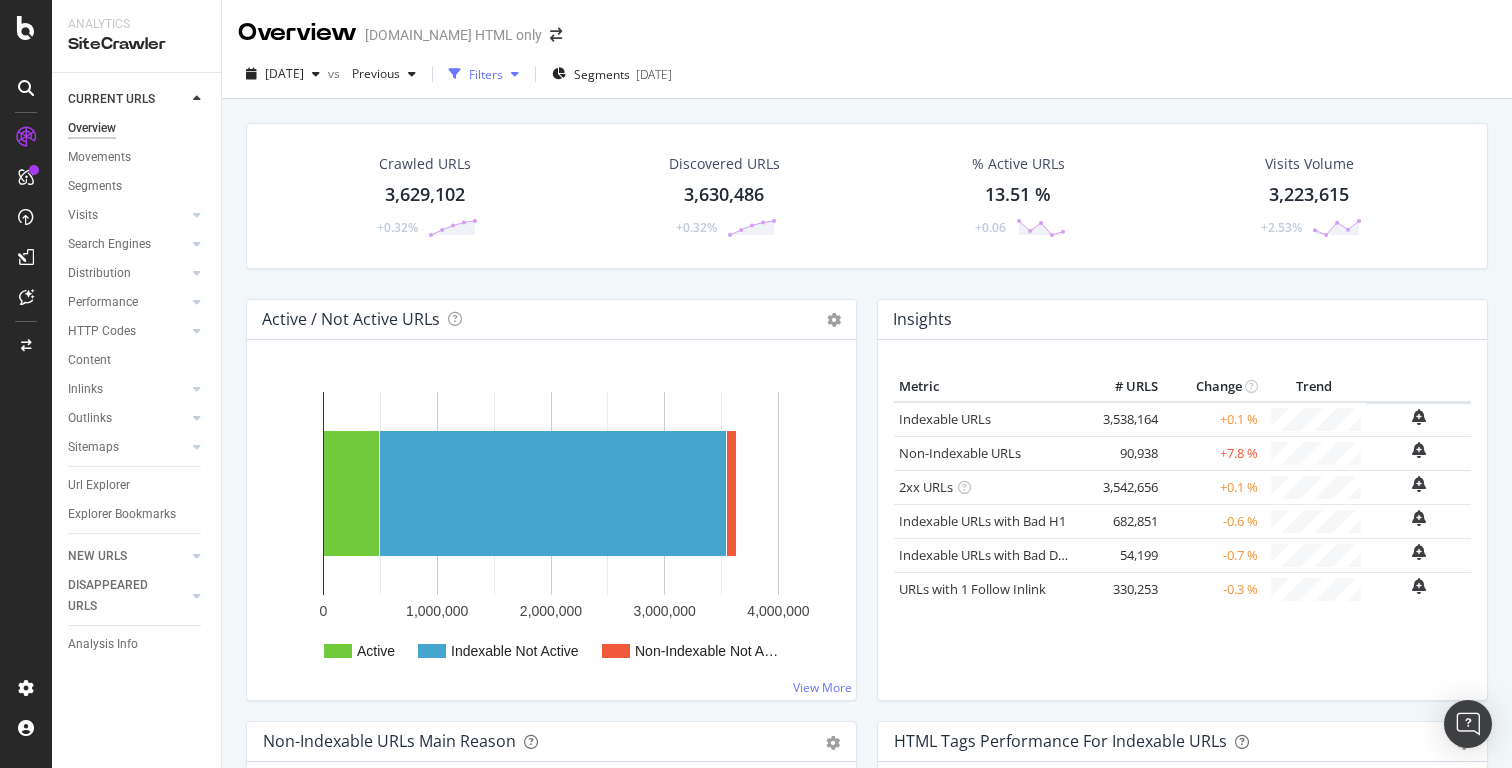 click at bounding box center [515, 74] 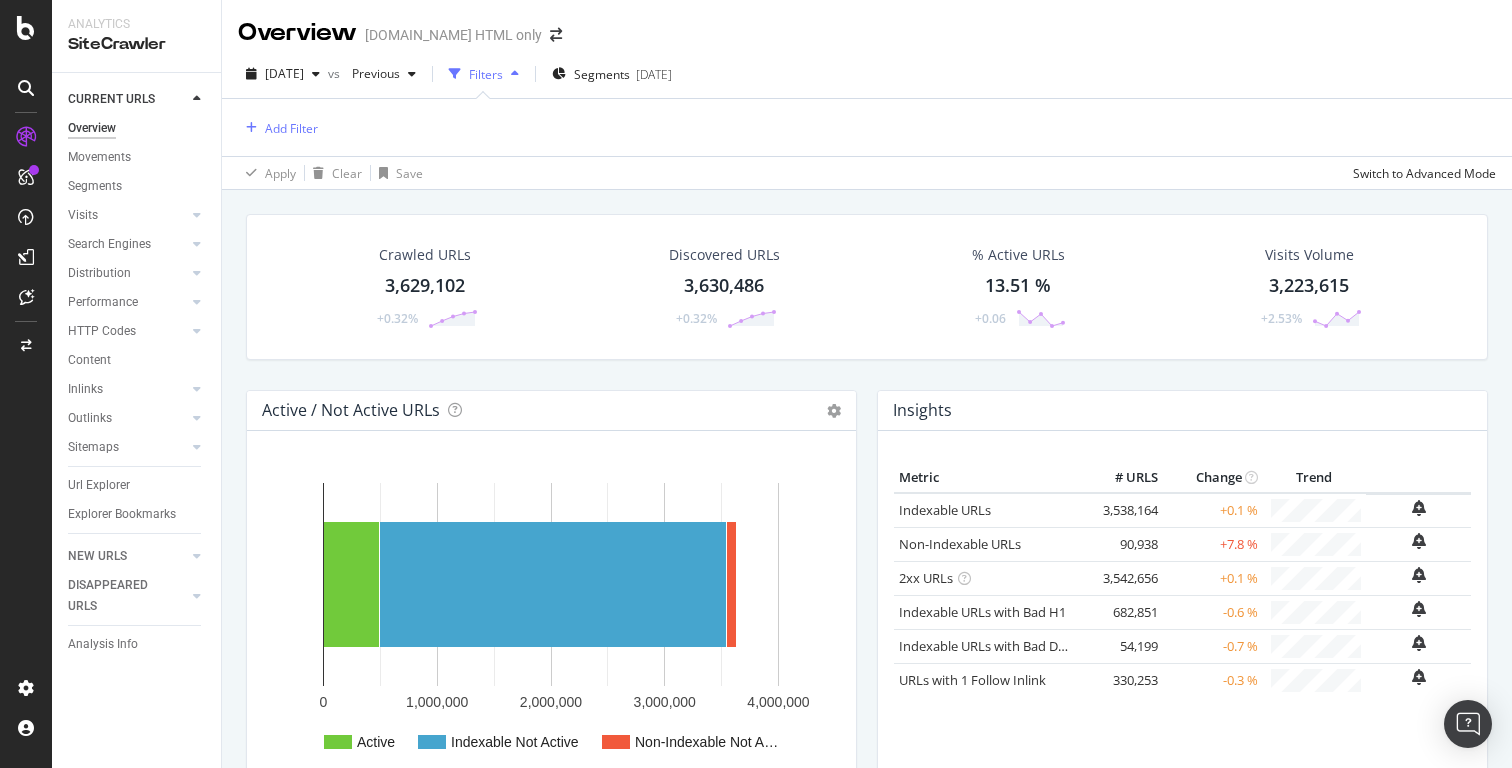 click at bounding box center (515, 74) 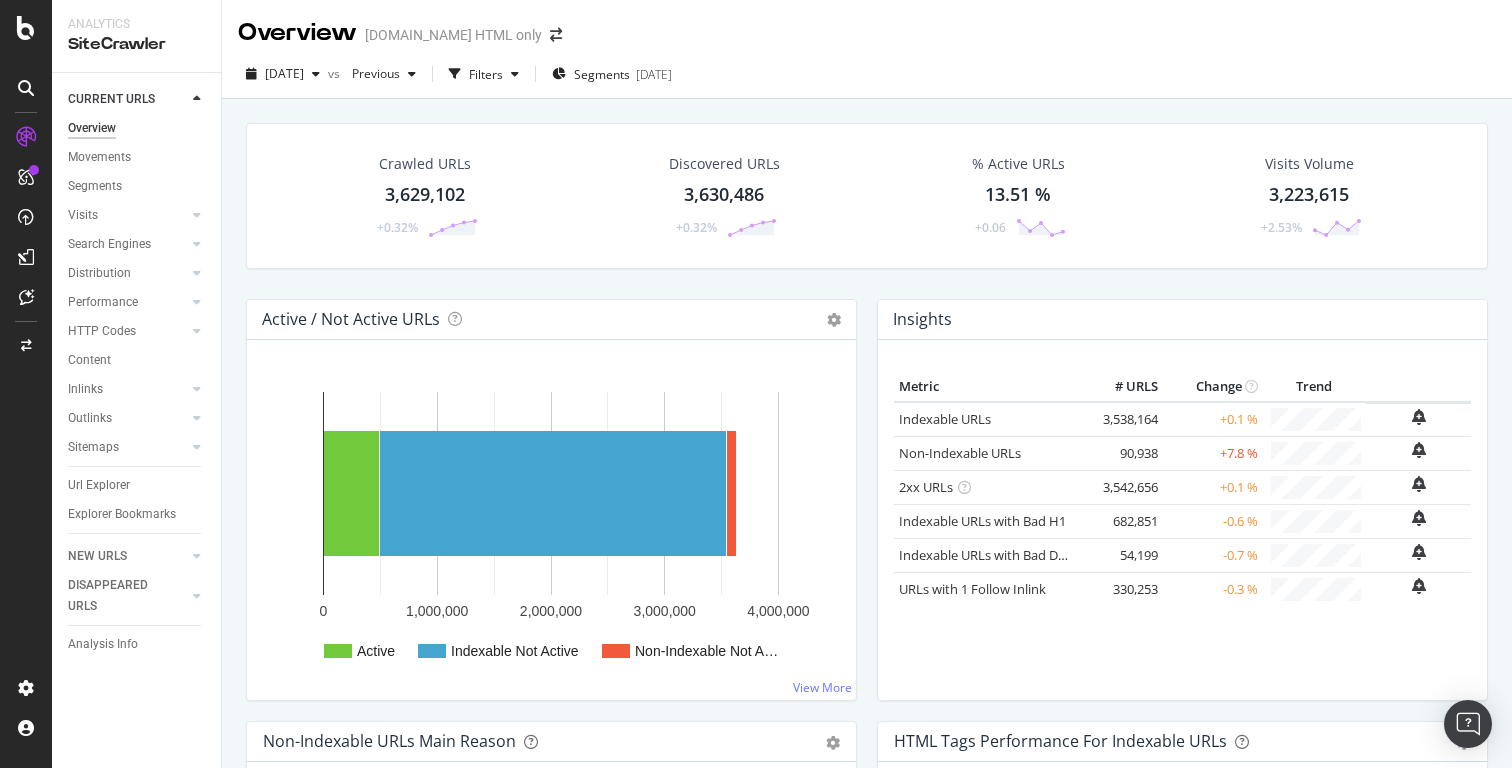 click on "2025 Jul. 3rd vs Previous Filters Segments 2025-07-06" at bounding box center [867, 78] 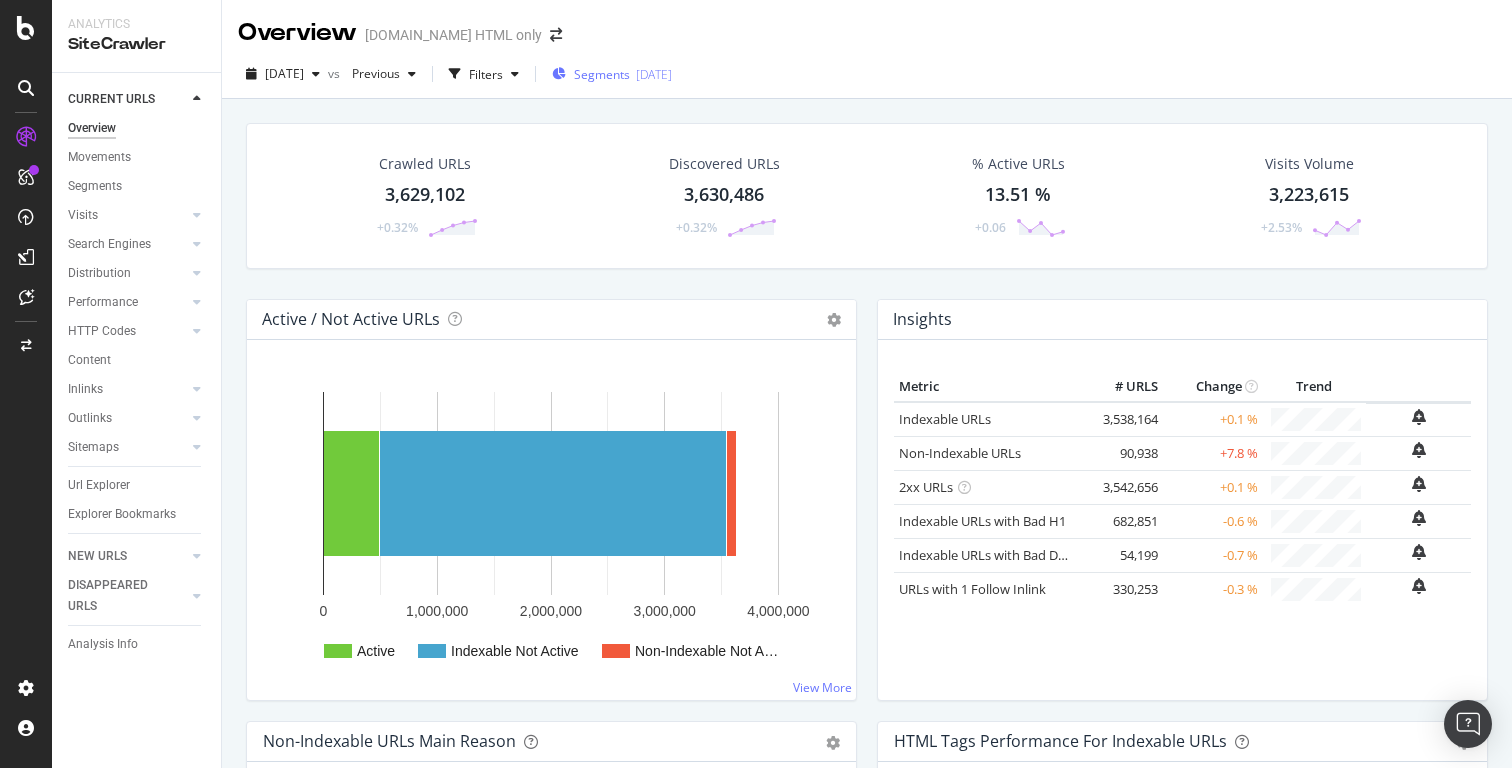 click on "Segments 2025-07-06" at bounding box center [612, 74] 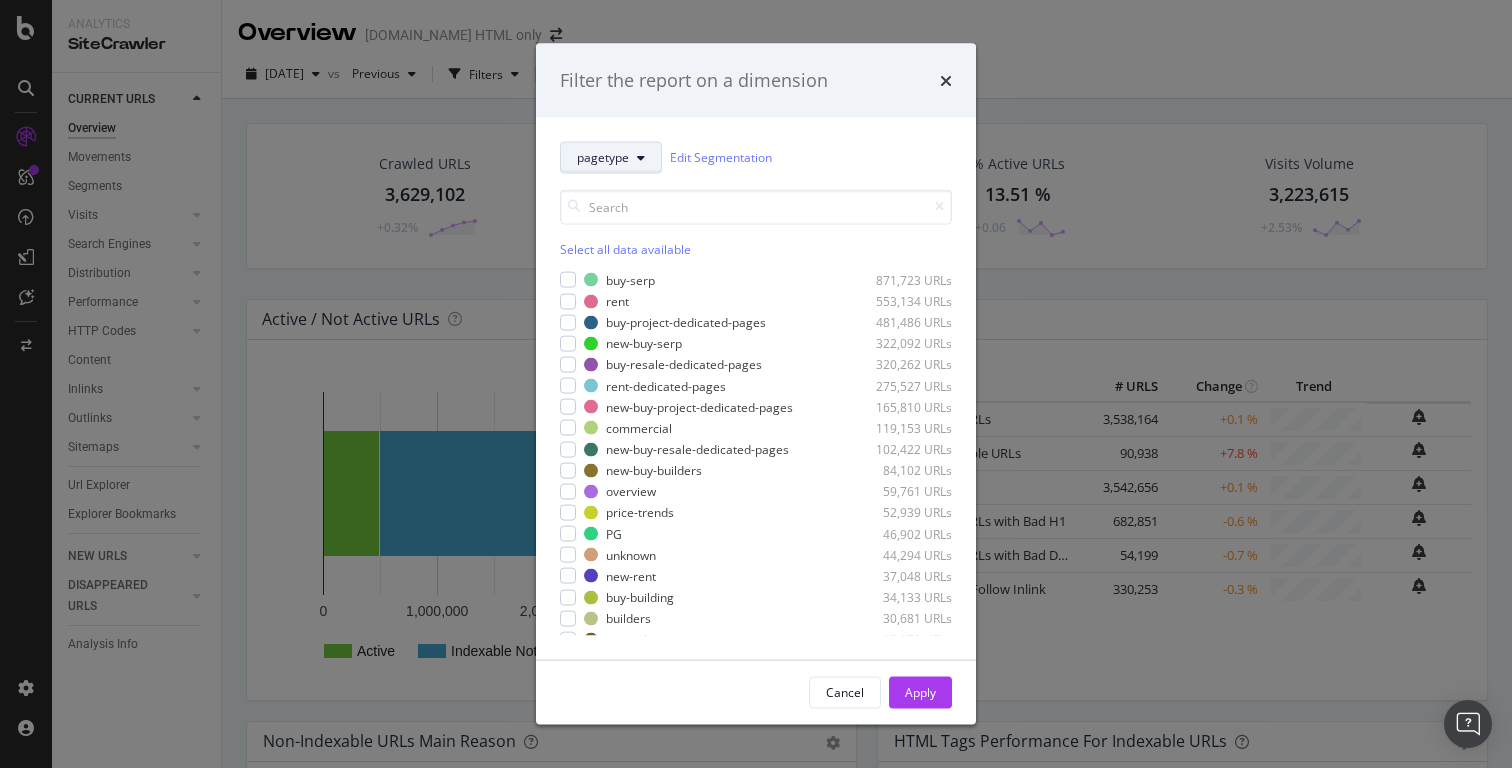 click on "pagetype" at bounding box center (611, 157) 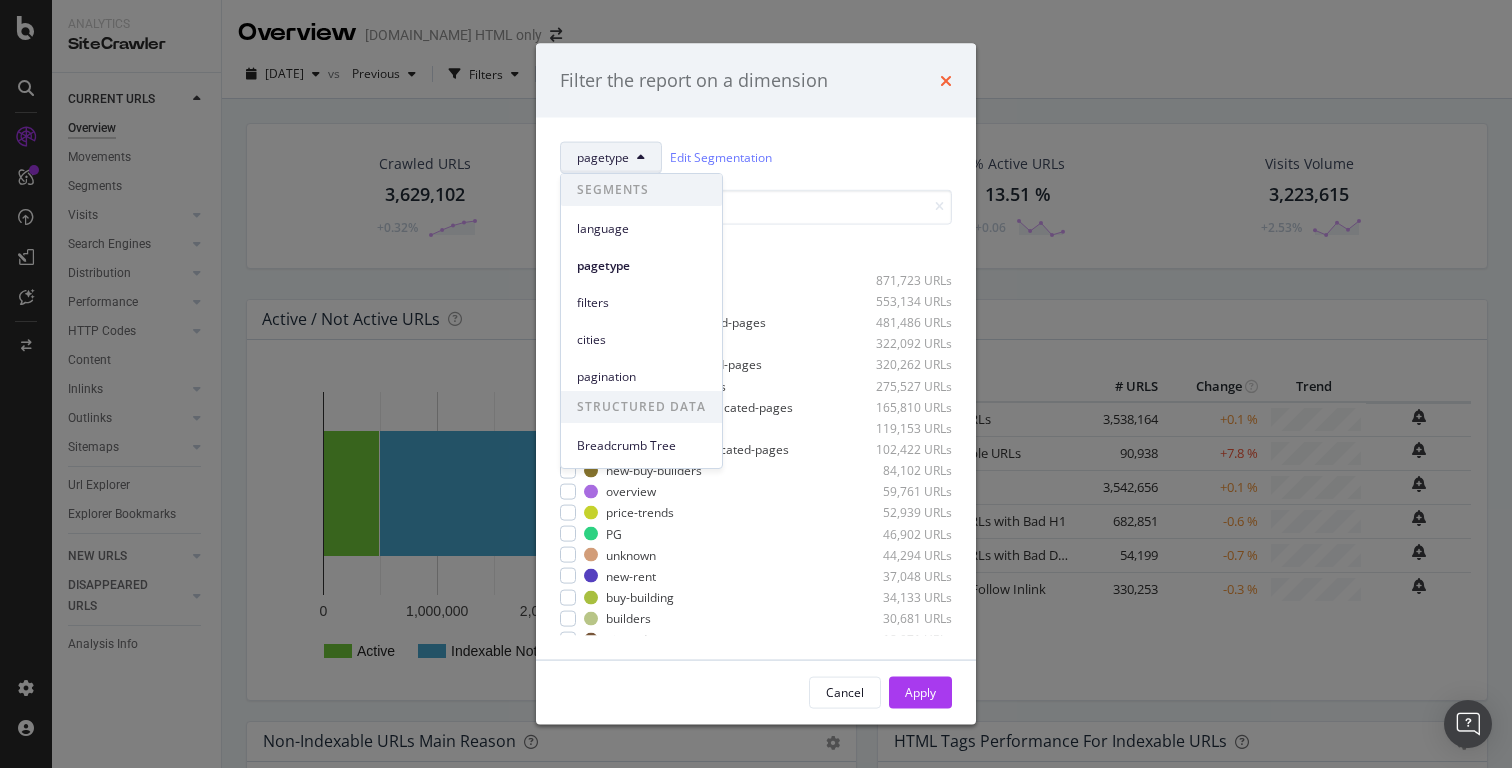 click at bounding box center (946, 80) 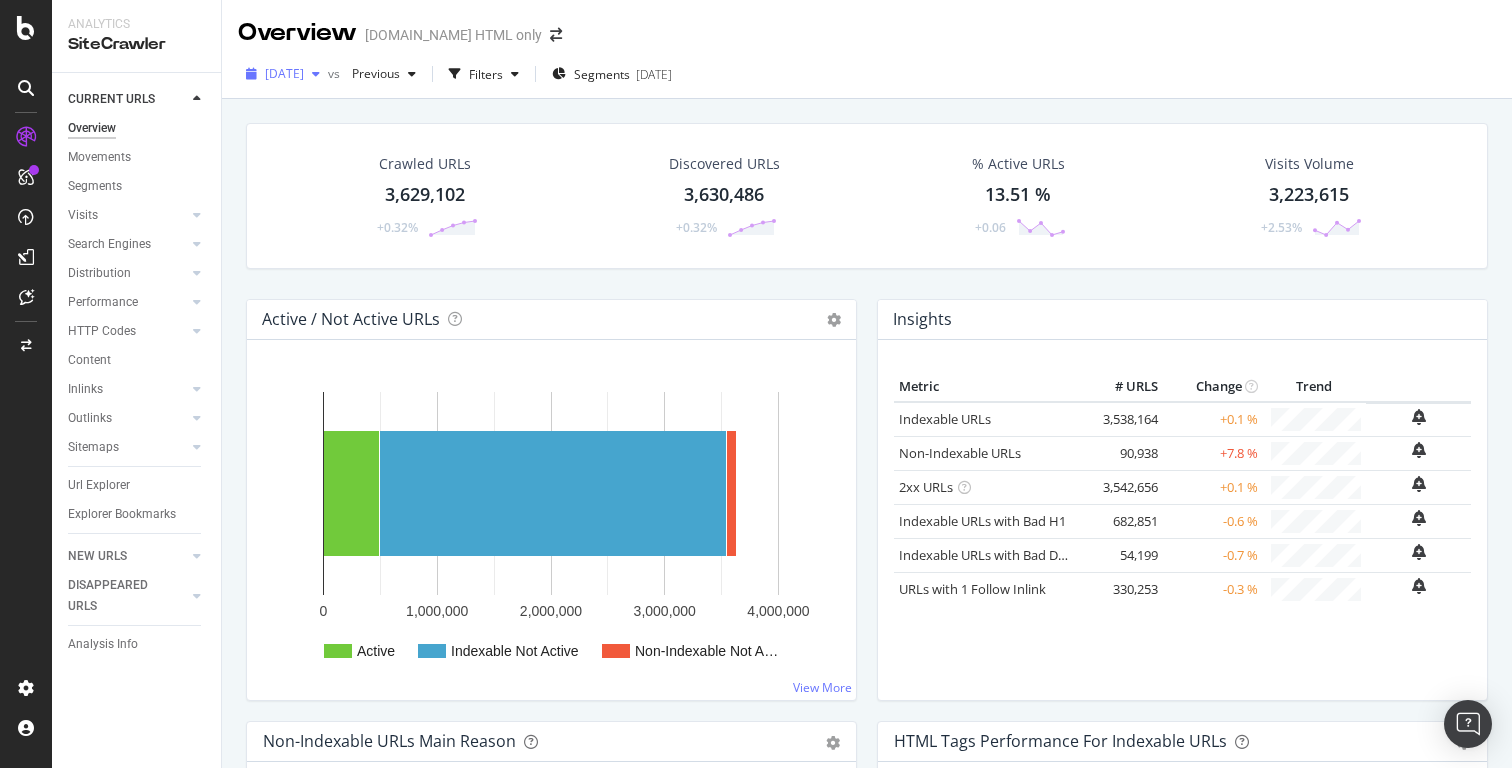 click at bounding box center (316, 74) 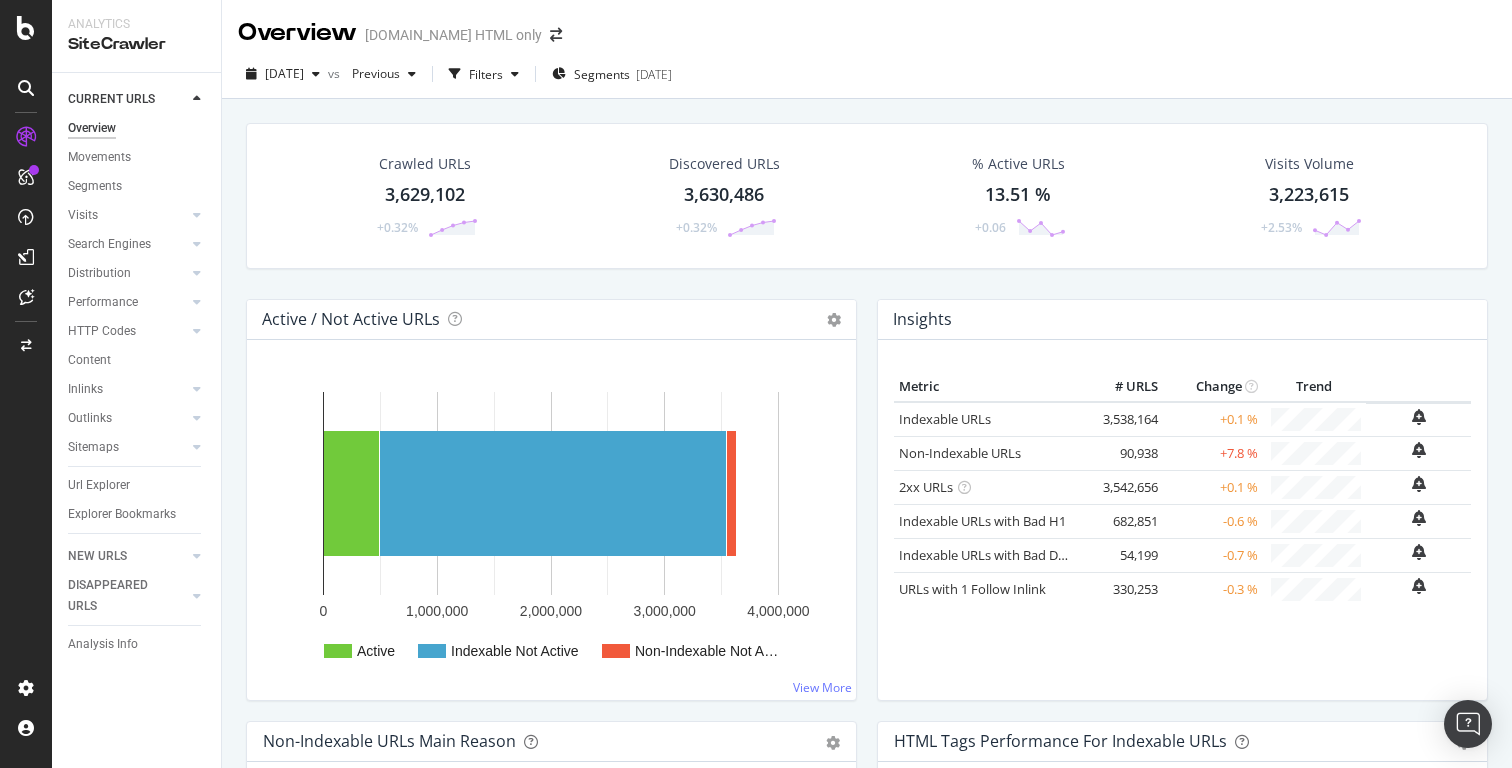 click on "Overview Housing.com HTML only" at bounding box center (867, 25) 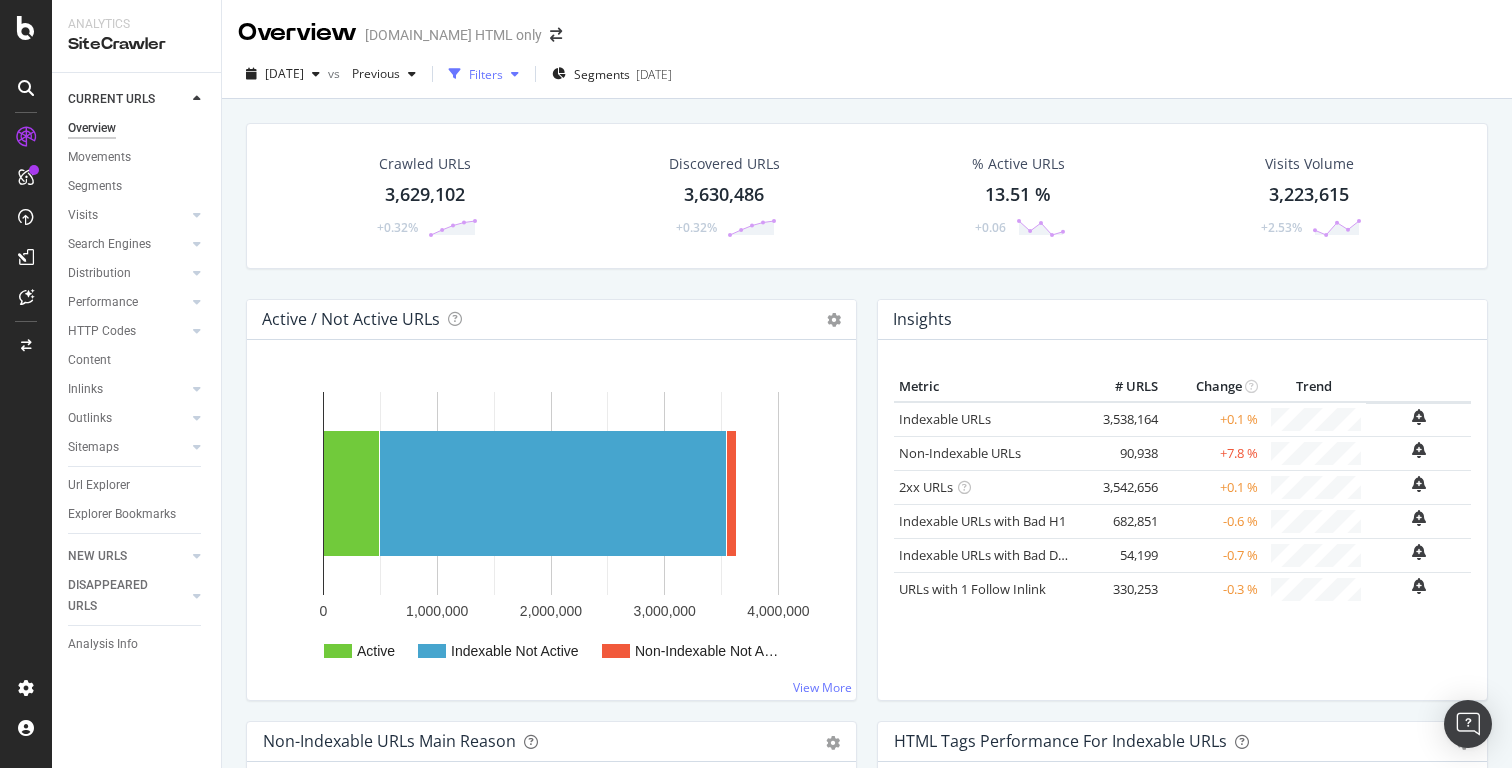 click at bounding box center [515, 74] 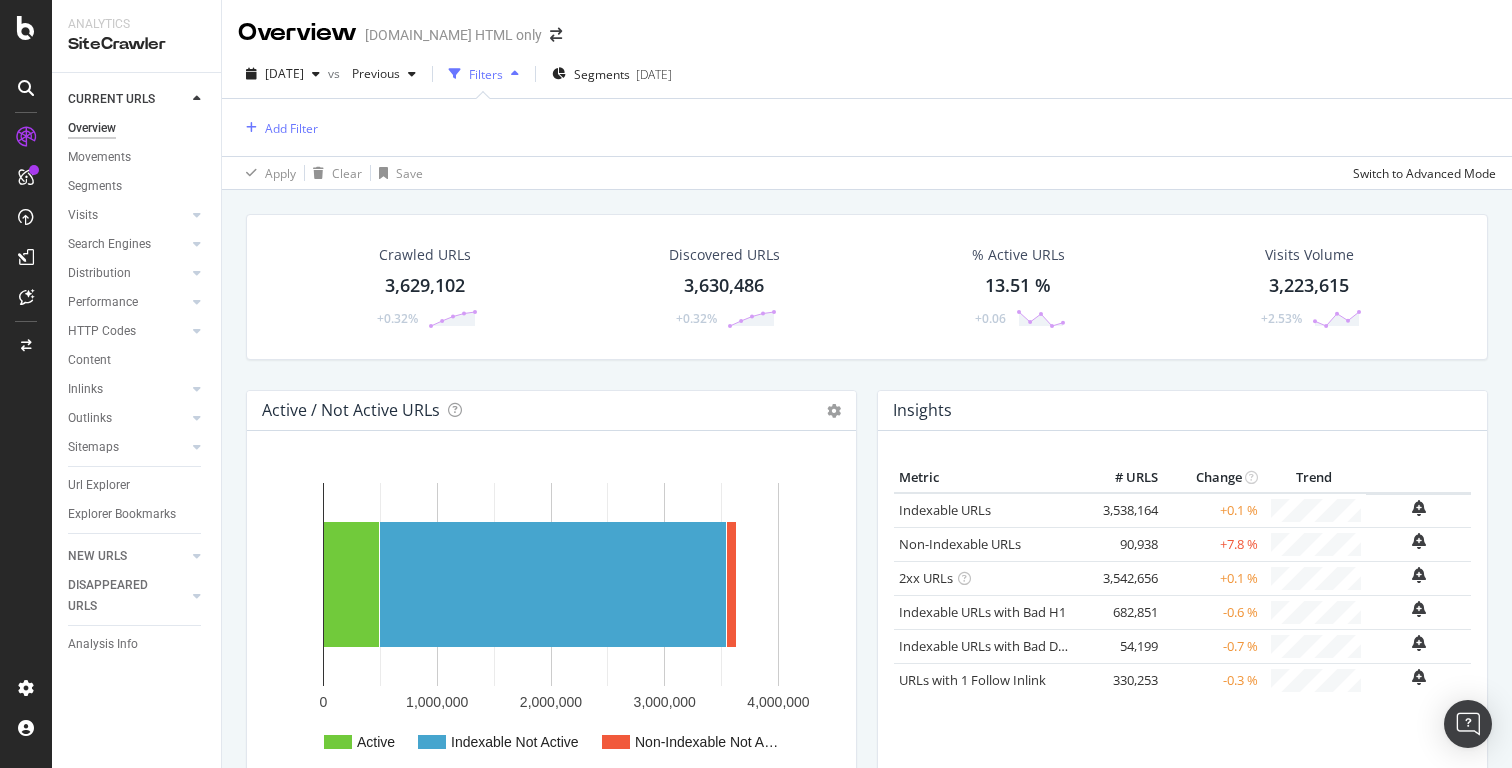 click at bounding box center (515, 74) 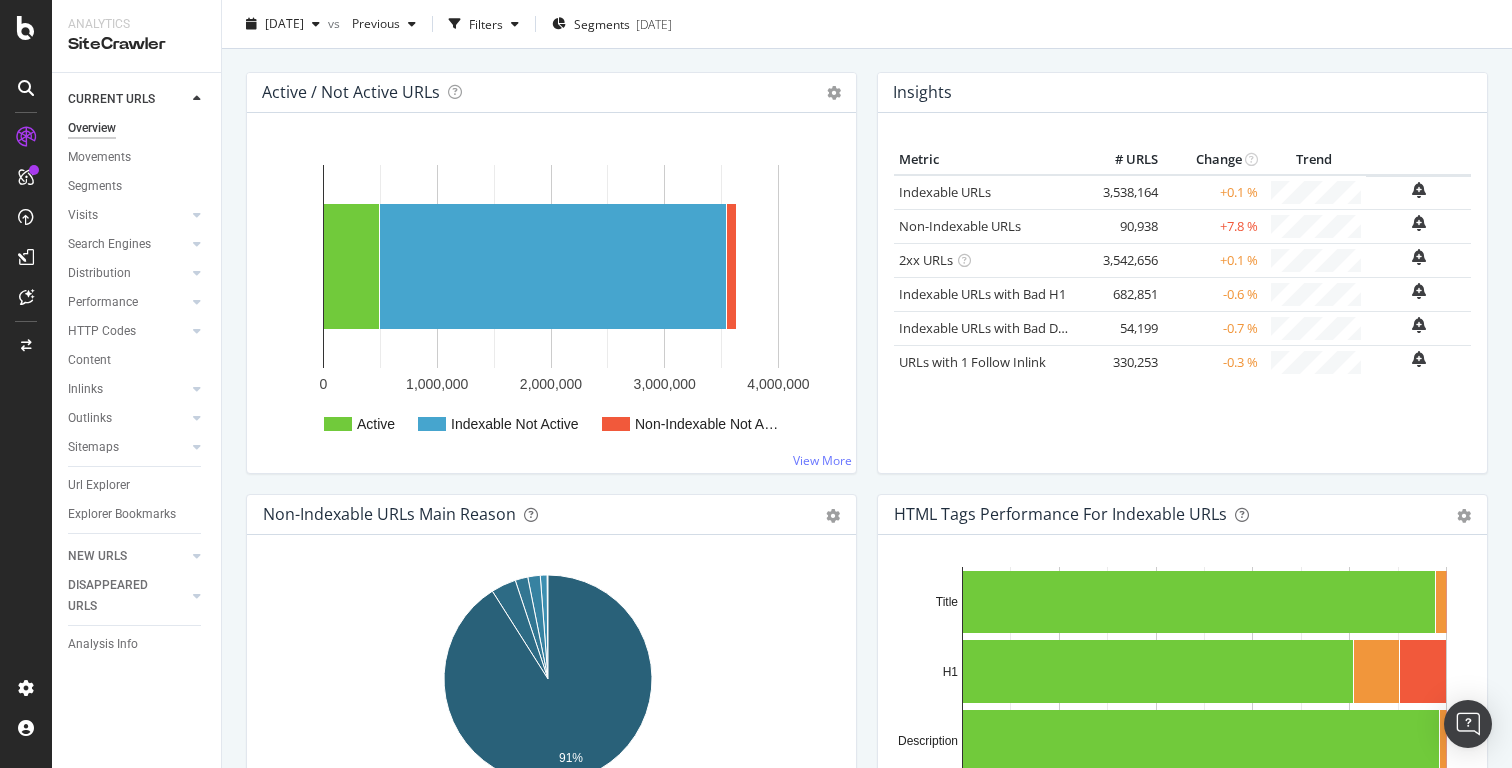 scroll, scrollTop: 0, scrollLeft: 0, axis: both 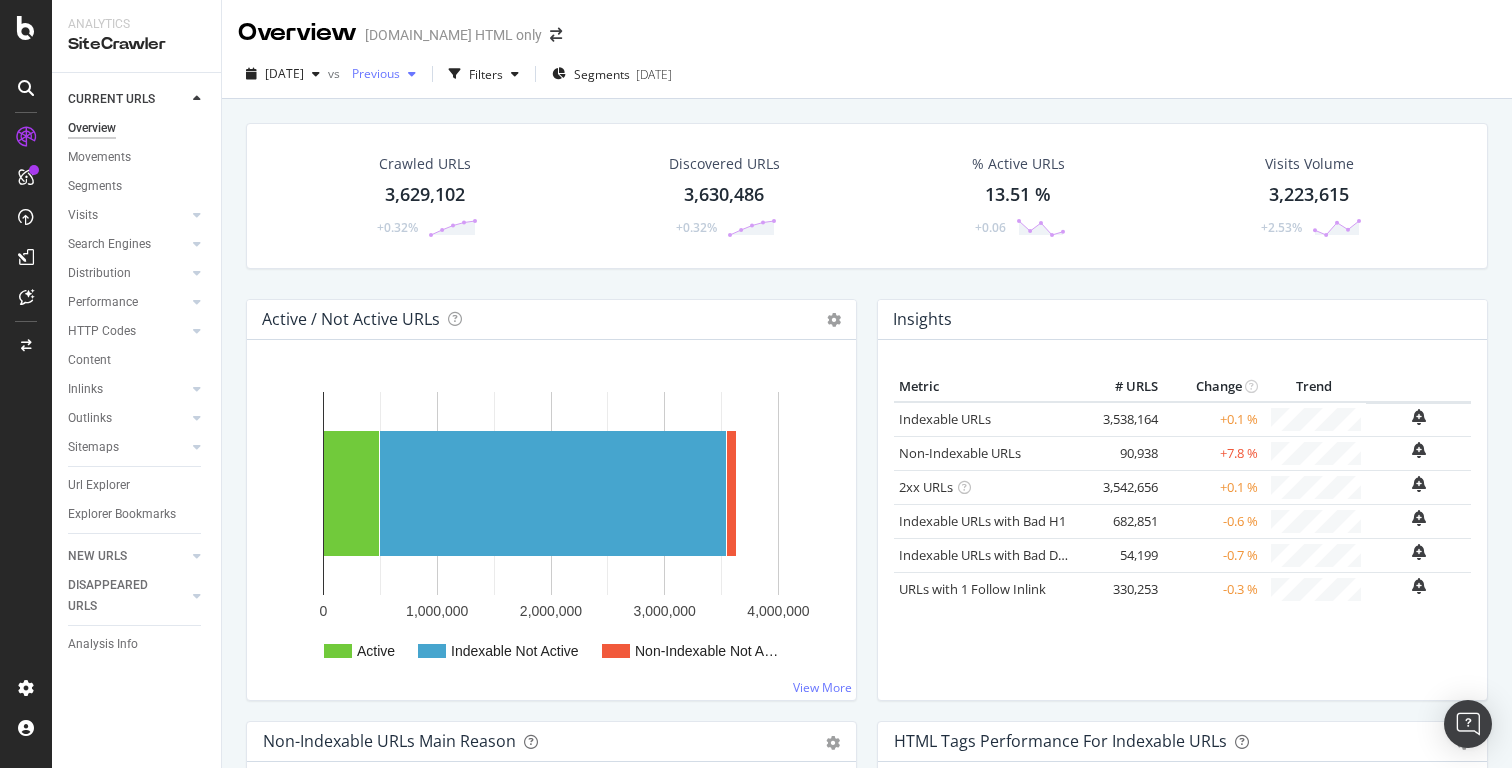 click at bounding box center [412, 74] 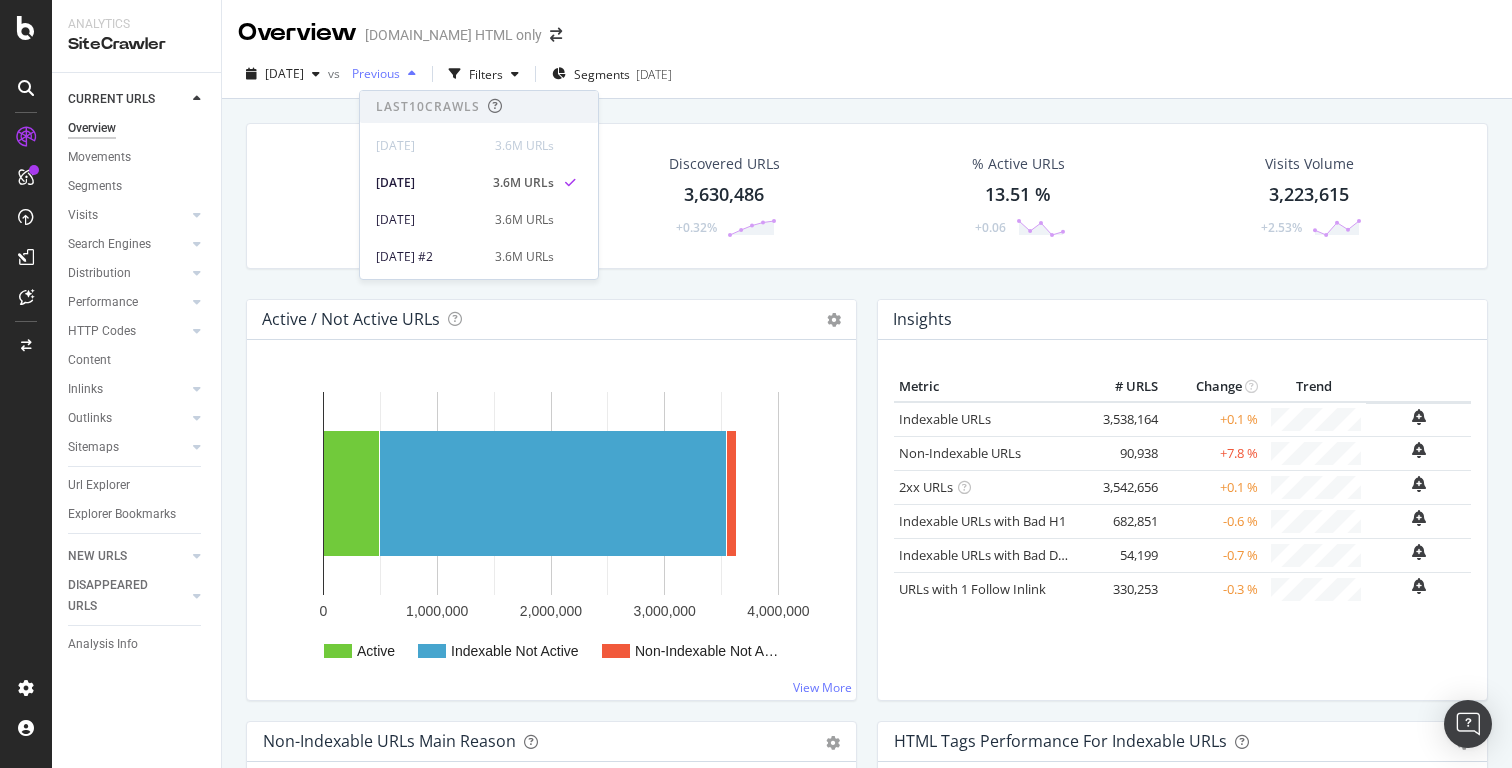 click at bounding box center (412, 74) 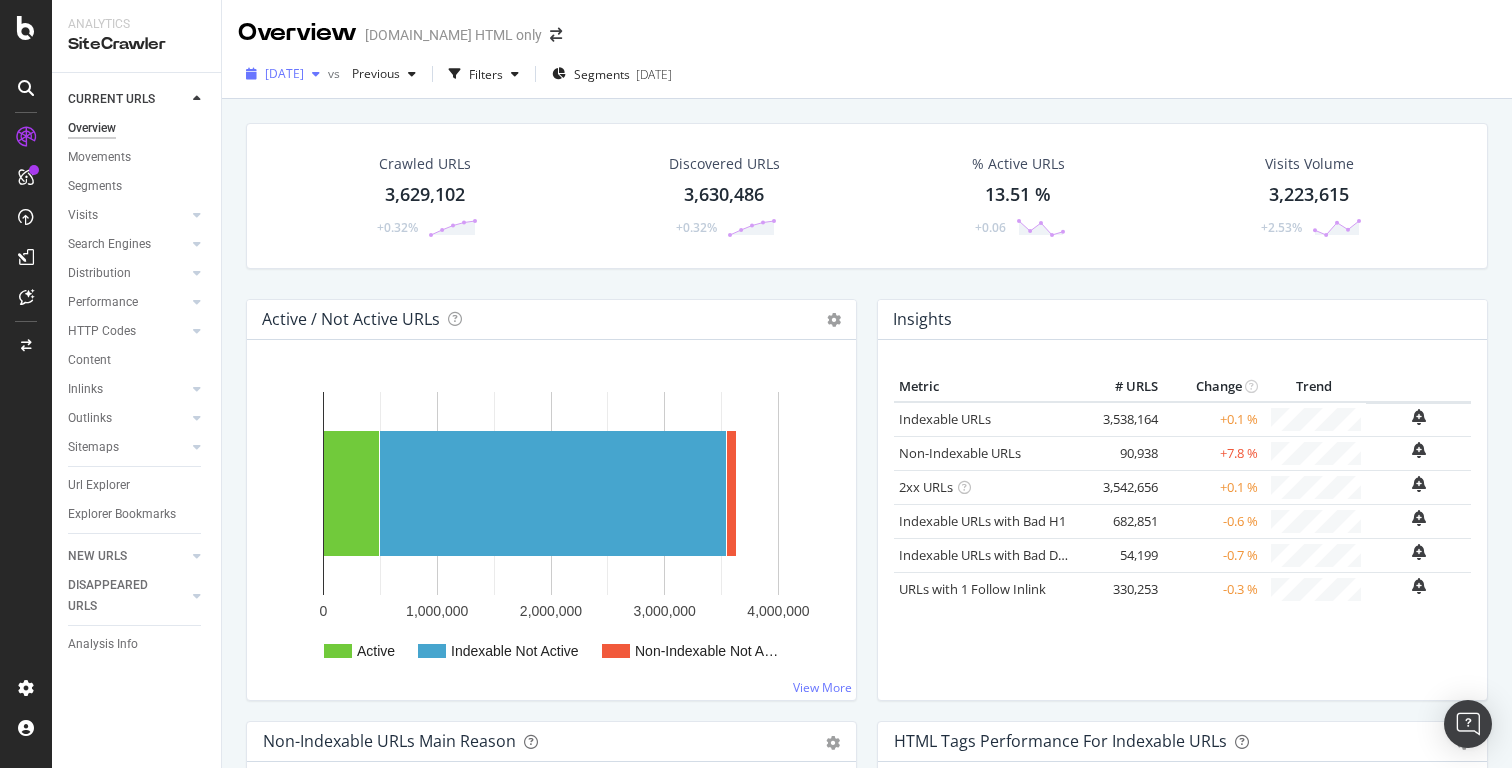 click at bounding box center (316, 74) 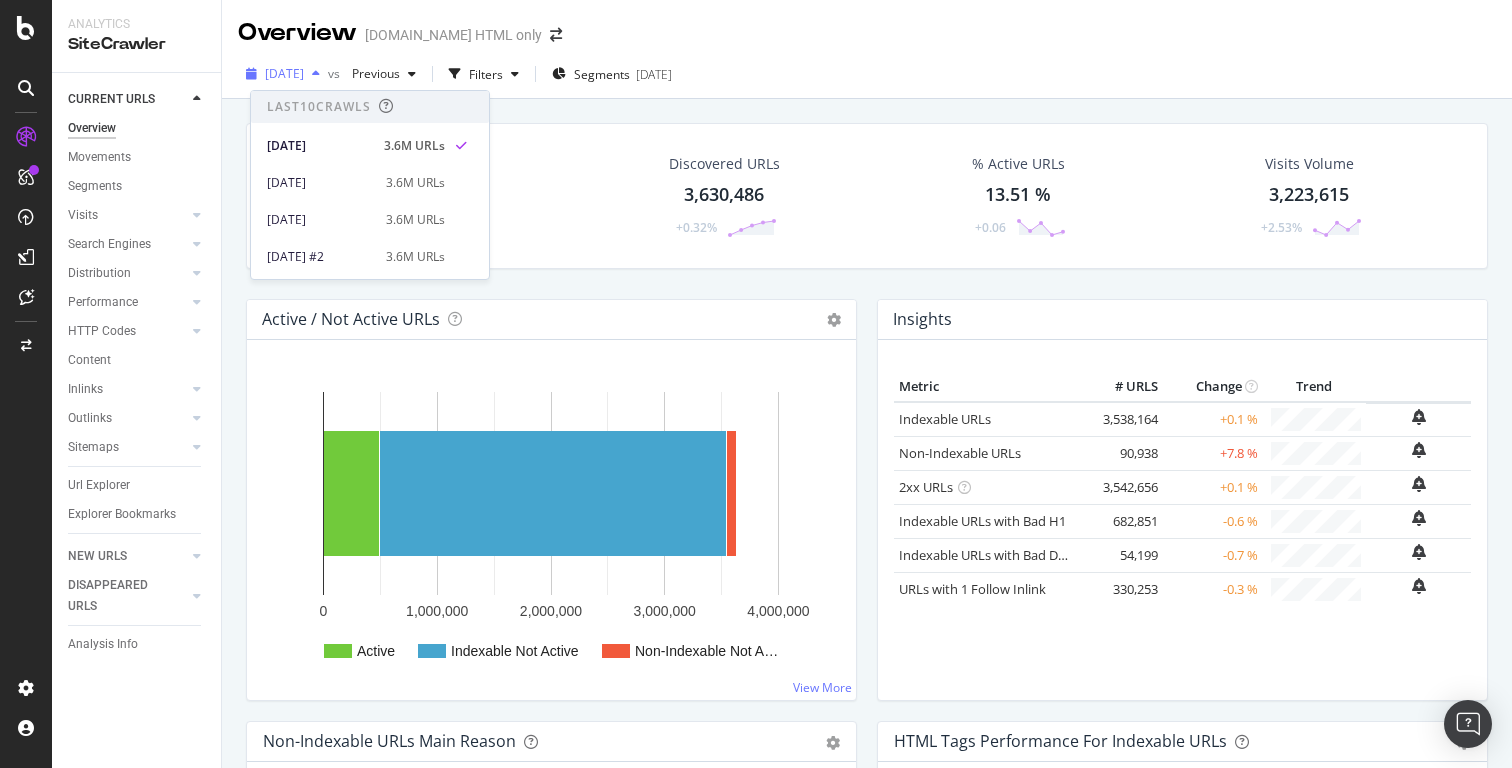 click at bounding box center (316, 74) 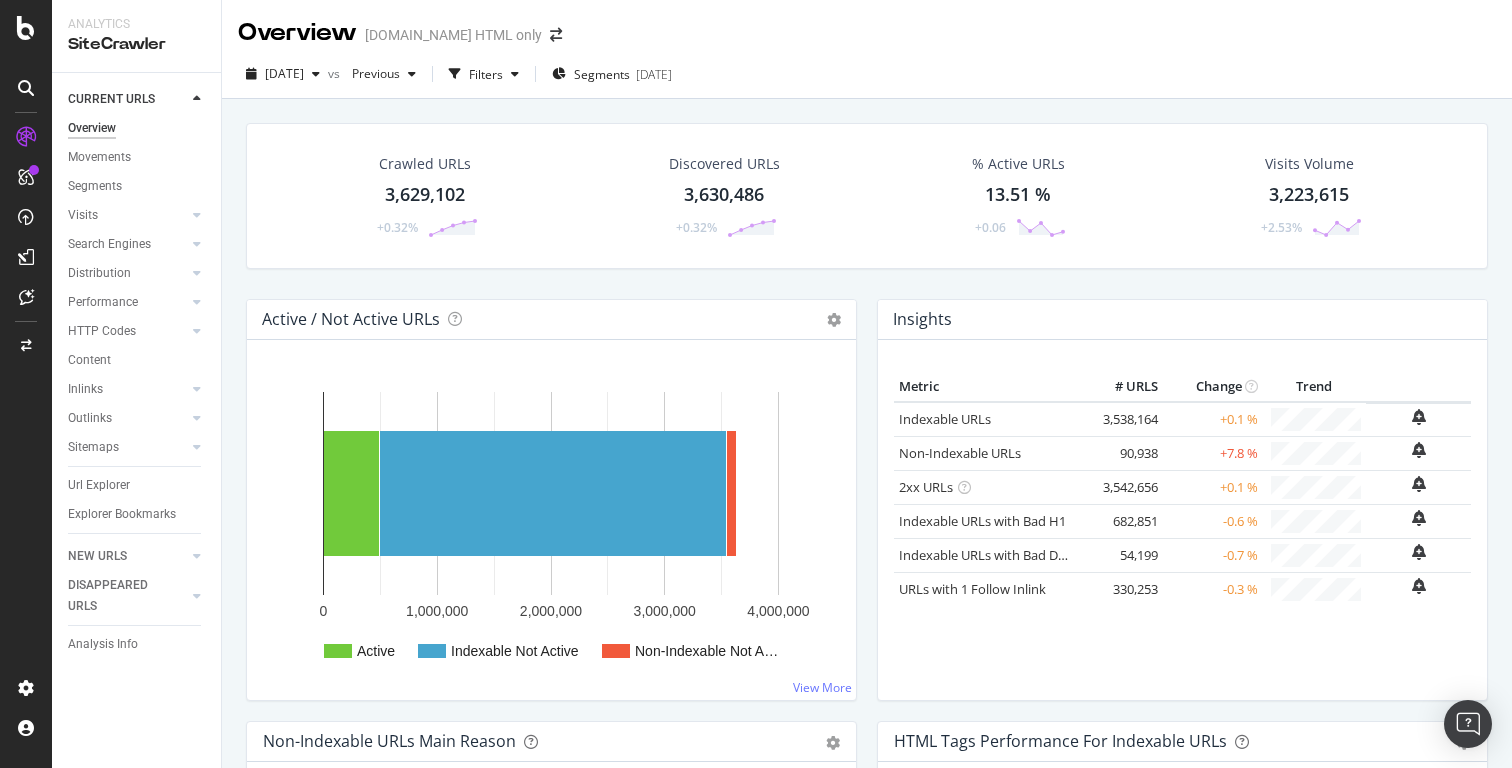 click at bounding box center [197, 99] 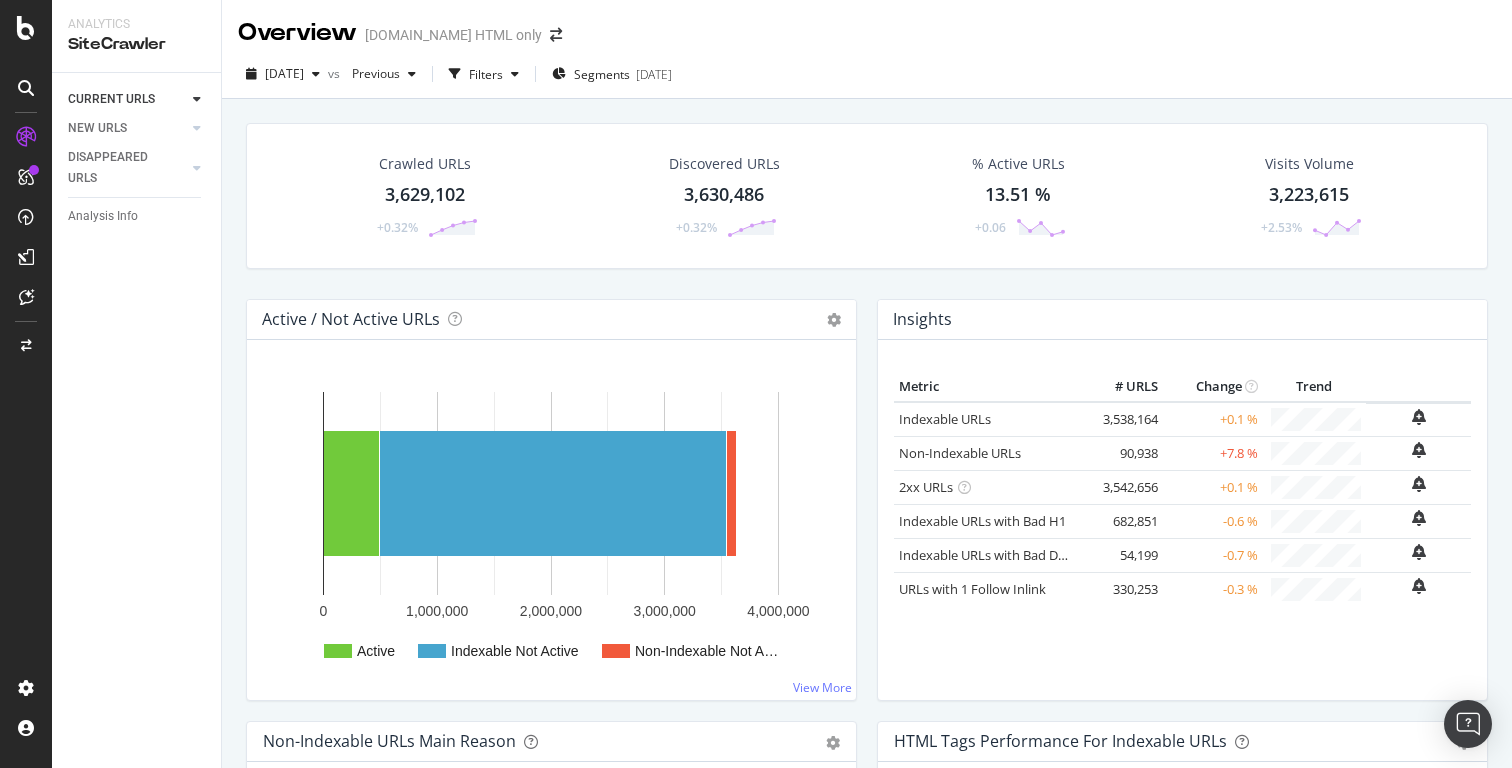 click at bounding box center (197, 99) 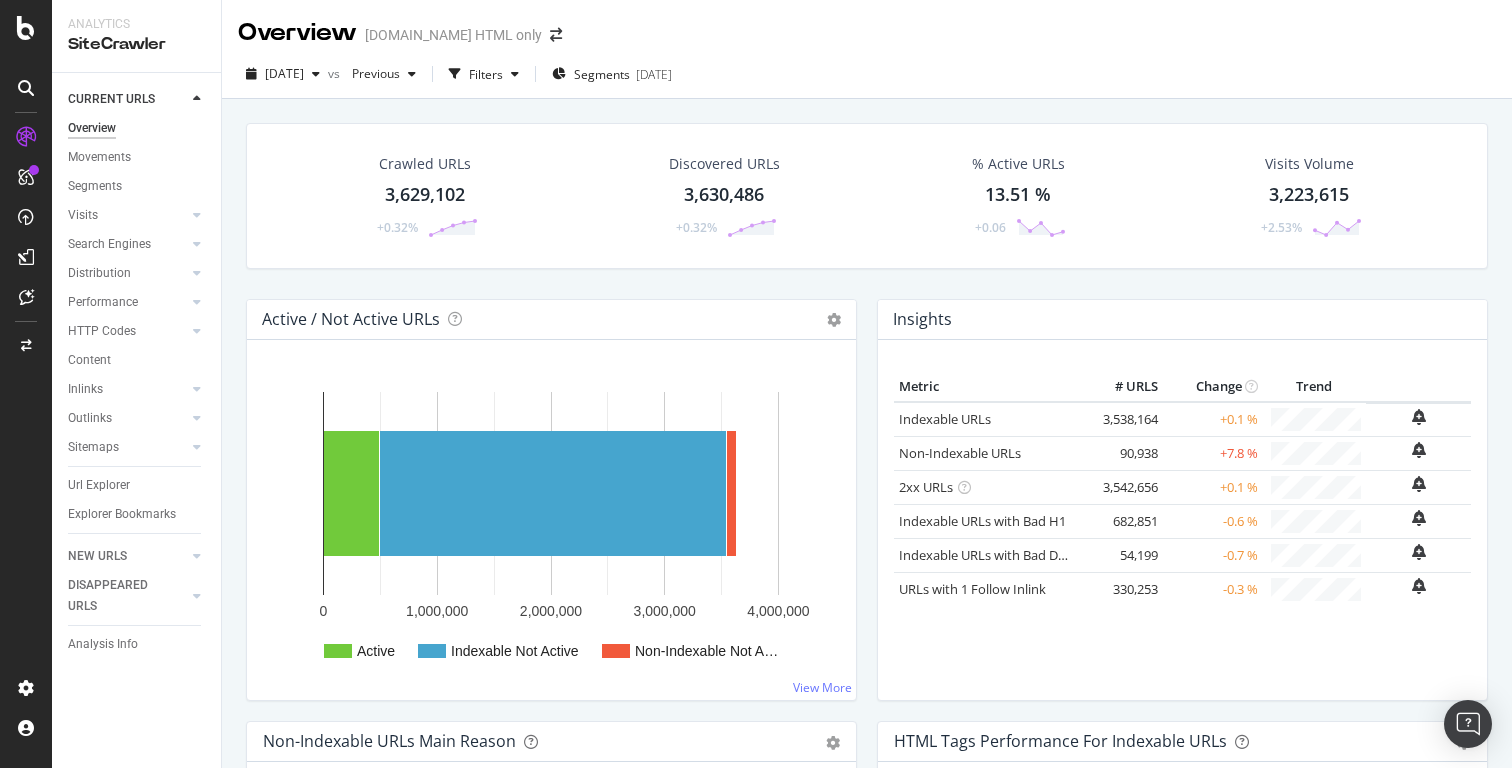click at bounding box center [197, 99] 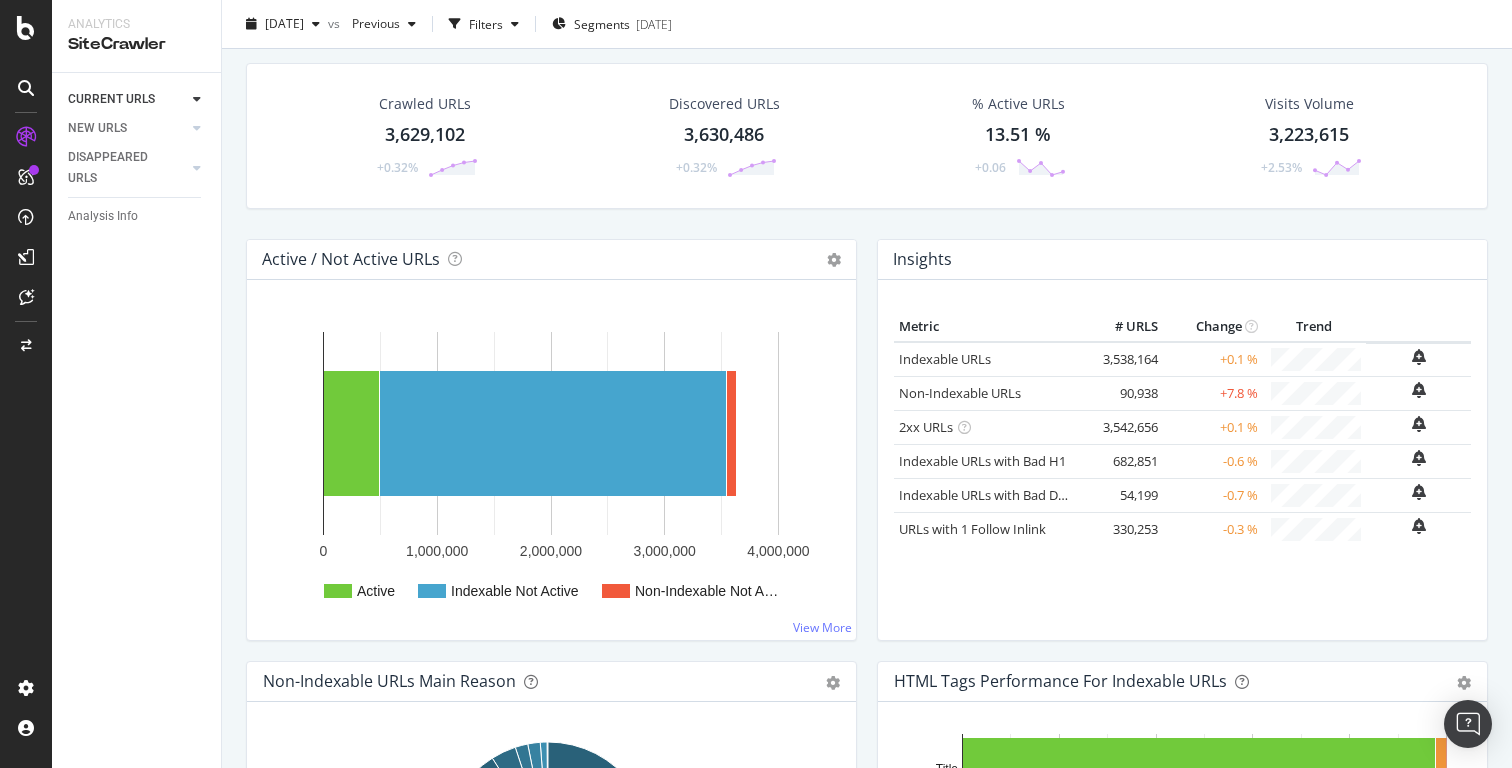scroll, scrollTop: 0, scrollLeft: 0, axis: both 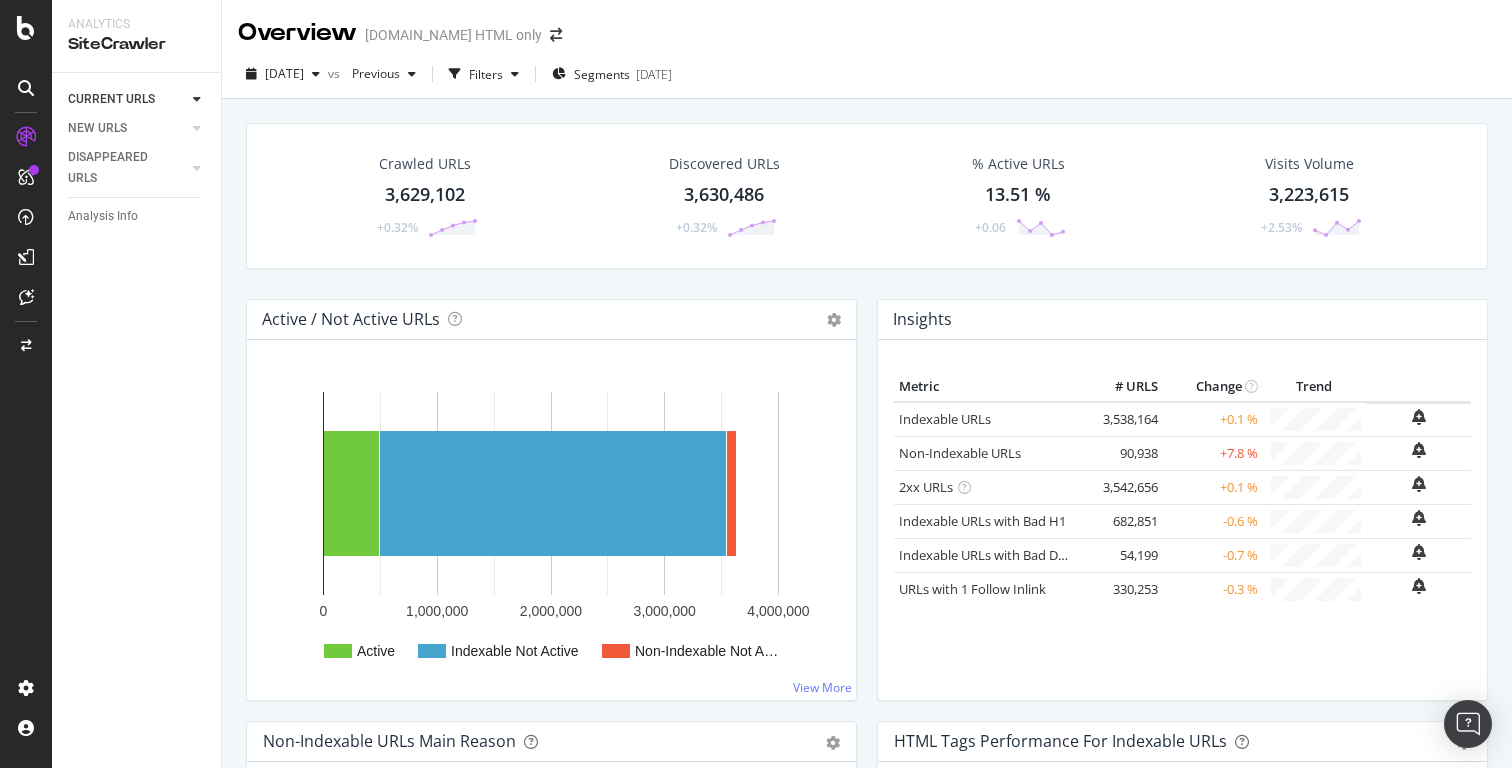 click at bounding box center [197, 99] 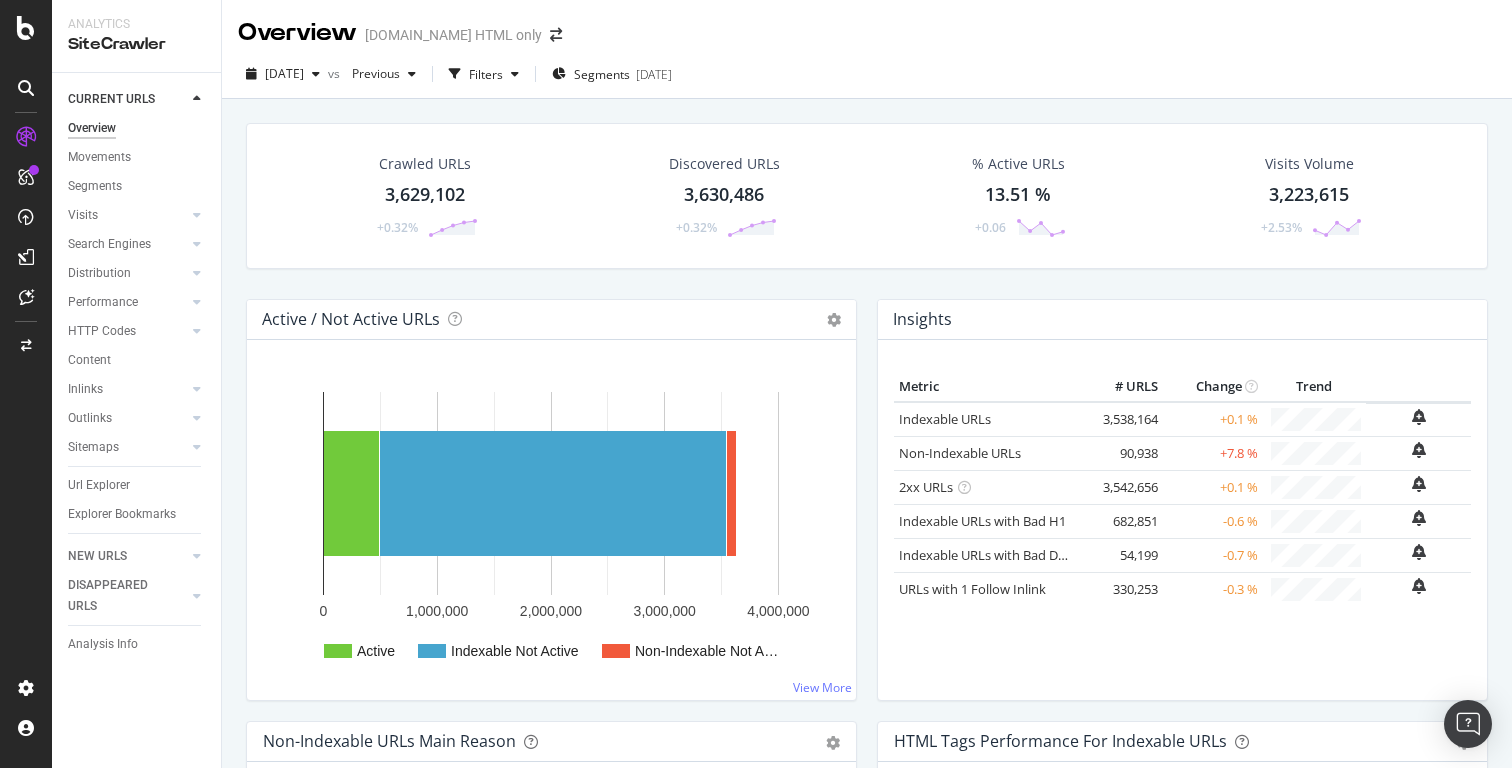 click at bounding box center (197, 99) 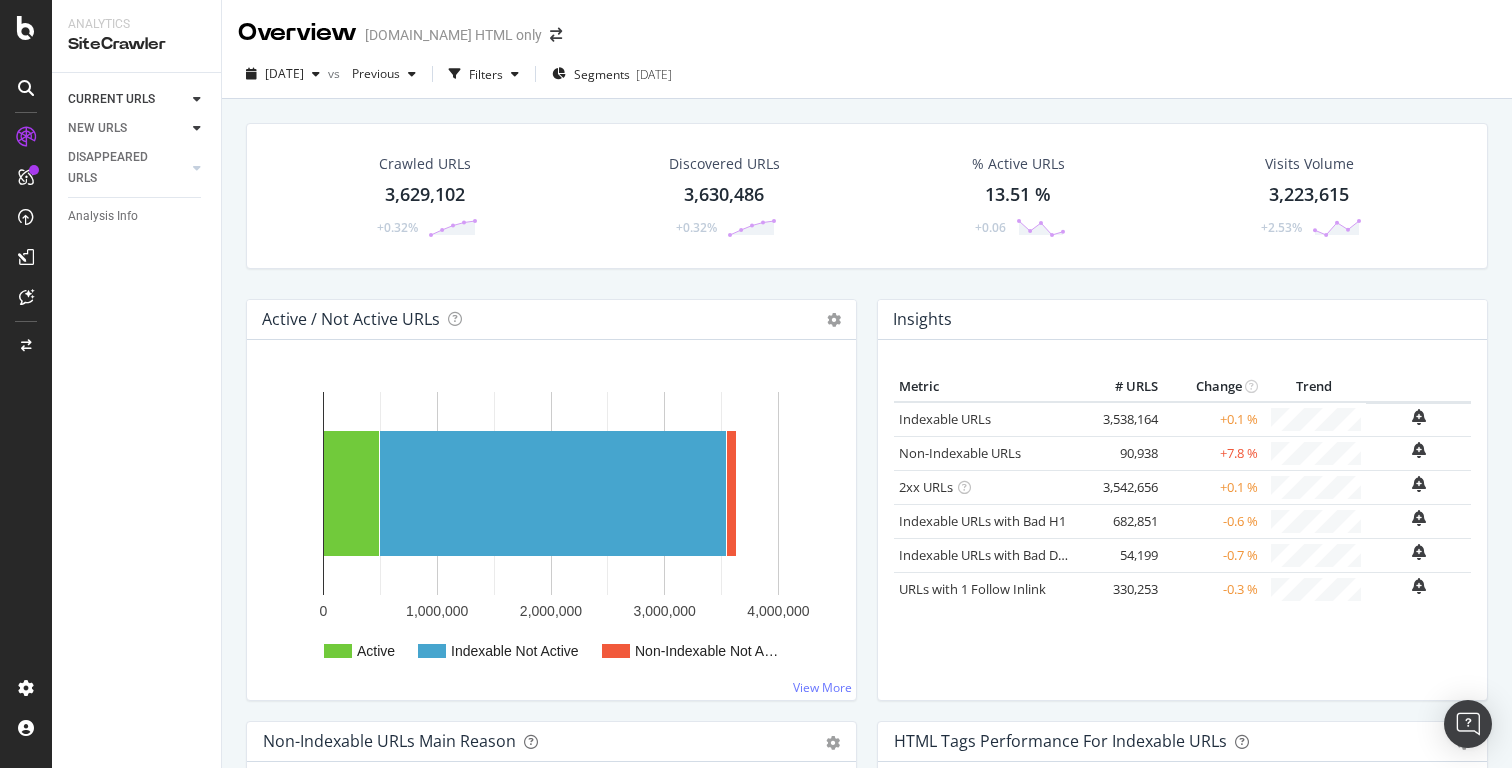 click at bounding box center (197, 128) 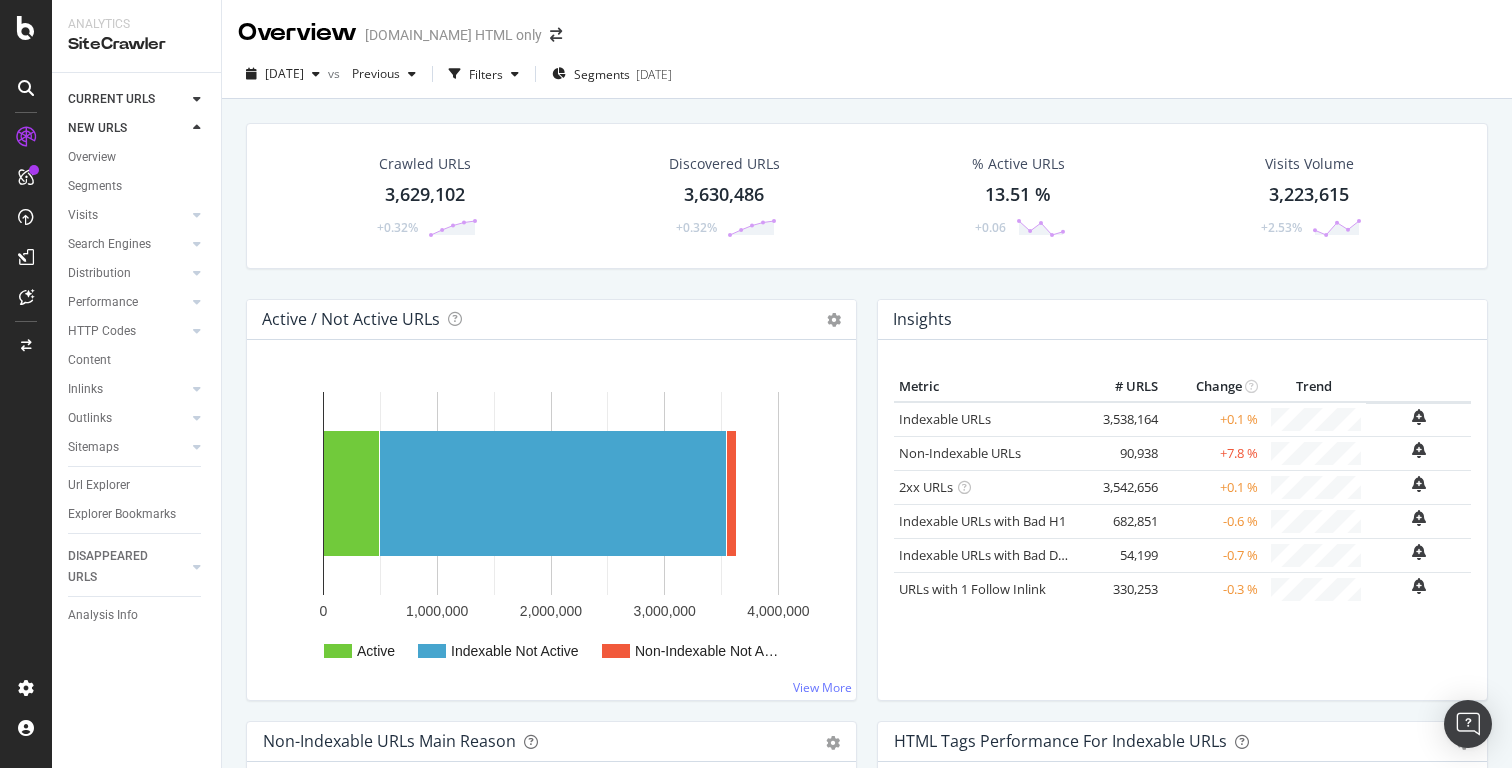 click at bounding box center [197, 128] 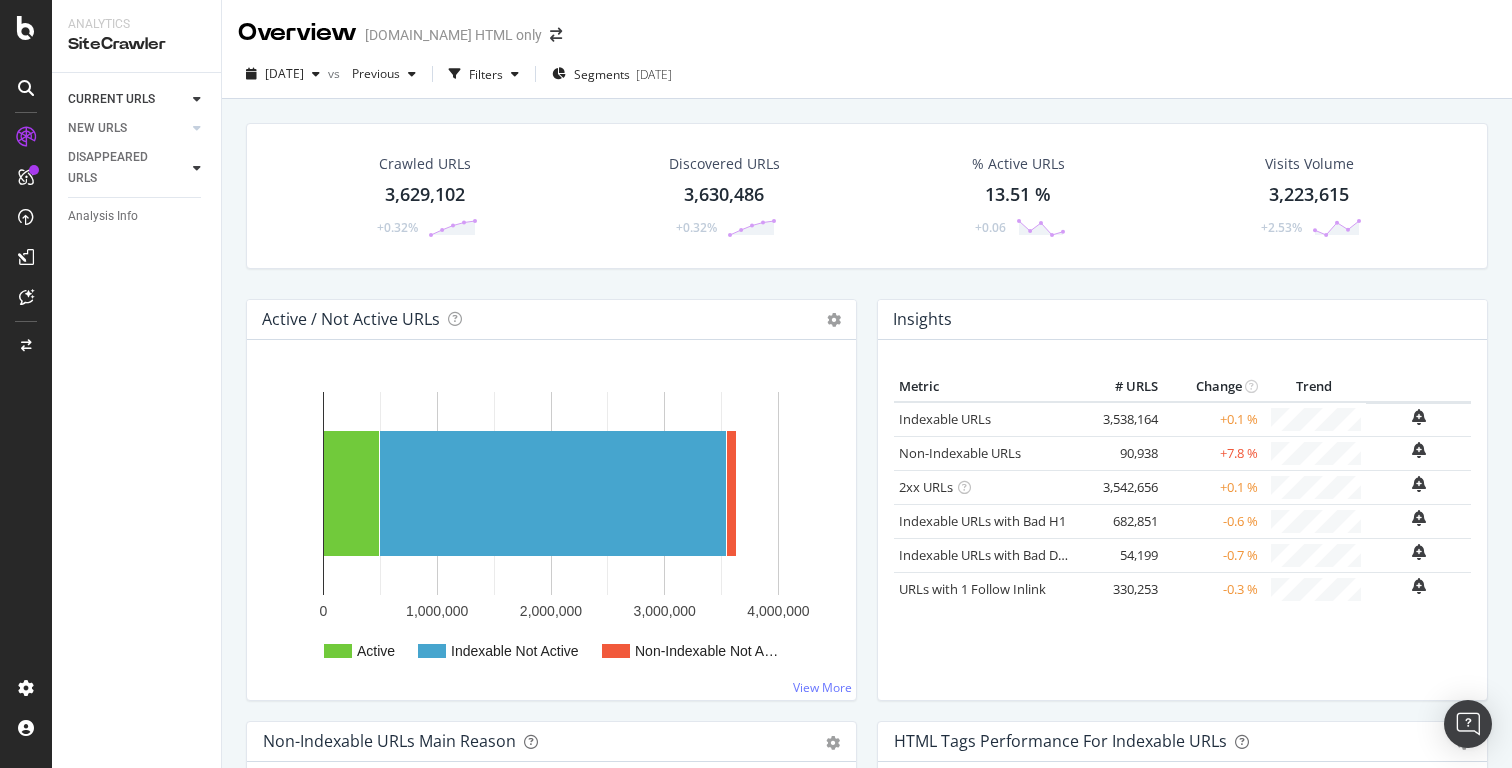 click at bounding box center [197, 168] 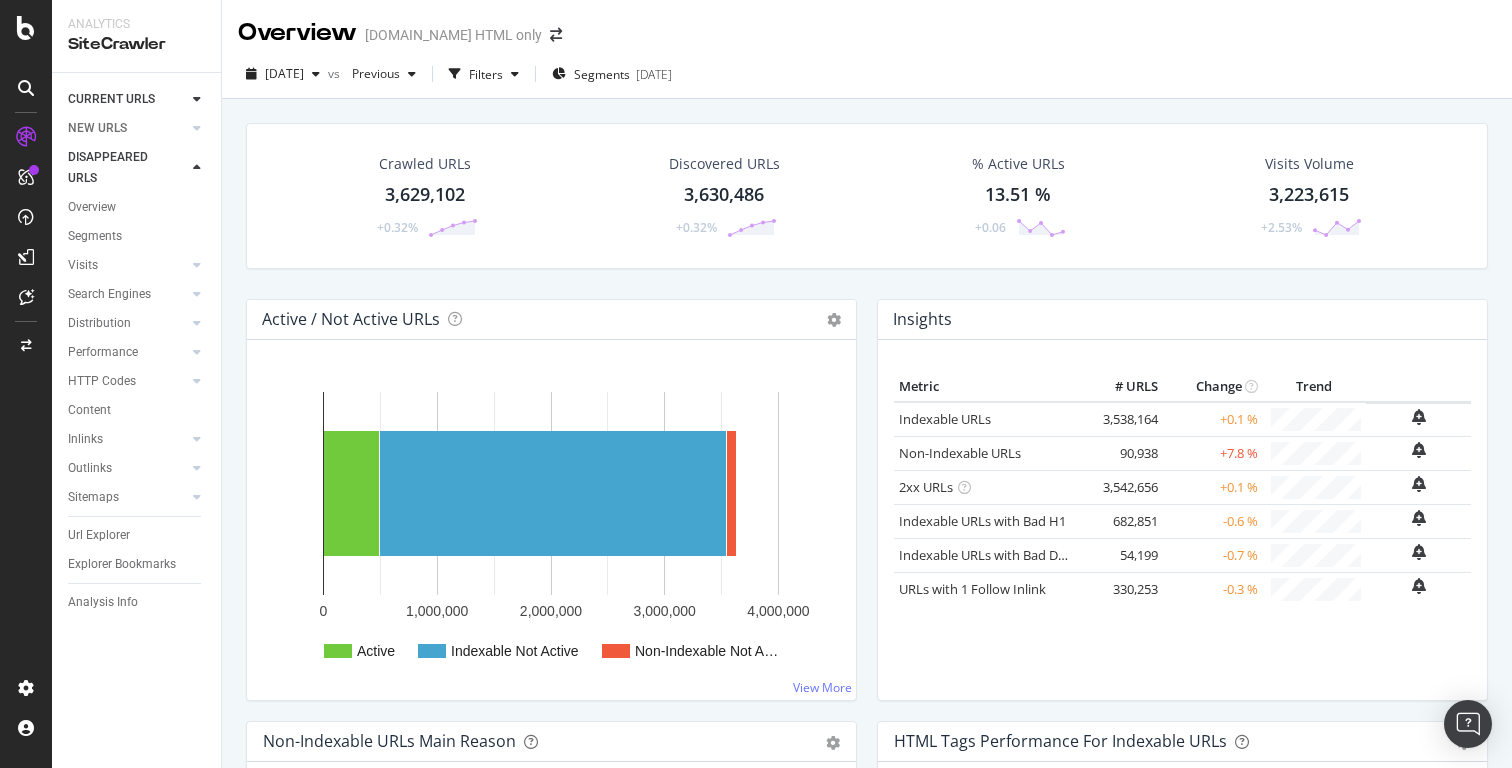 click at bounding box center [197, 168] 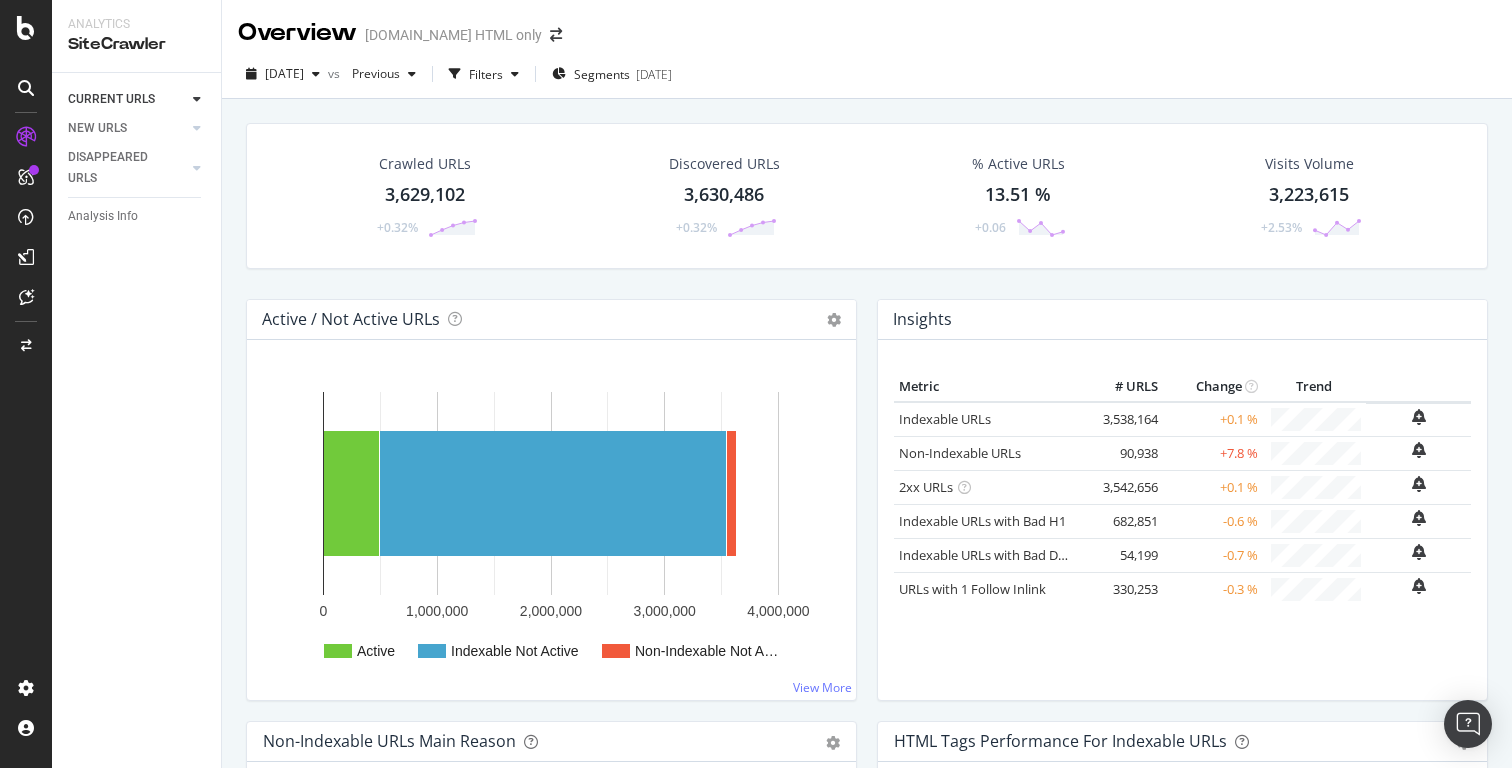 click at bounding box center [197, 99] 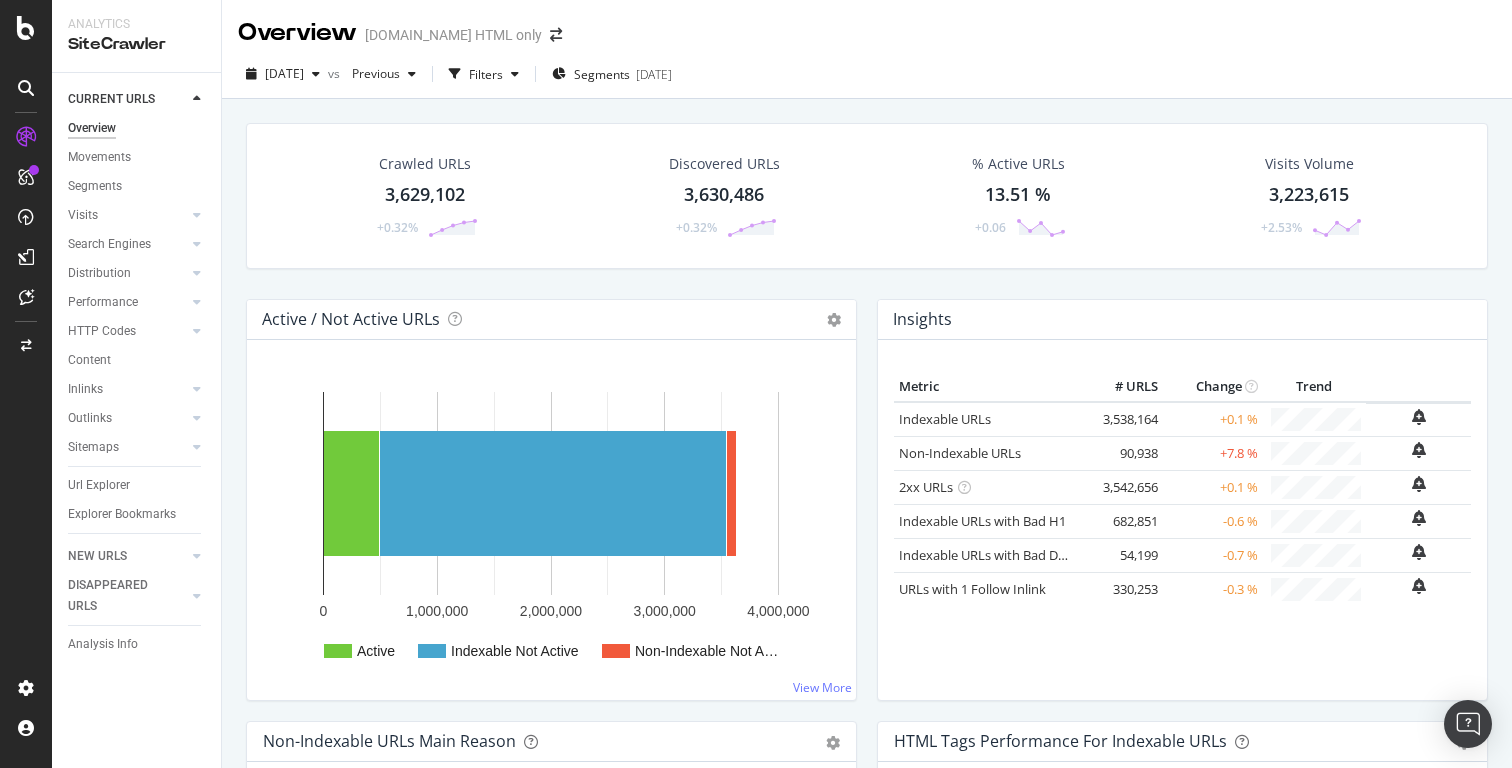 click on "Overview" at bounding box center [92, 128] 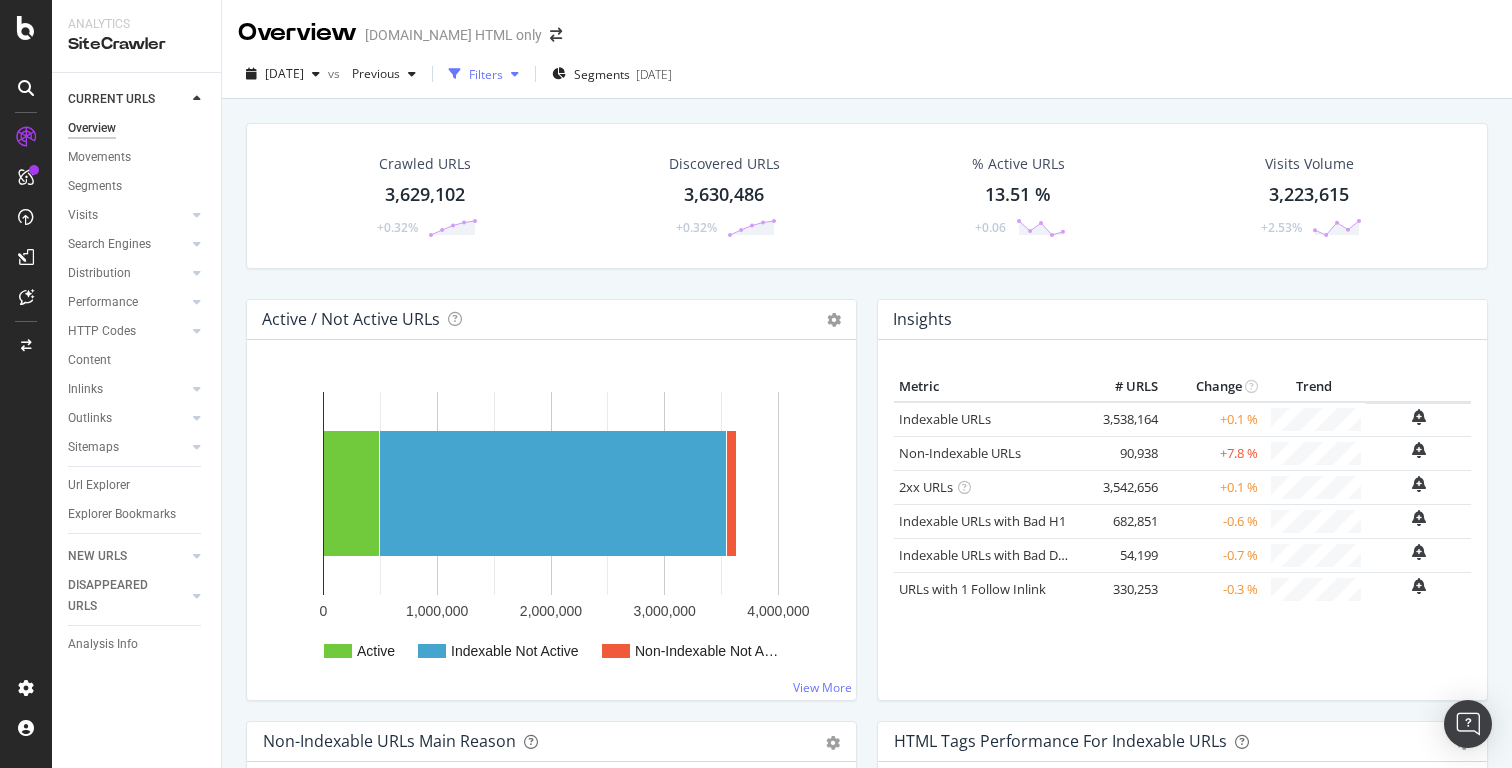 click on "Filters" at bounding box center [484, 74] 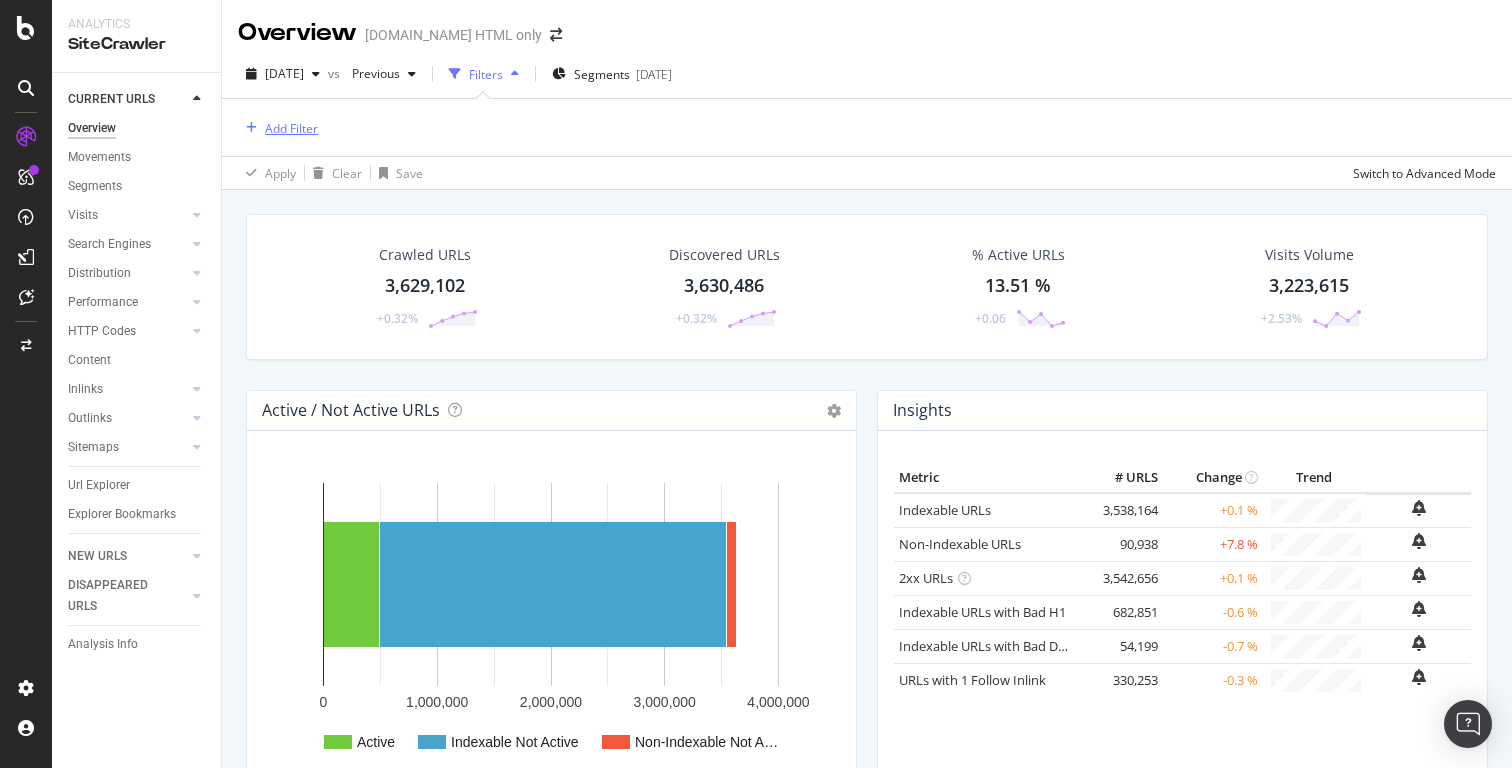 click on "Add Filter" at bounding box center (278, 128) 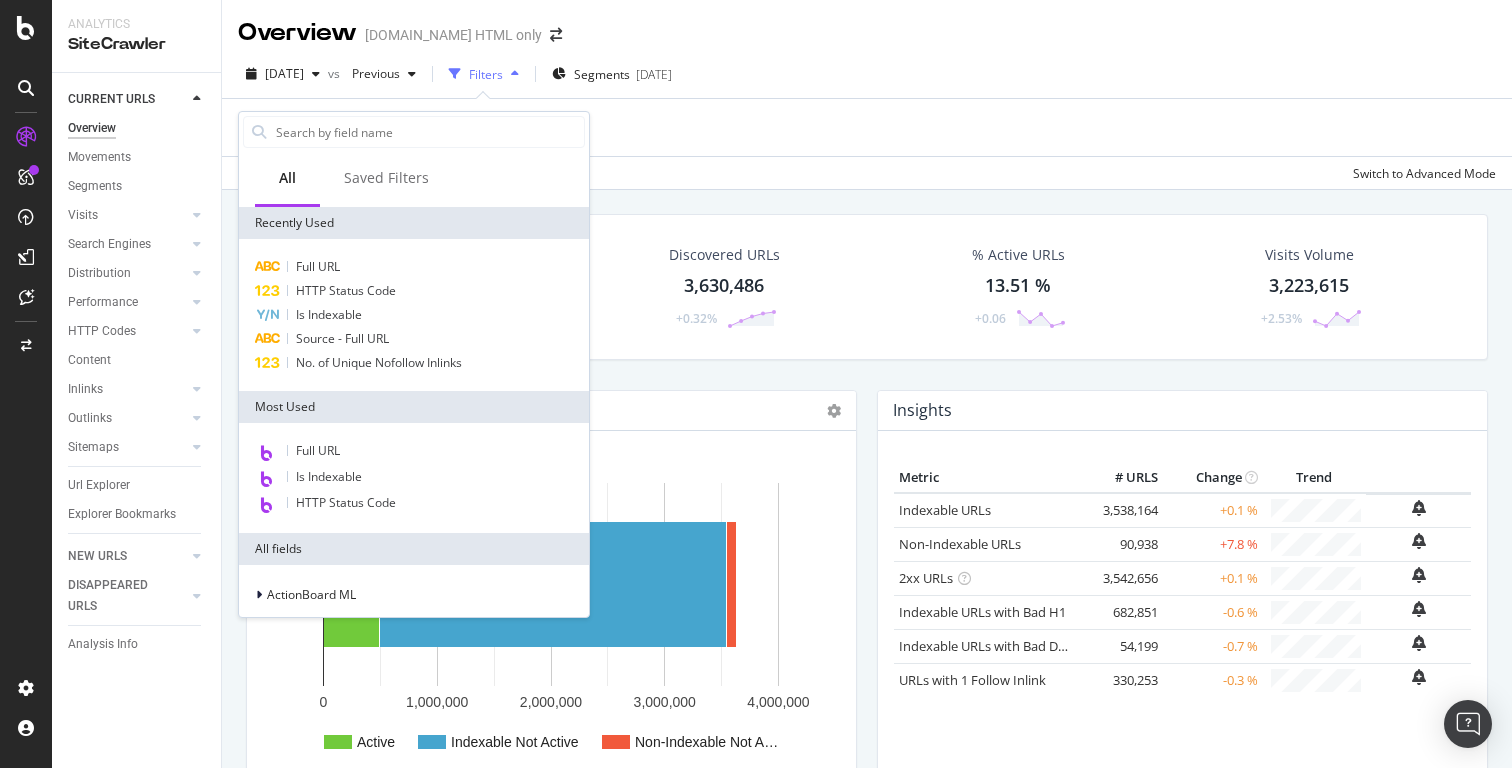 click on "Filters" at bounding box center [486, 74] 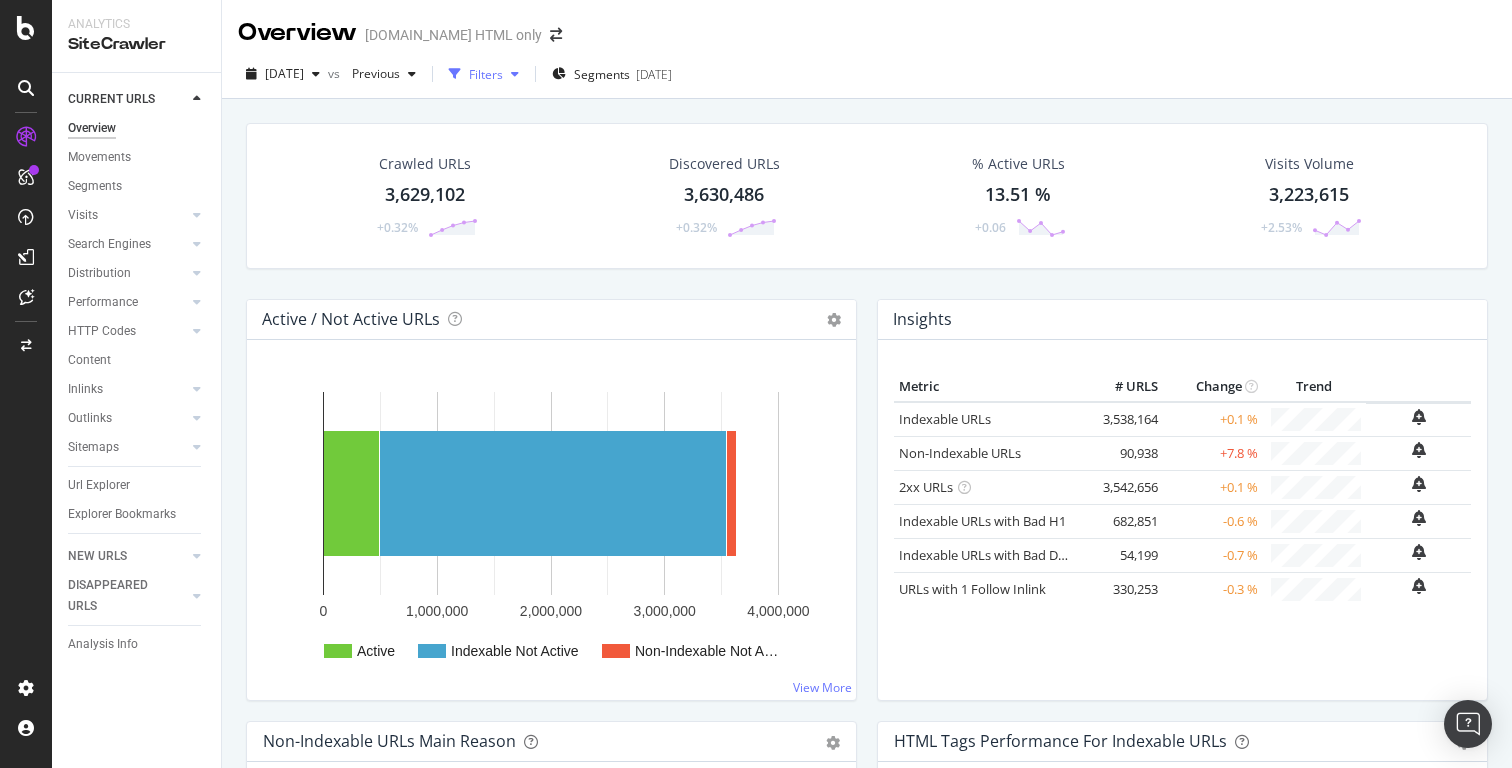 click on "Filters" at bounding box center [486, 74] 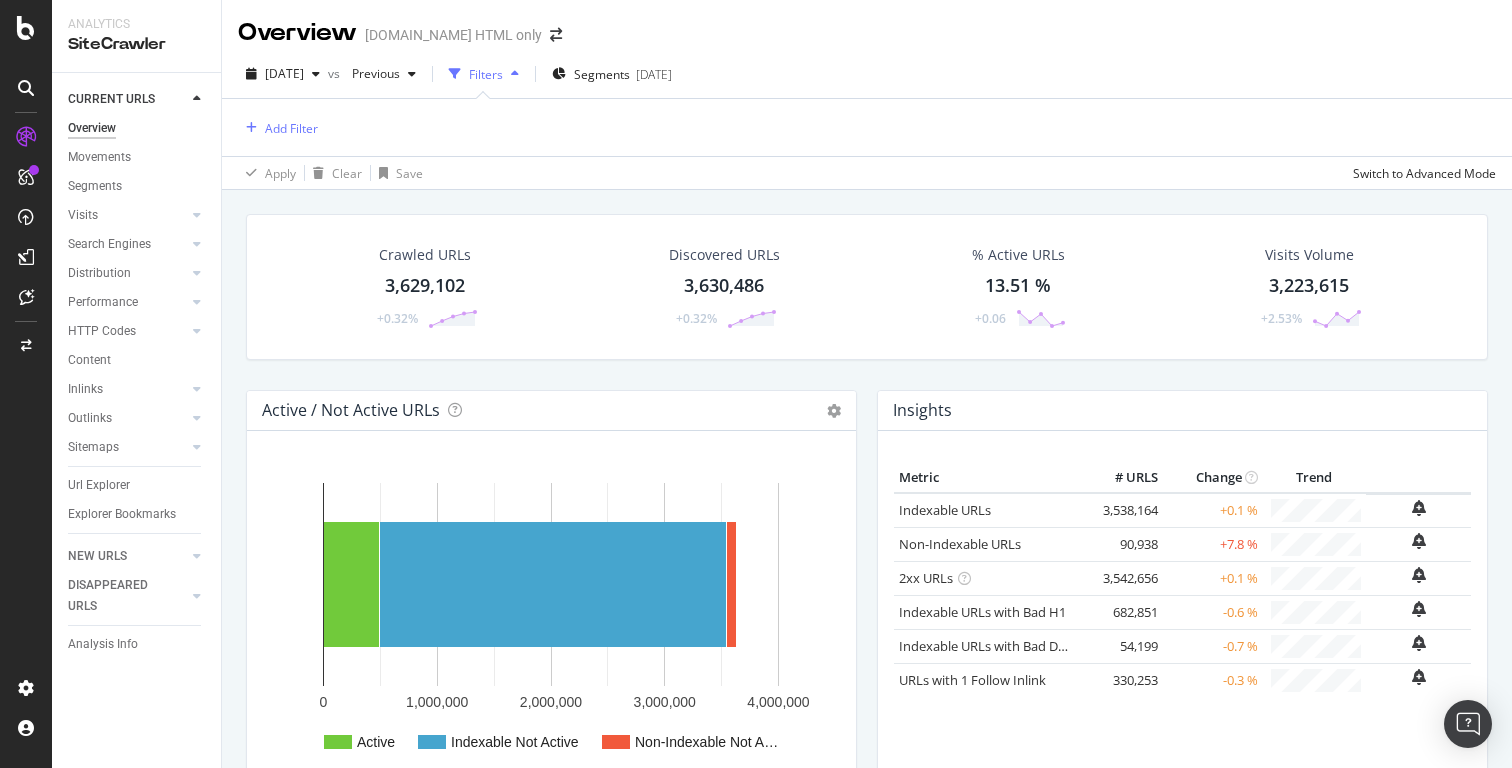 click on "Filters" at bounding box center [486, 74] 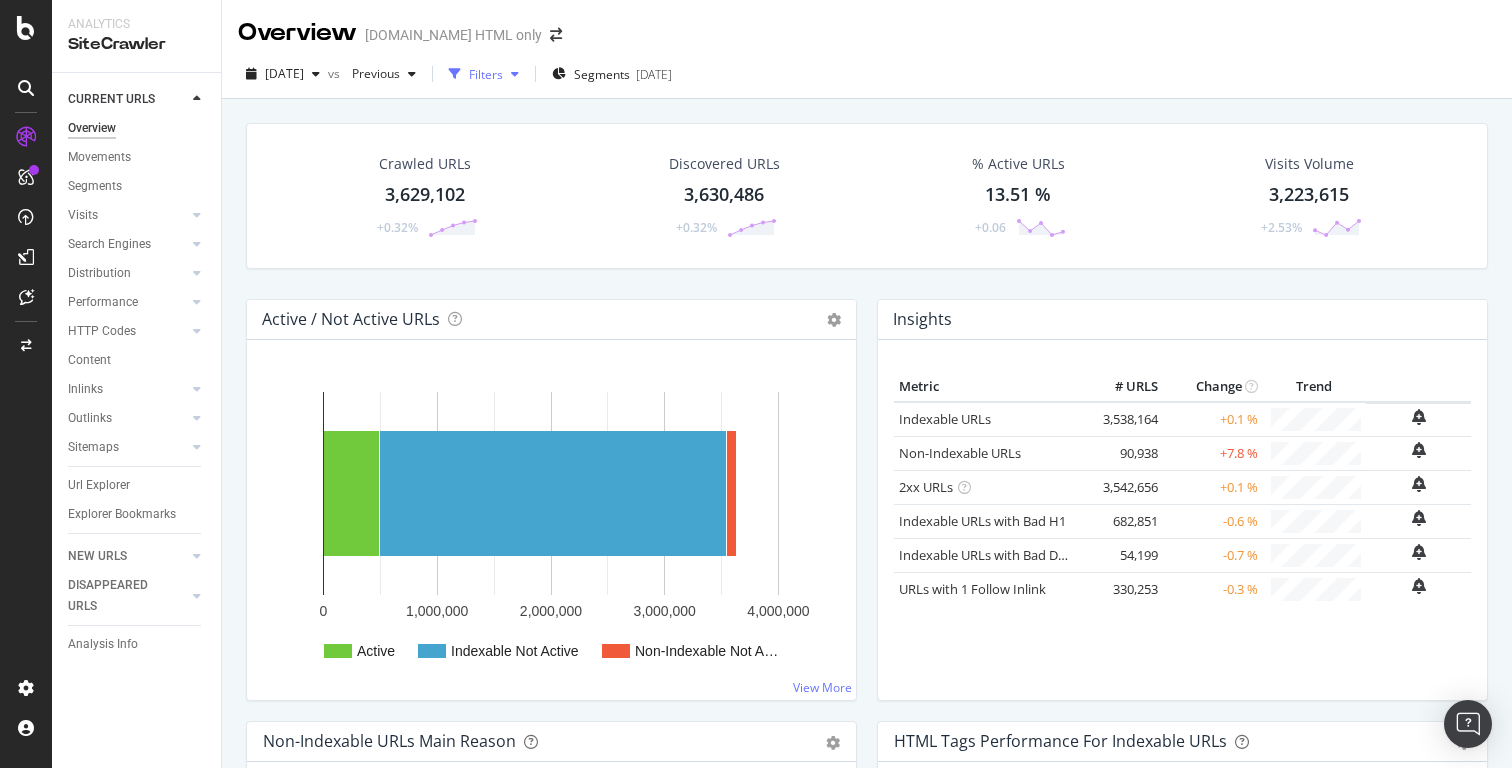 click on "Filters" at bounding box center [486, 74] 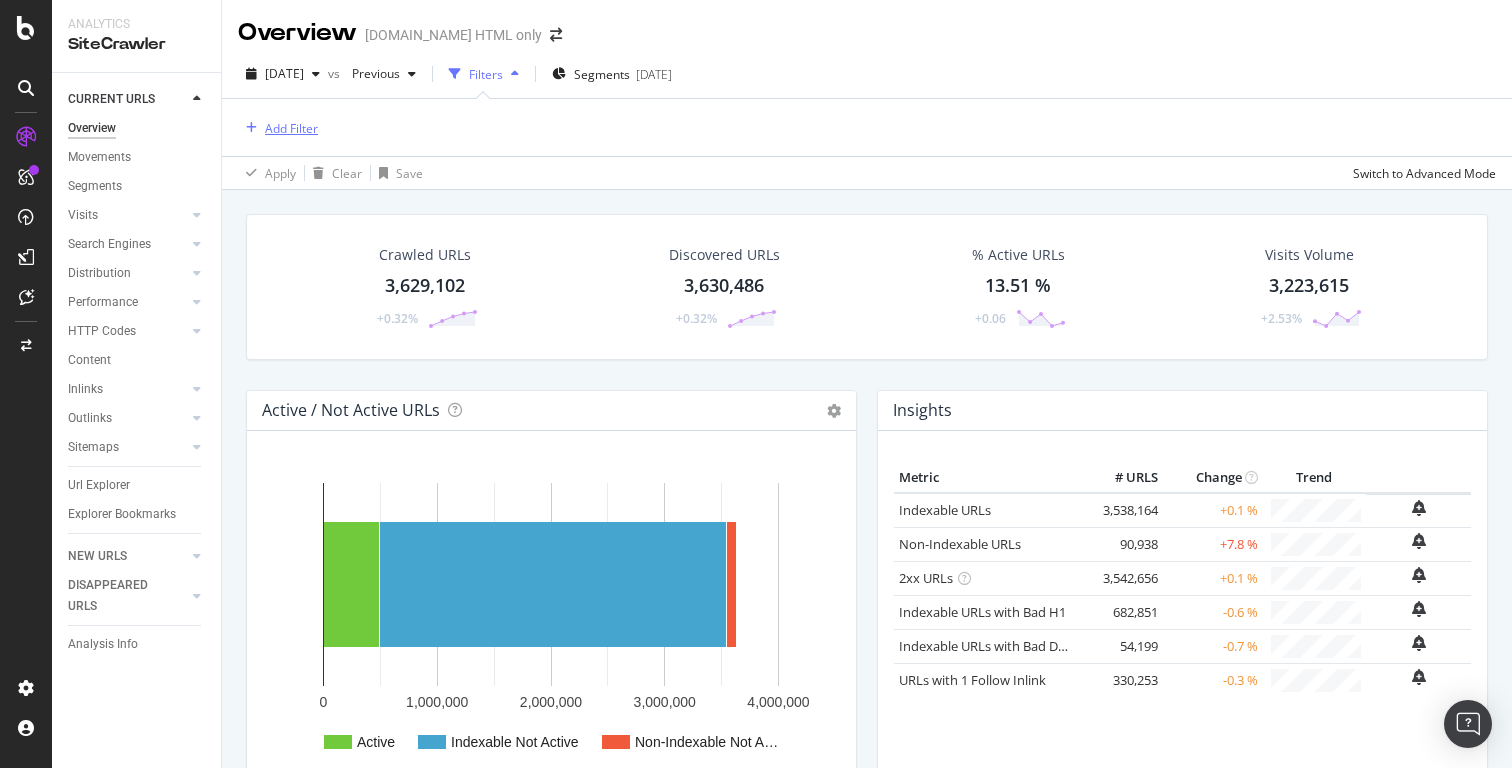 click on "Add Filter" at bounding box center (291, 128) 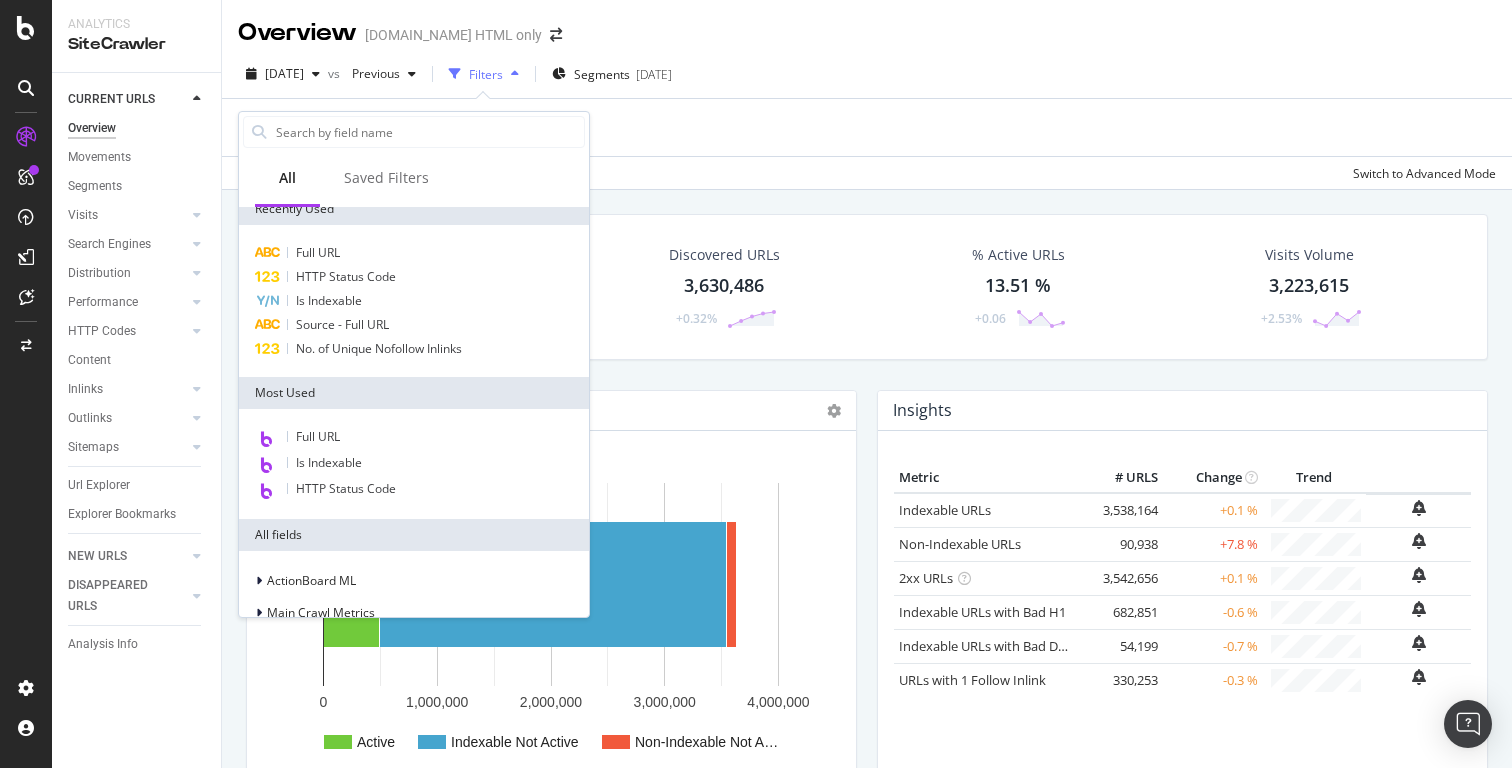 scroll, scrollTop: 0, scrollLeft: 0, axis: both 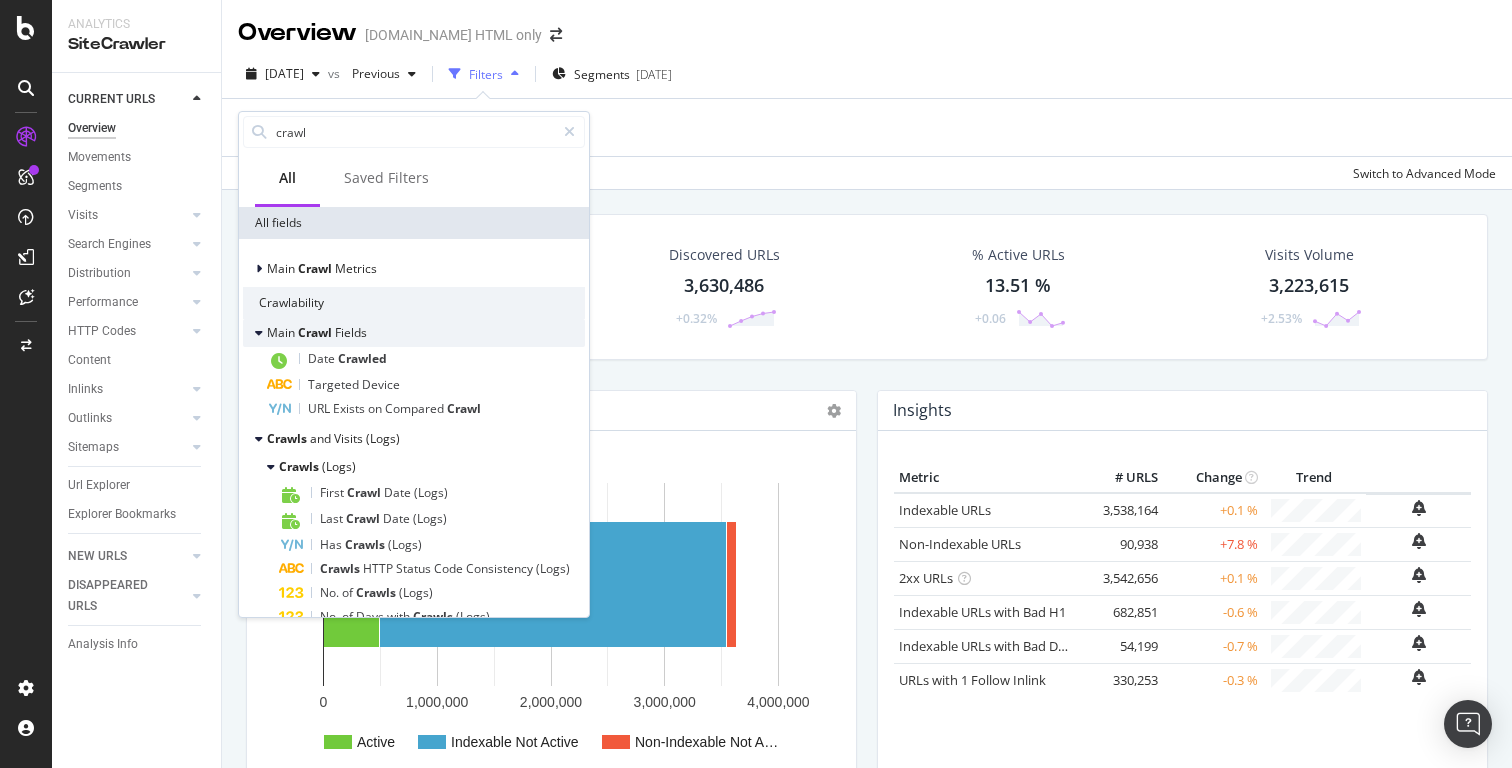click at bounding box center [259, 333] 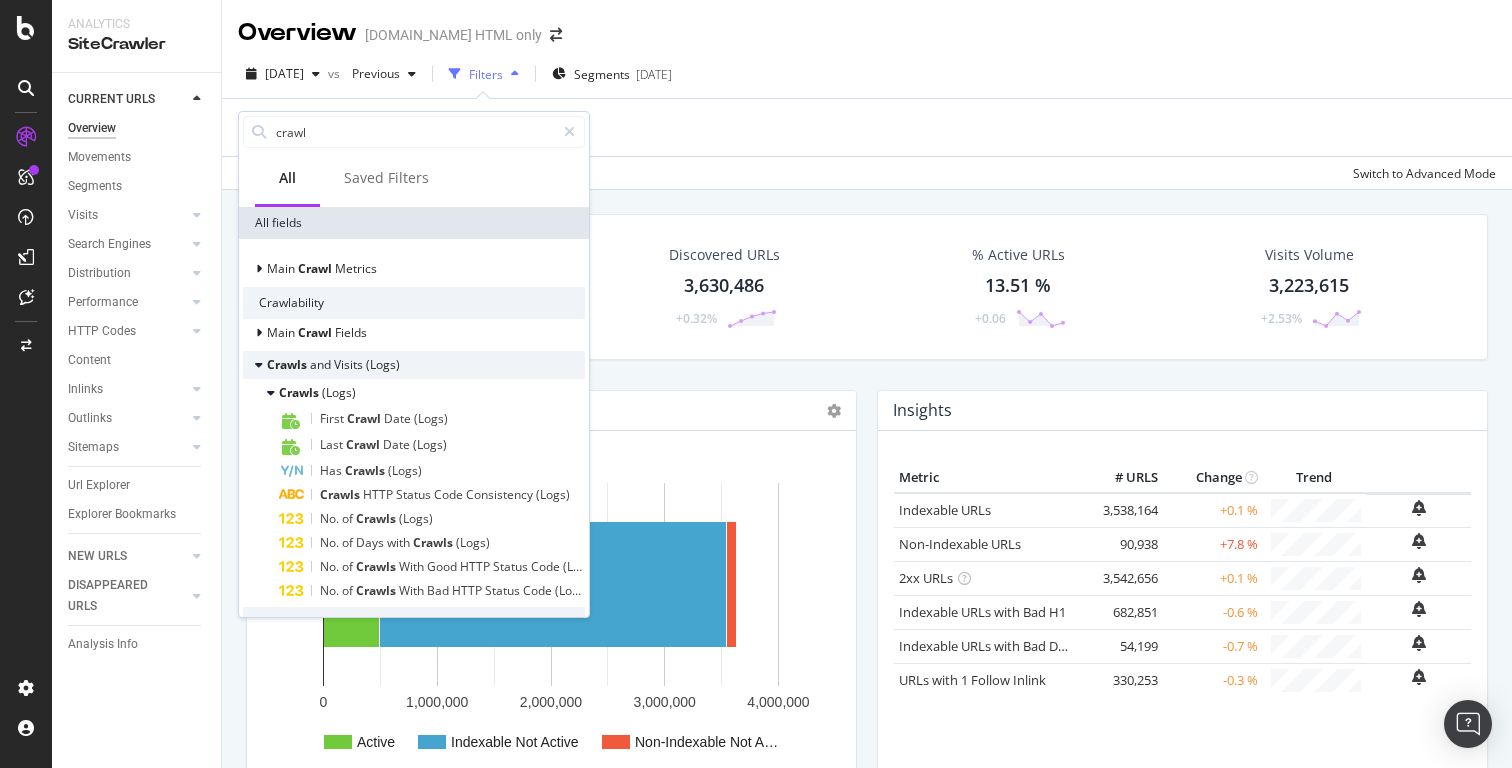 click on "Crawls   and   Visits   (Logs)" at bounding box center (321, 365) 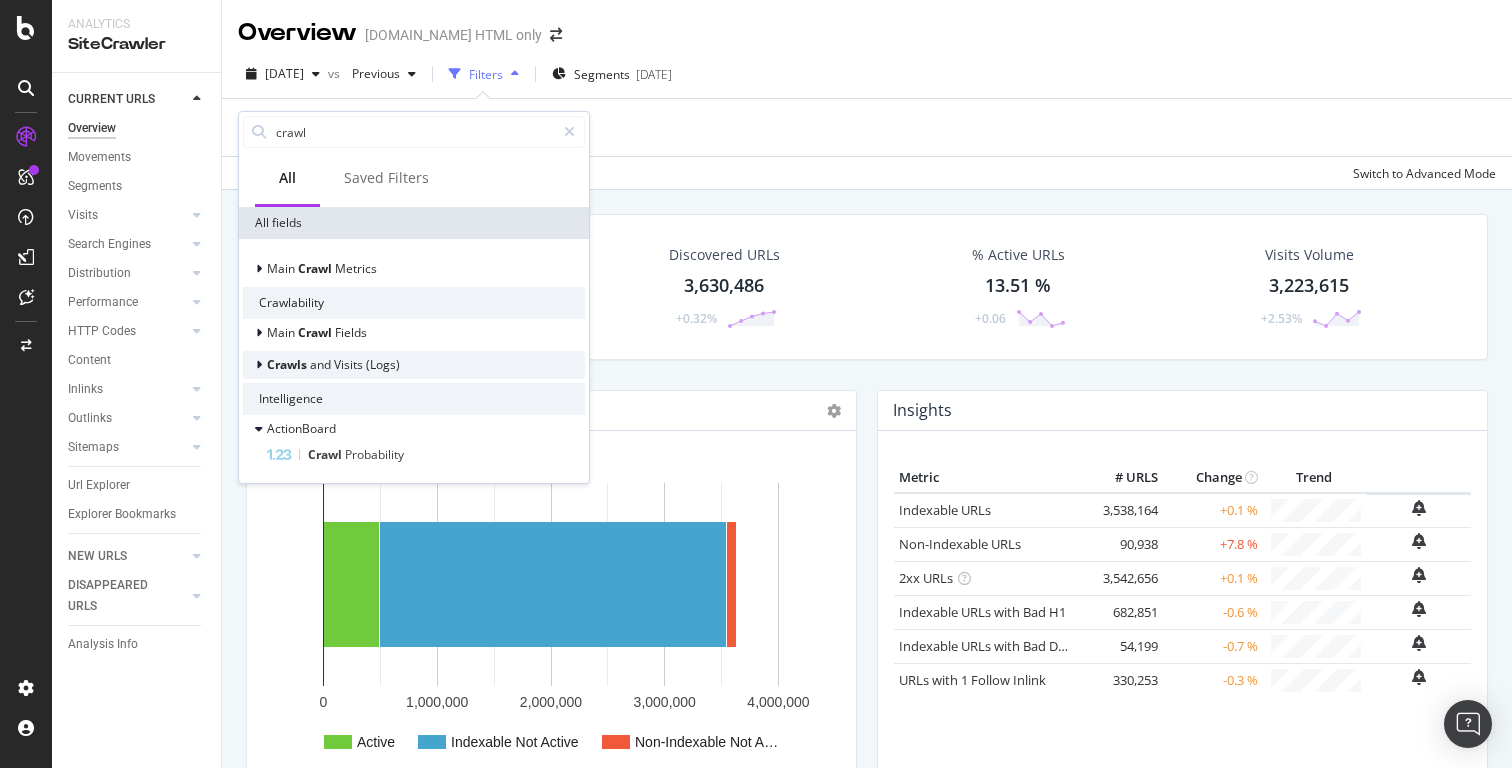 click on "Crawls   and   Visits   (Logs)" at bounding box center [321, 365] 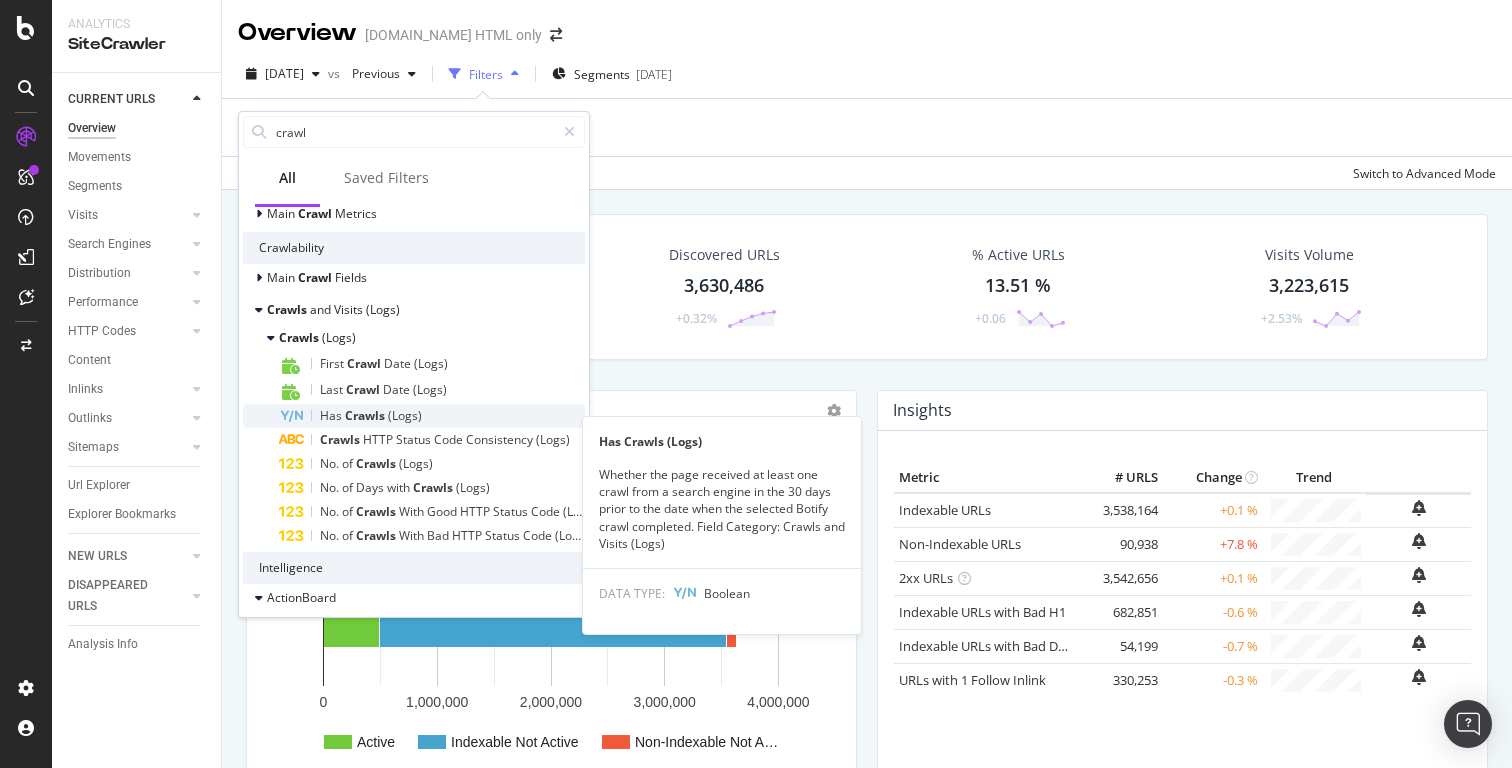 scroll, scrollTop: 58, scrollLeft: 0, axis: vertical 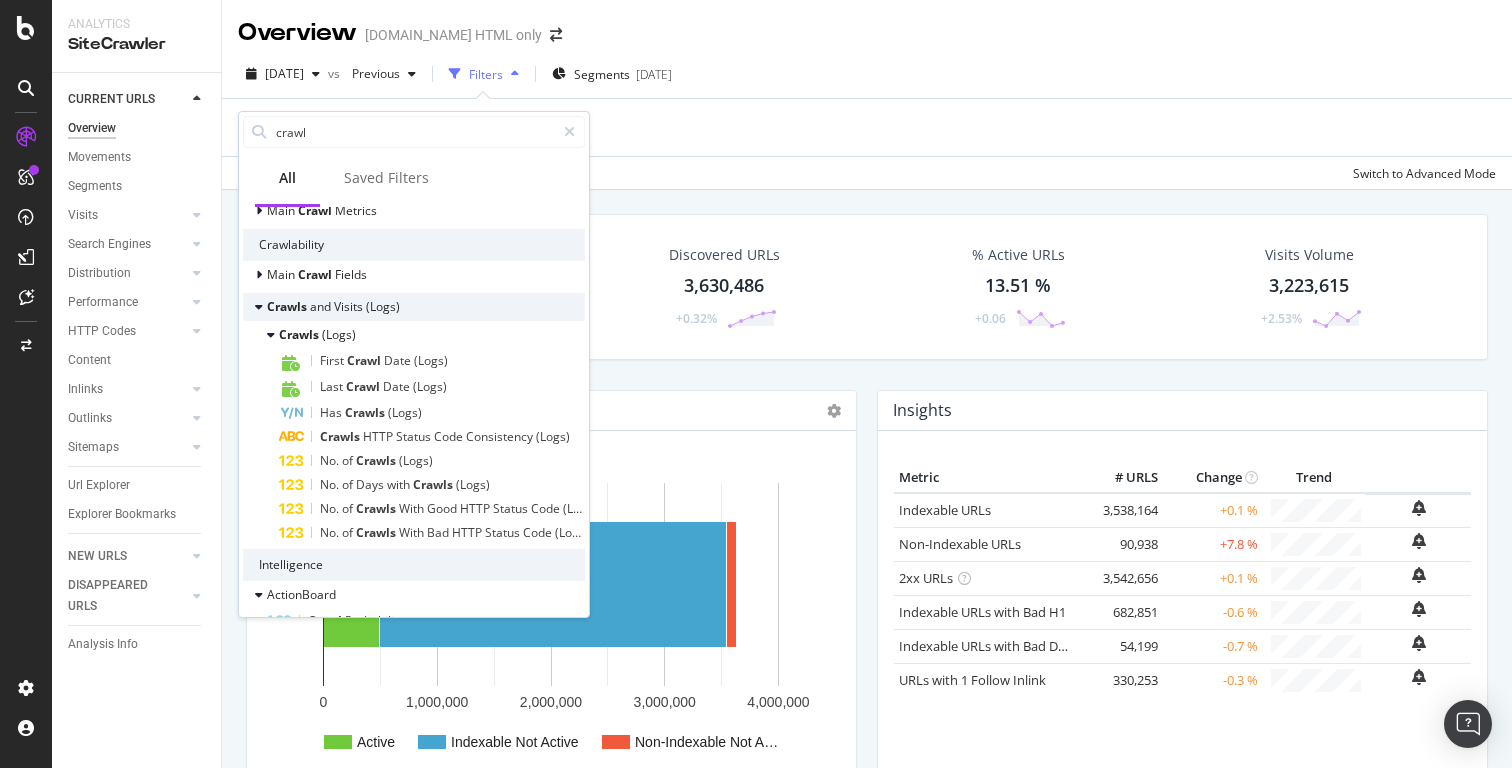 click at bounding box center (259, 307) 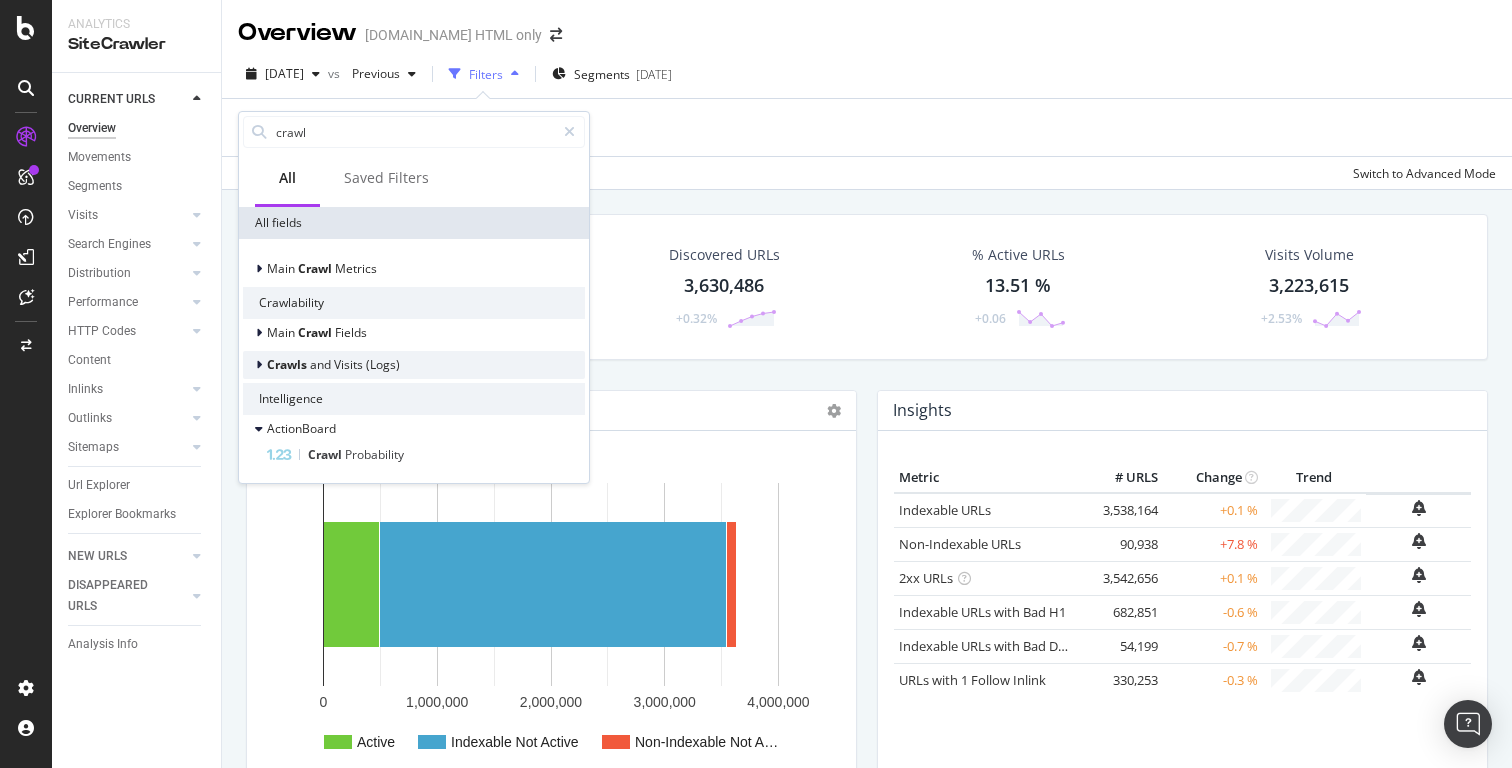 scroll, scrollTop: 0, scrollLeft: 0, axis: both 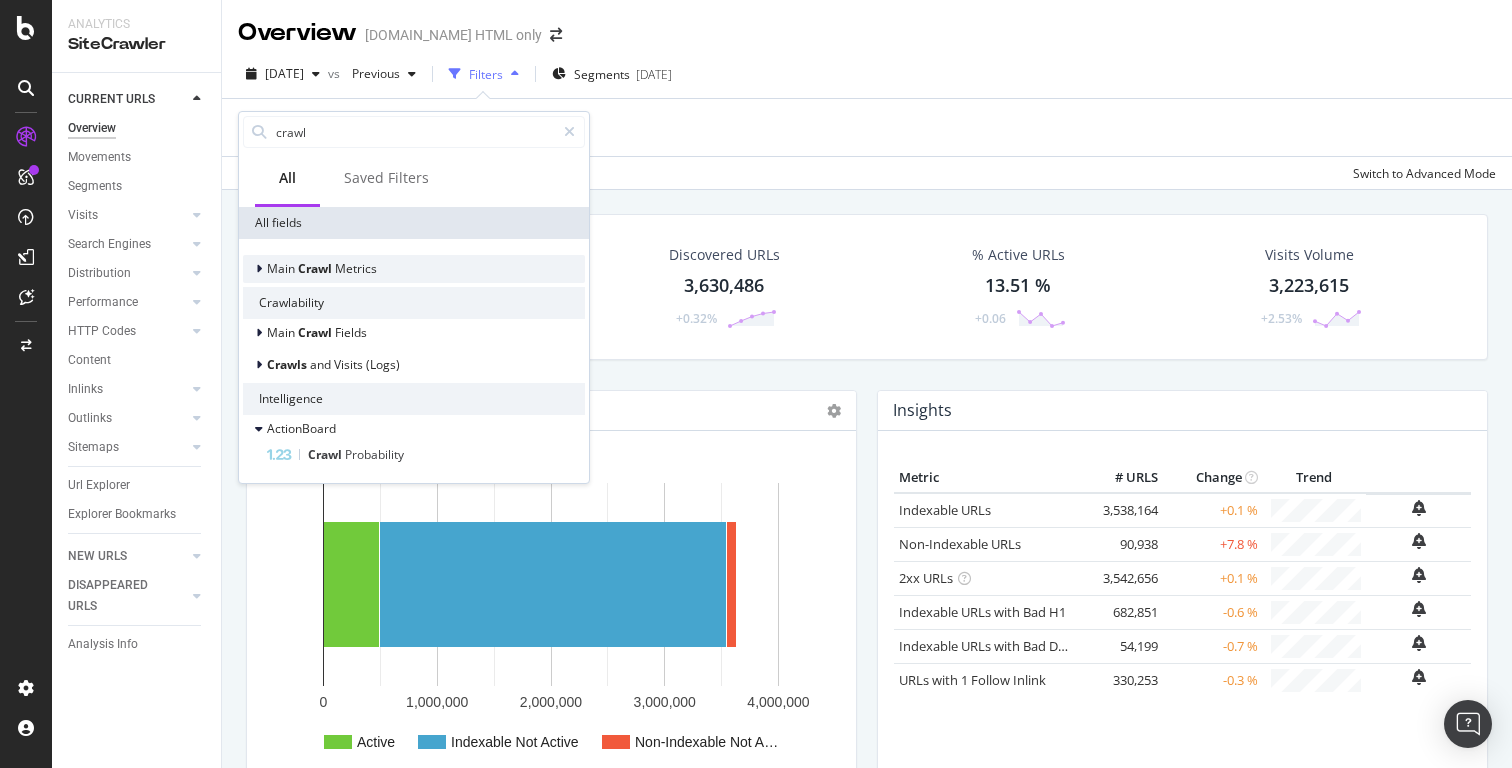 click at bounding box center [259, 269] 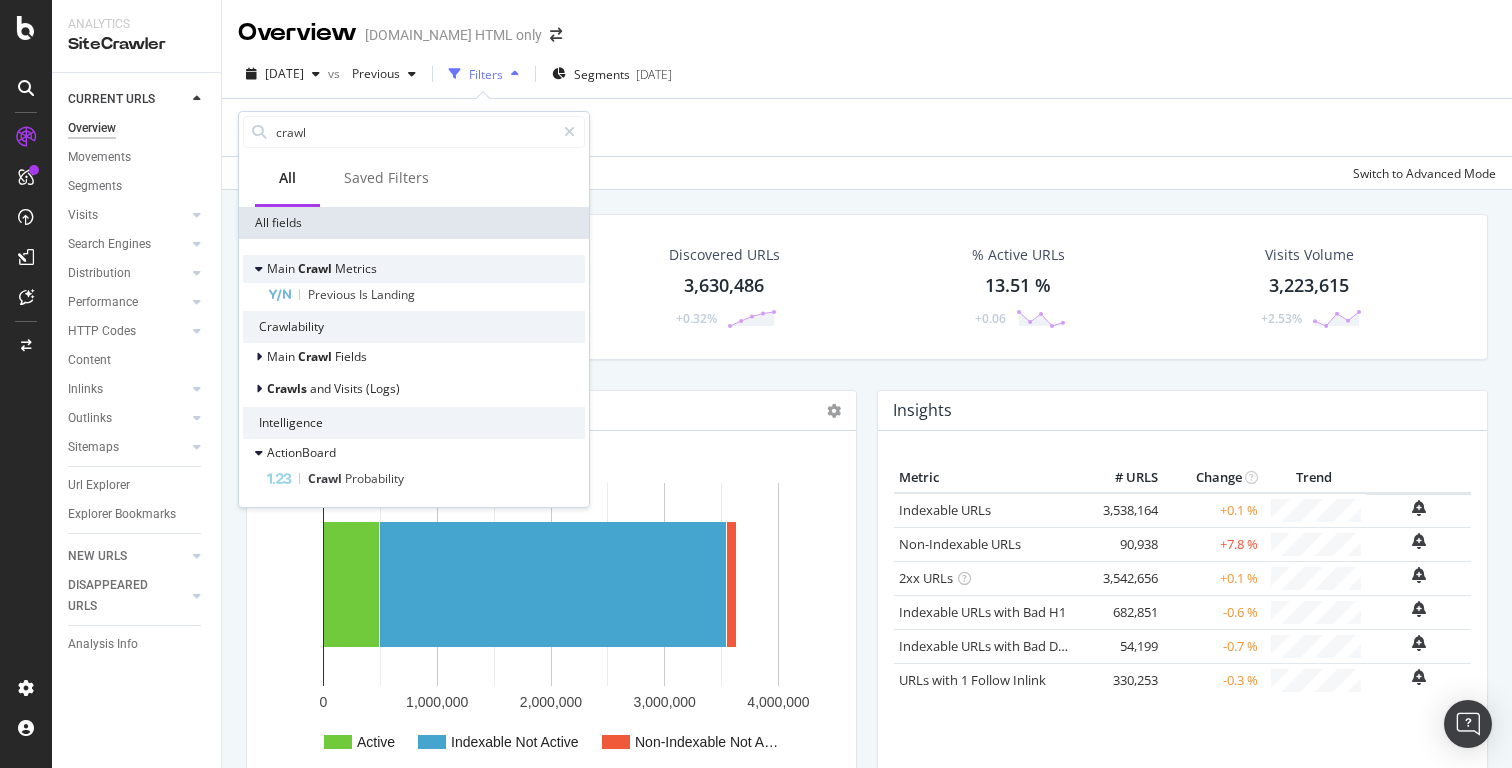 click at bounding box center [259, 269] 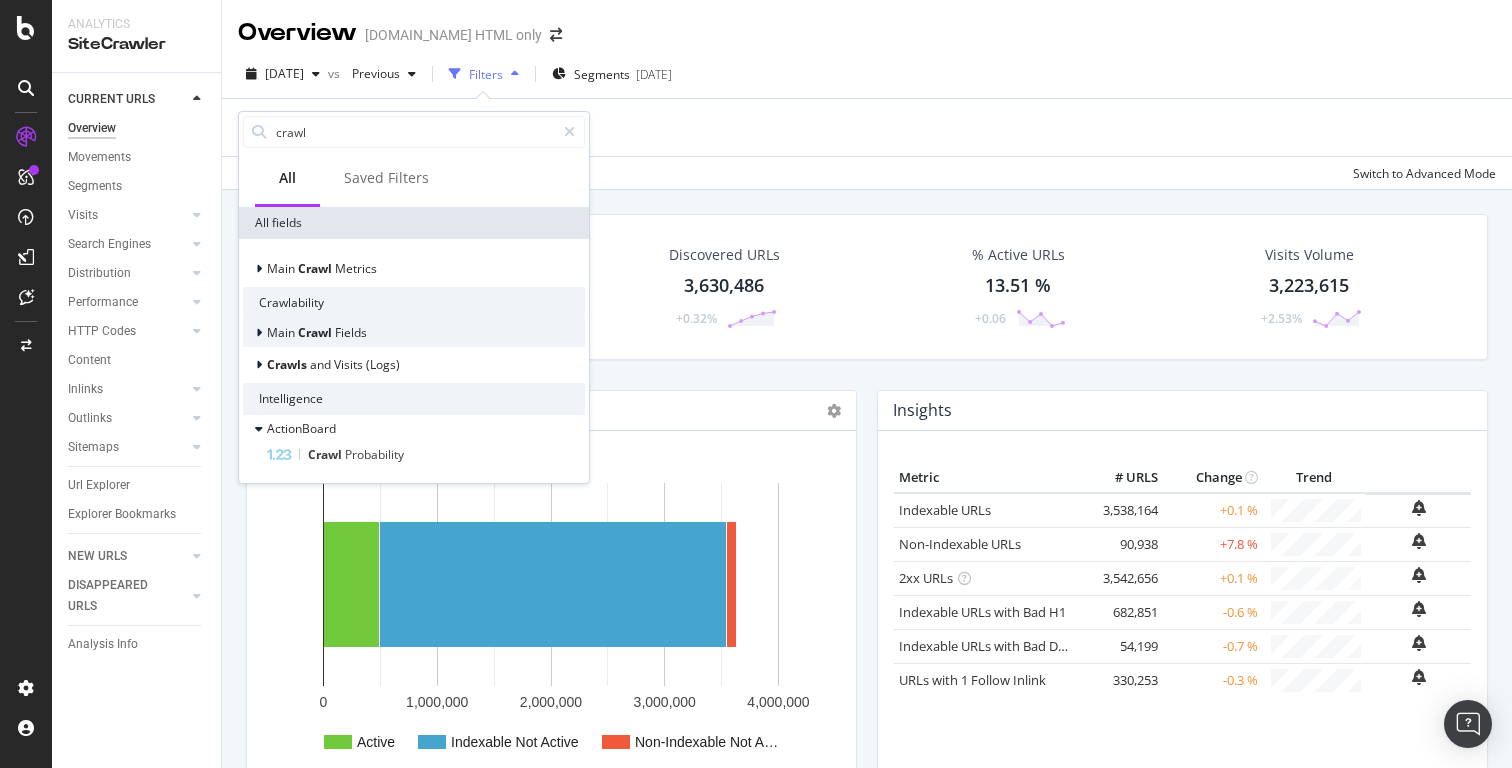 click at bounding box center [259, 333] 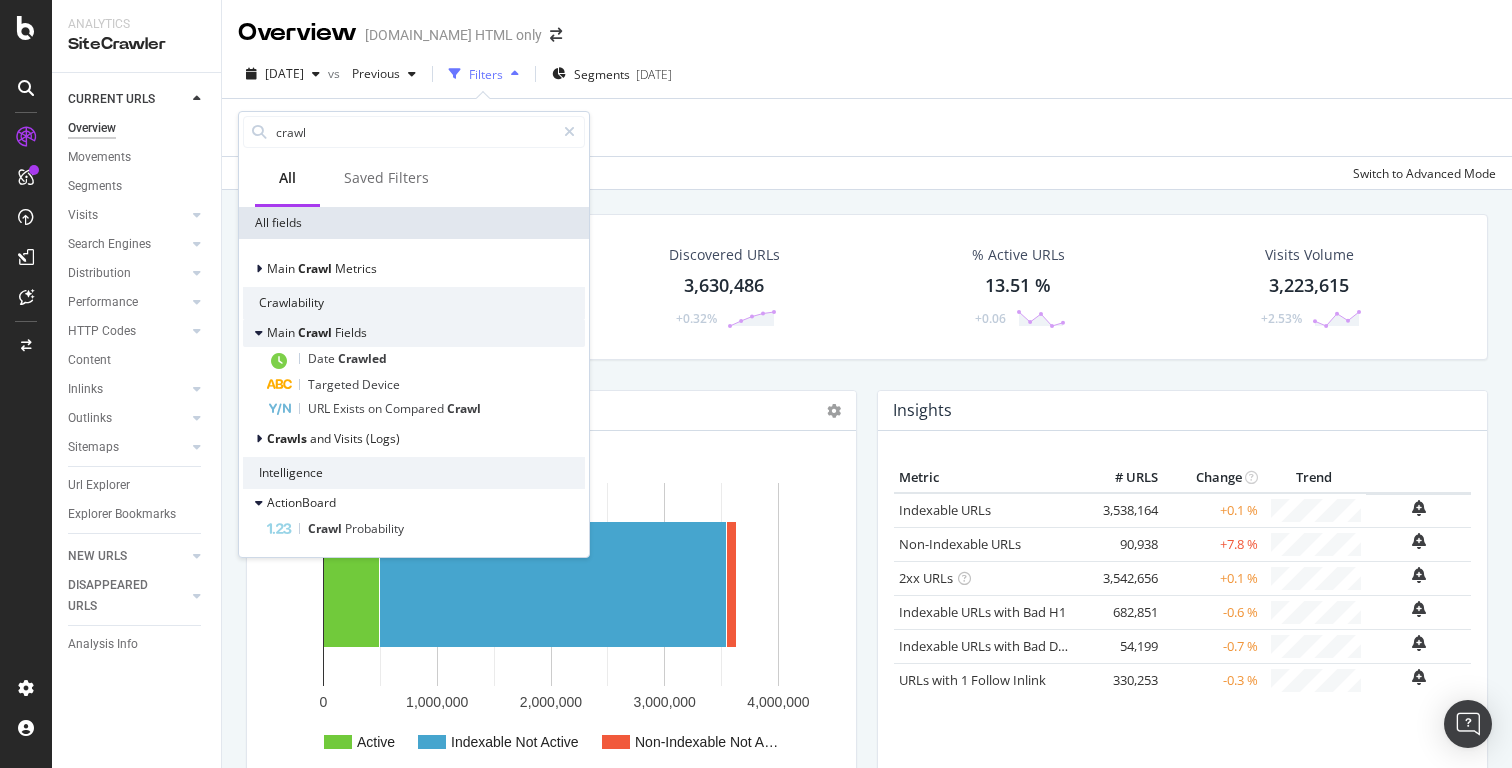 click at bounding box center (259, 333) 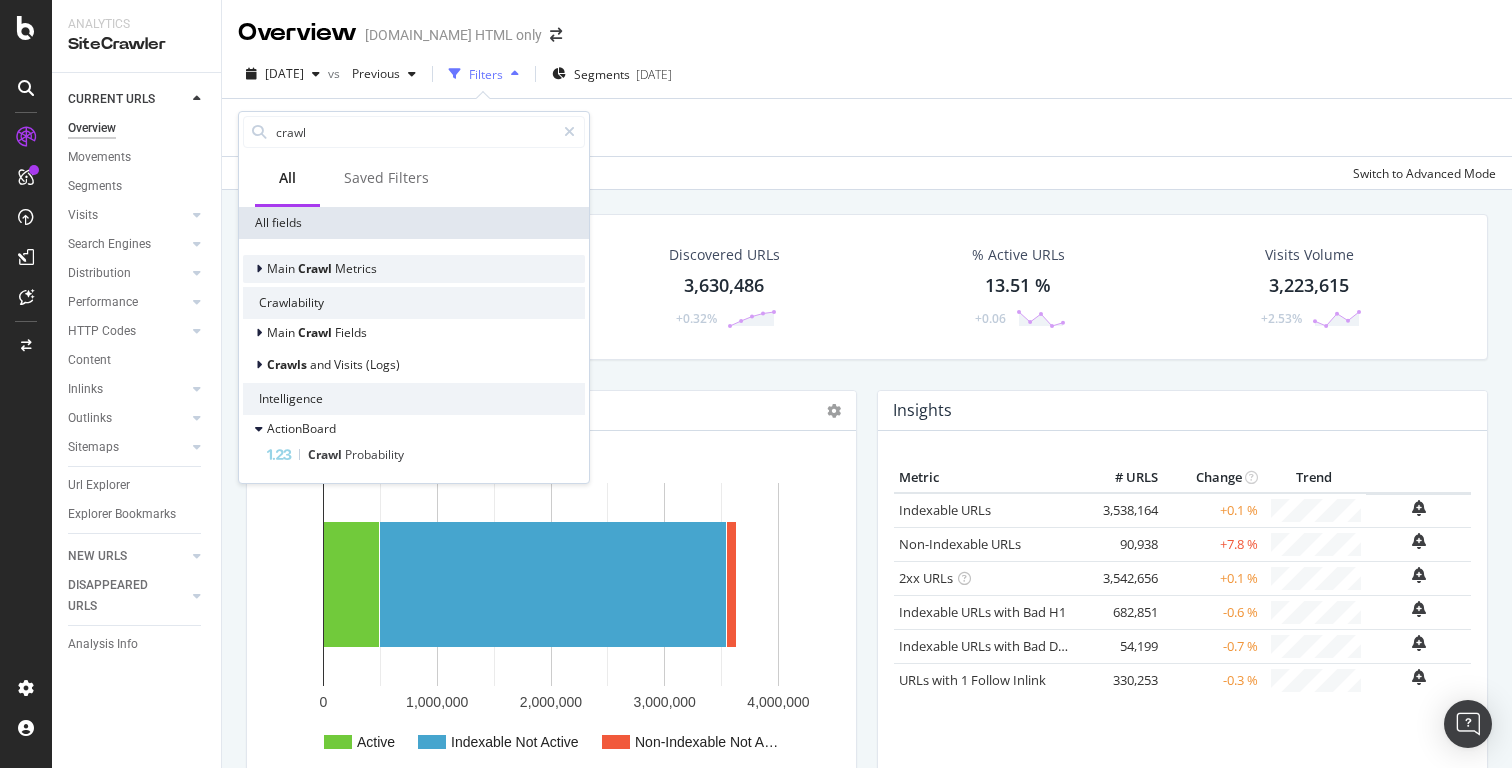 click at bounding box center (261, 269) 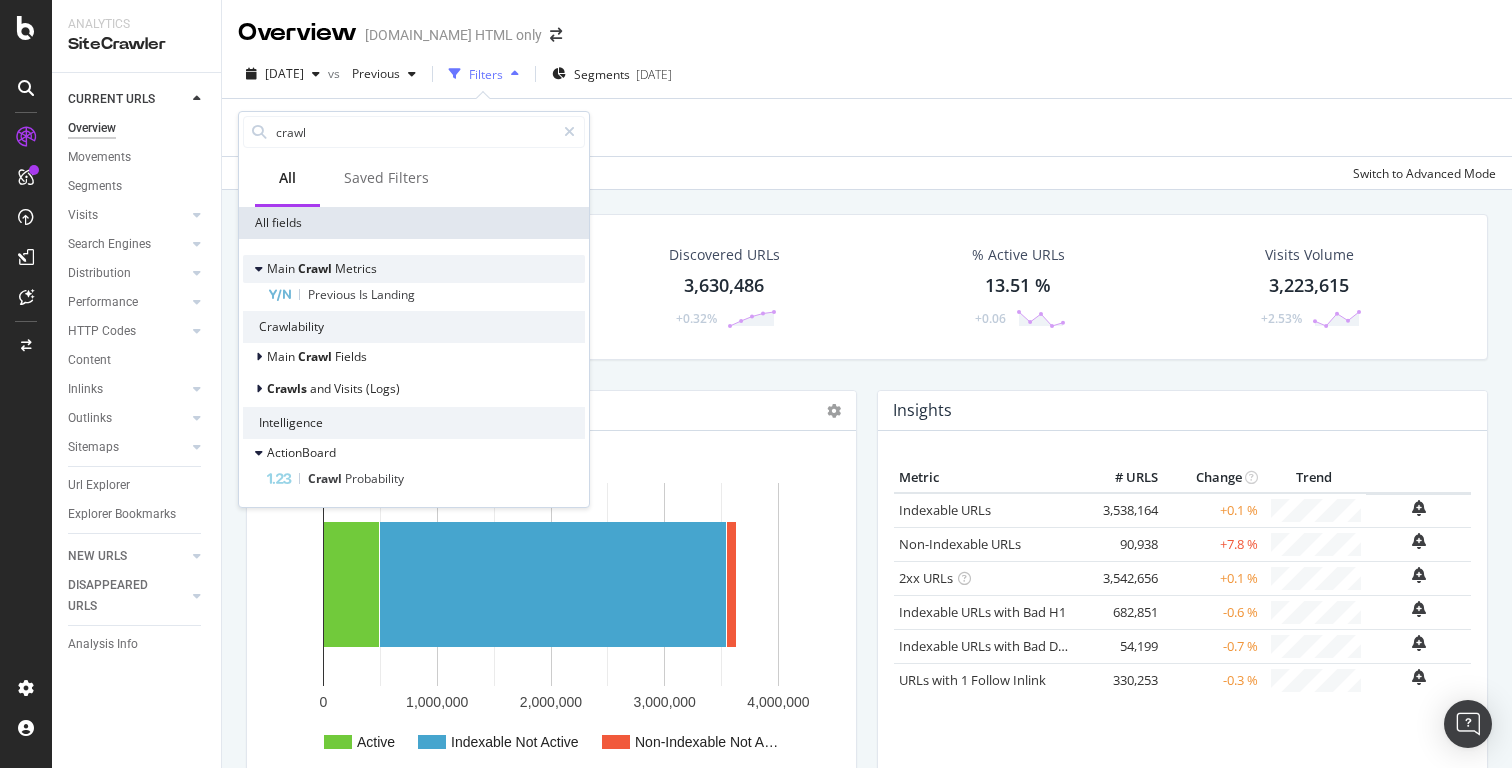 click at bounding box center [259, 269] 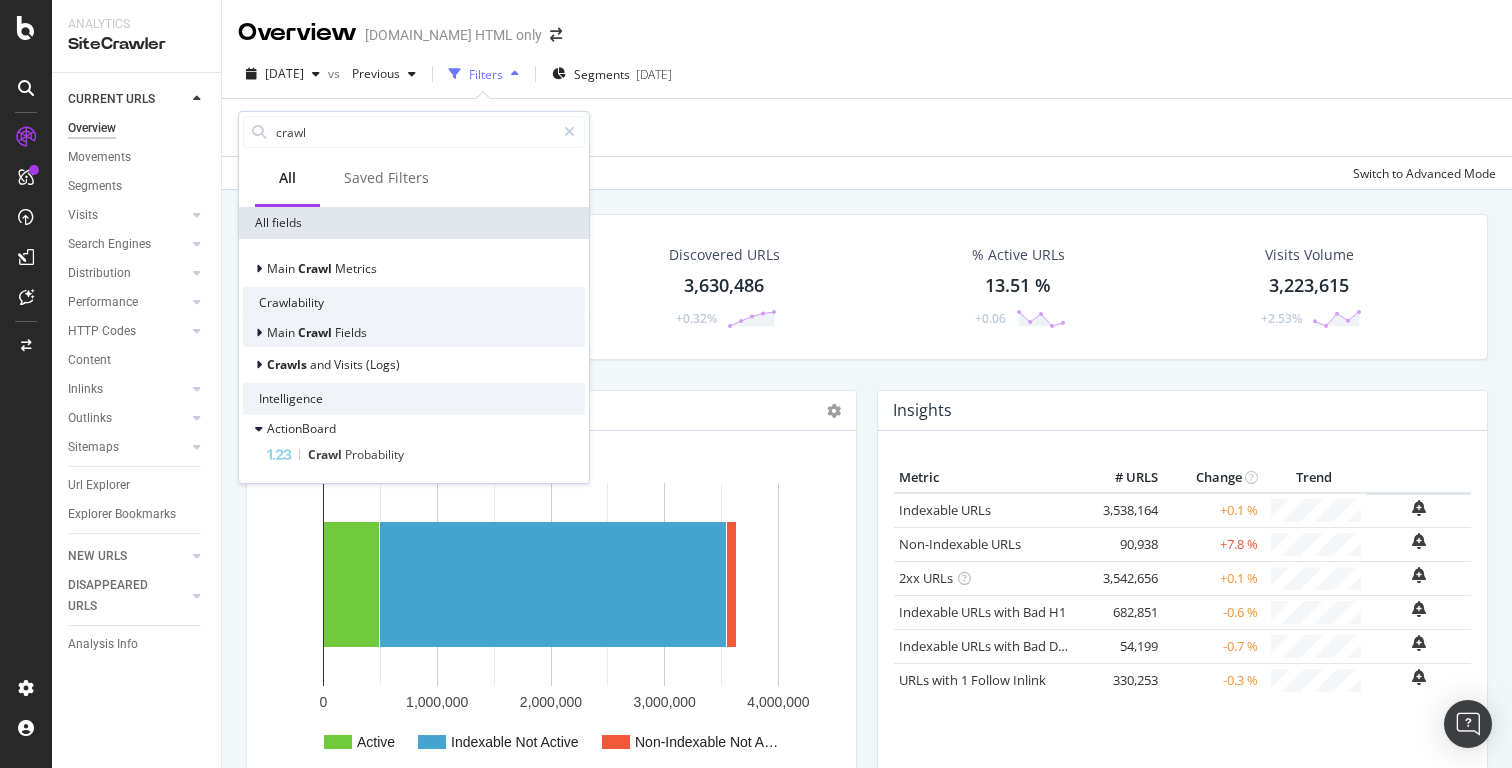 click at bounding box center [259, 333] 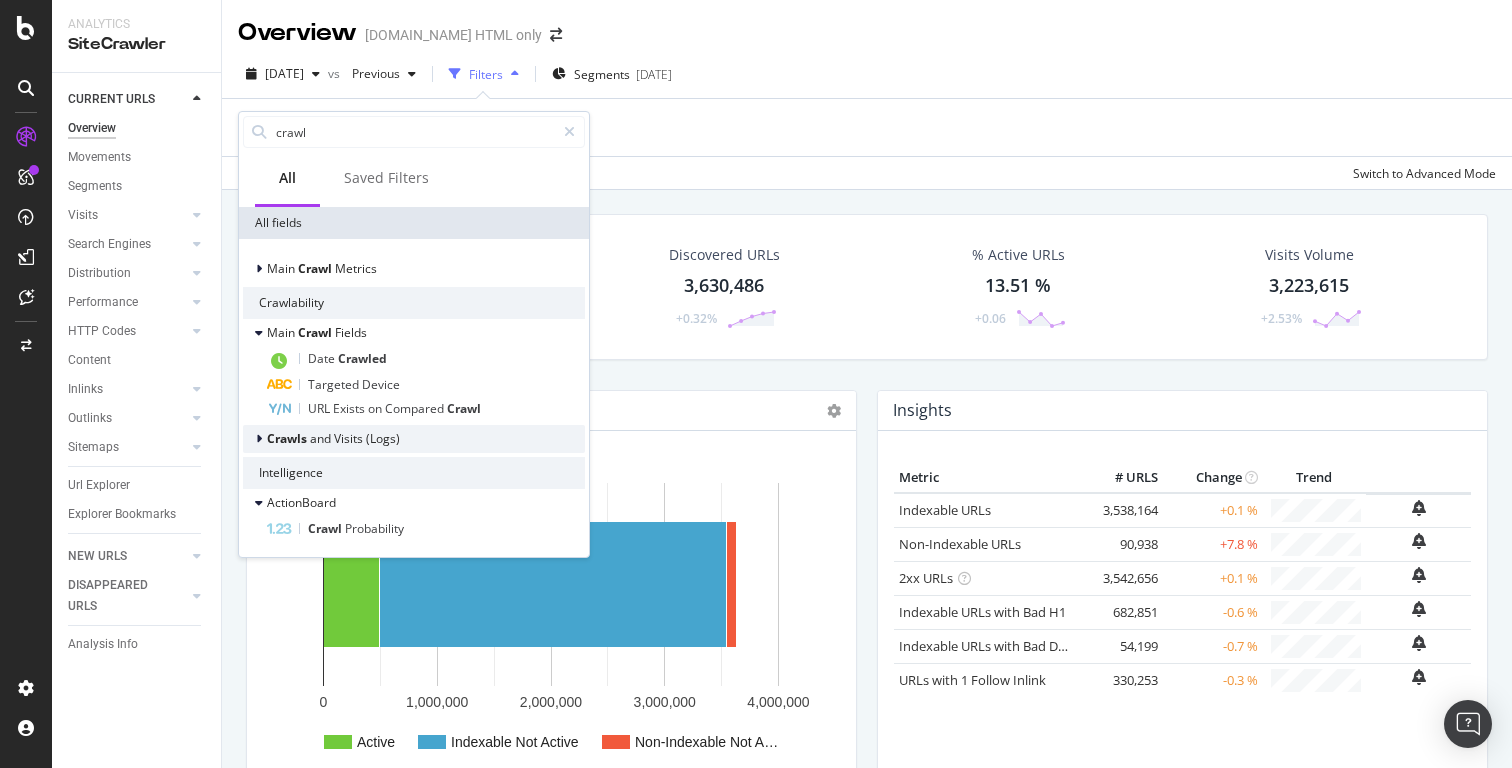 click at bounding box center (259, 439) 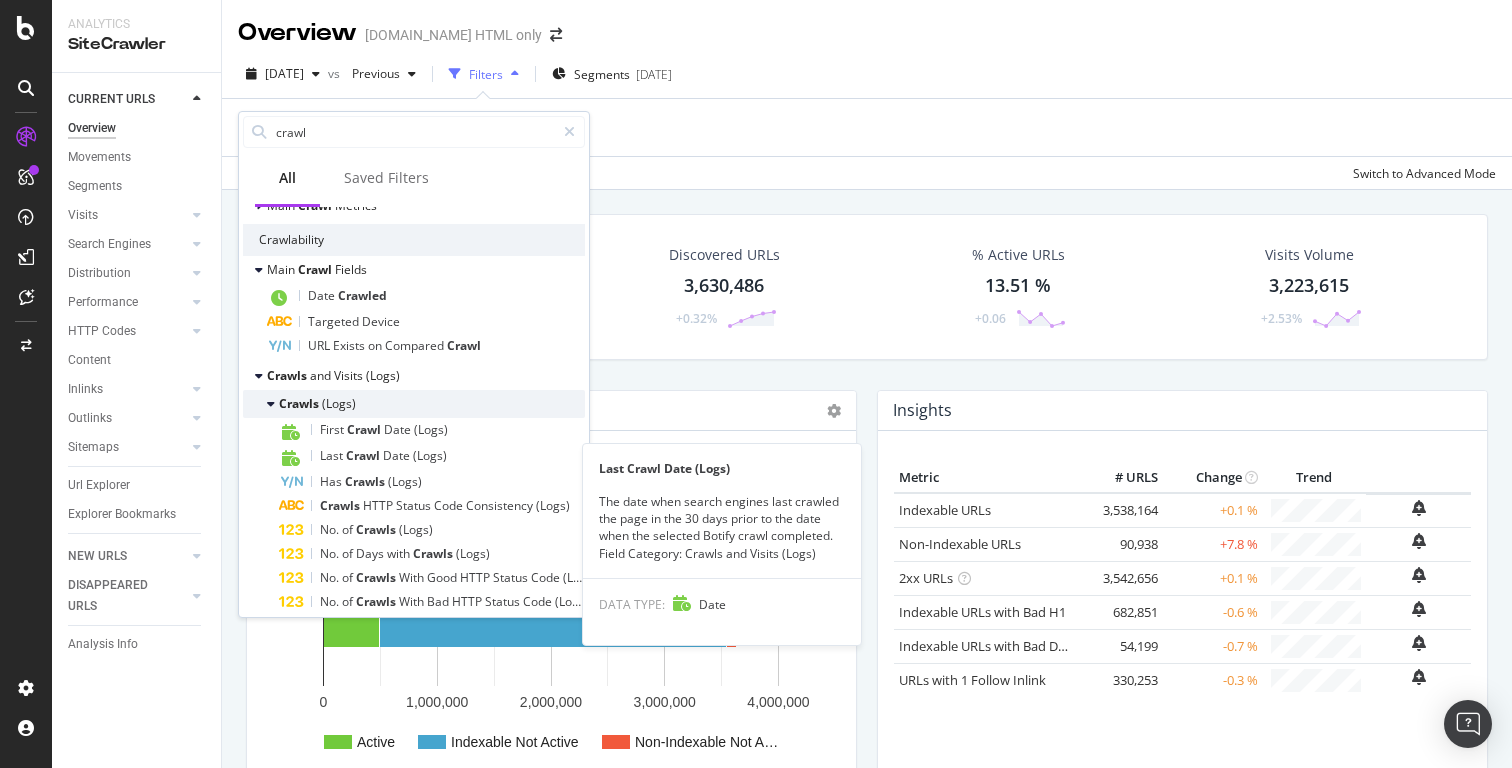 scroll, scrollTop: 91, scrollLeft: 0, axis: vertical 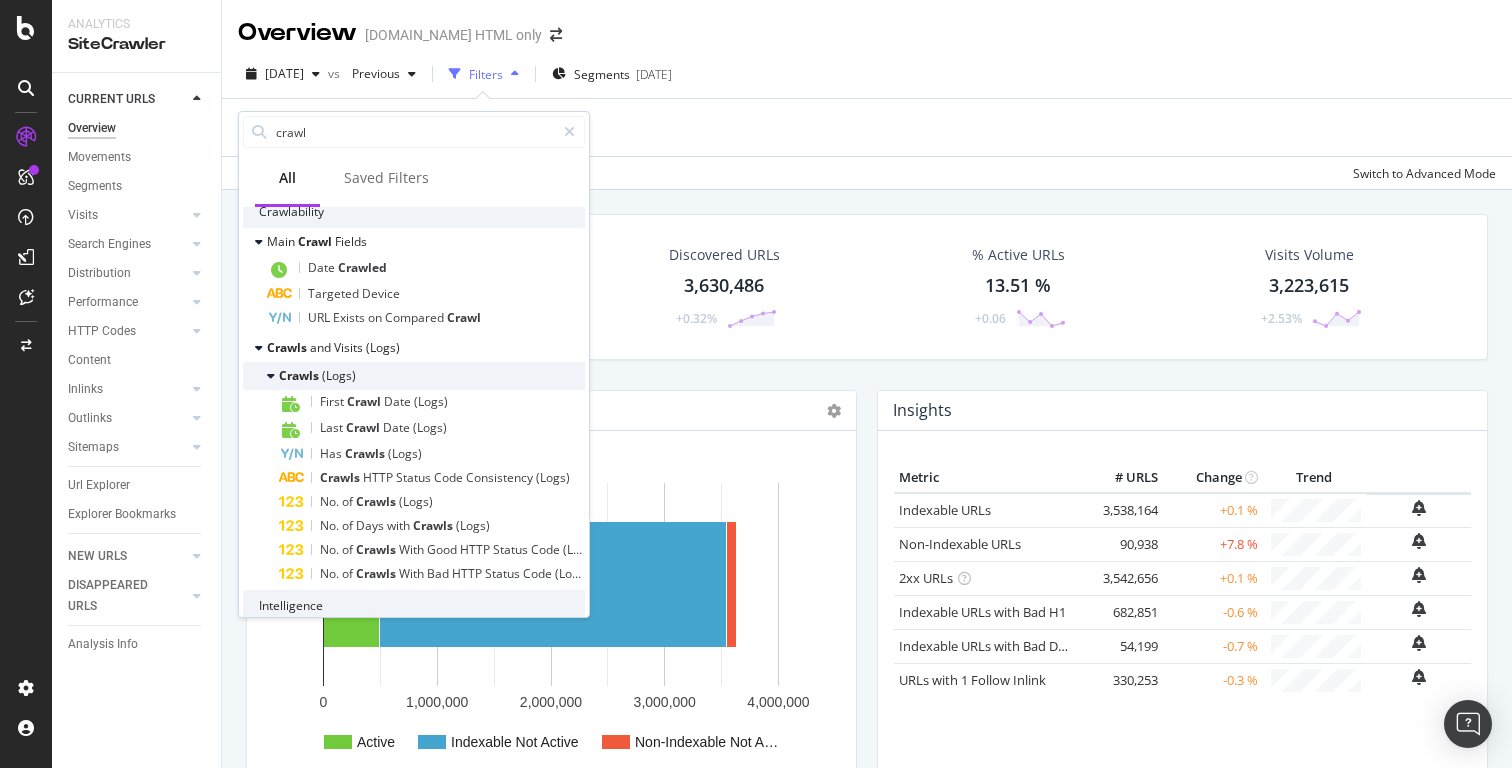click at bounding box center (271, 376) 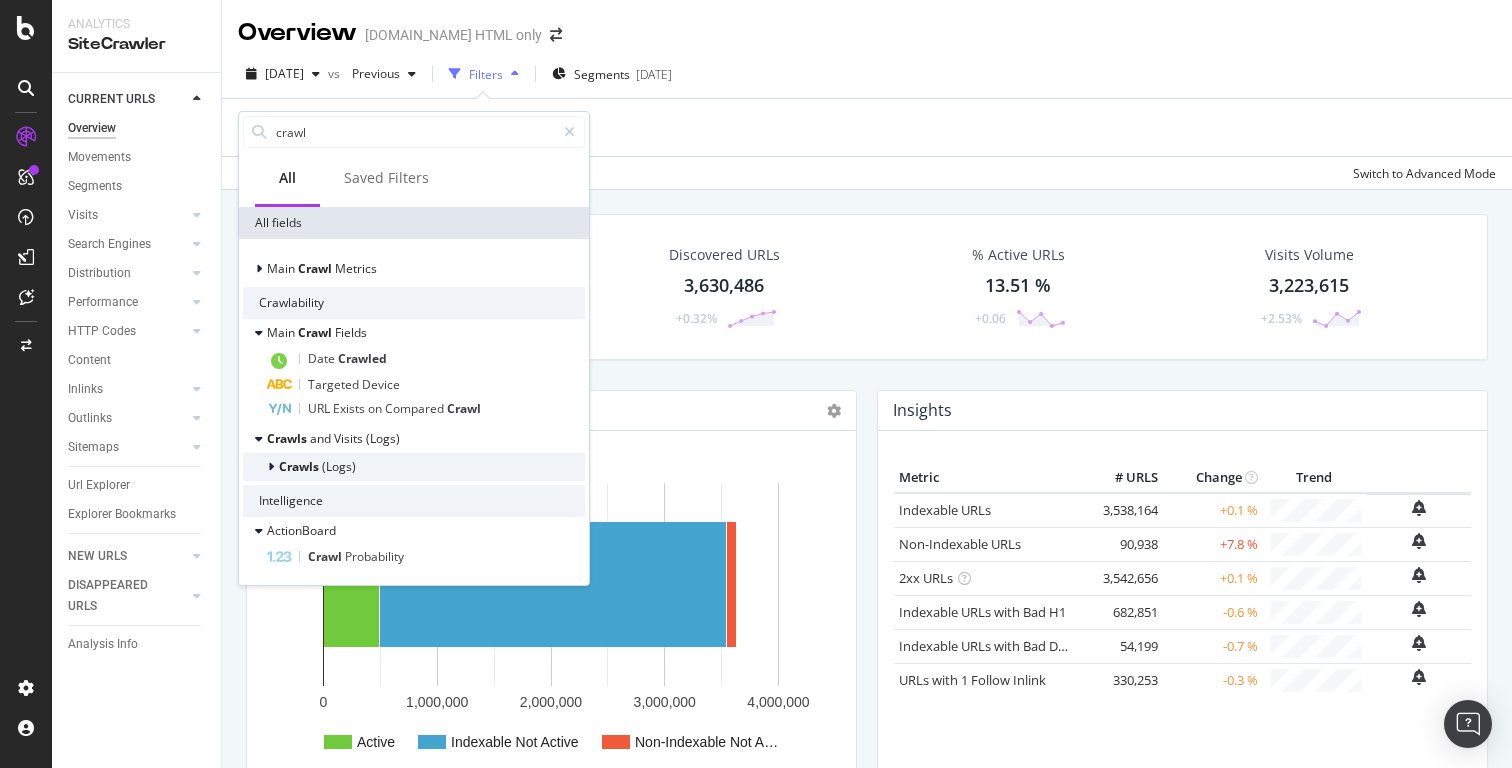 click at bounding box center (271, 467) 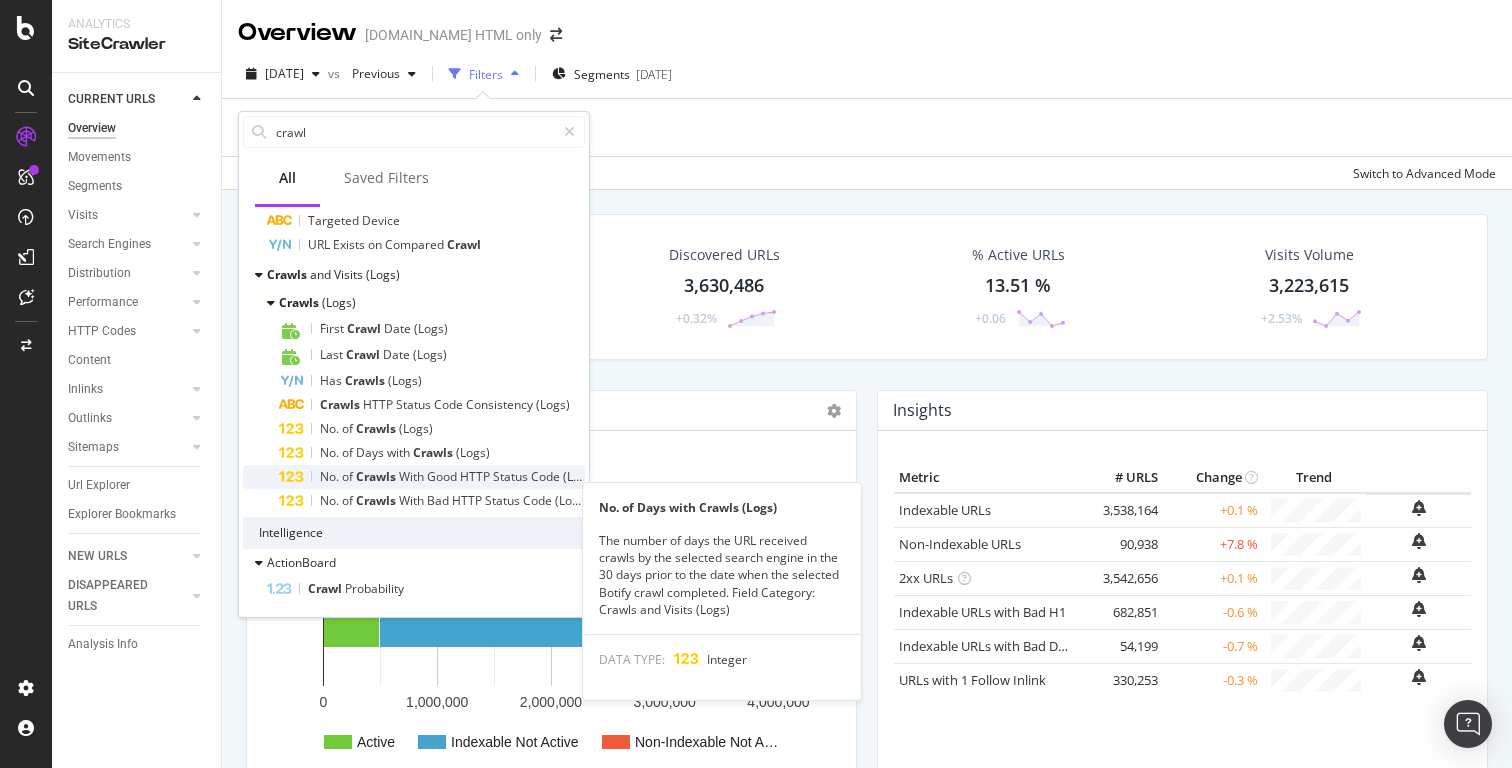 scroll, scrollTop: 0, scrollLeft: 0, axis: both 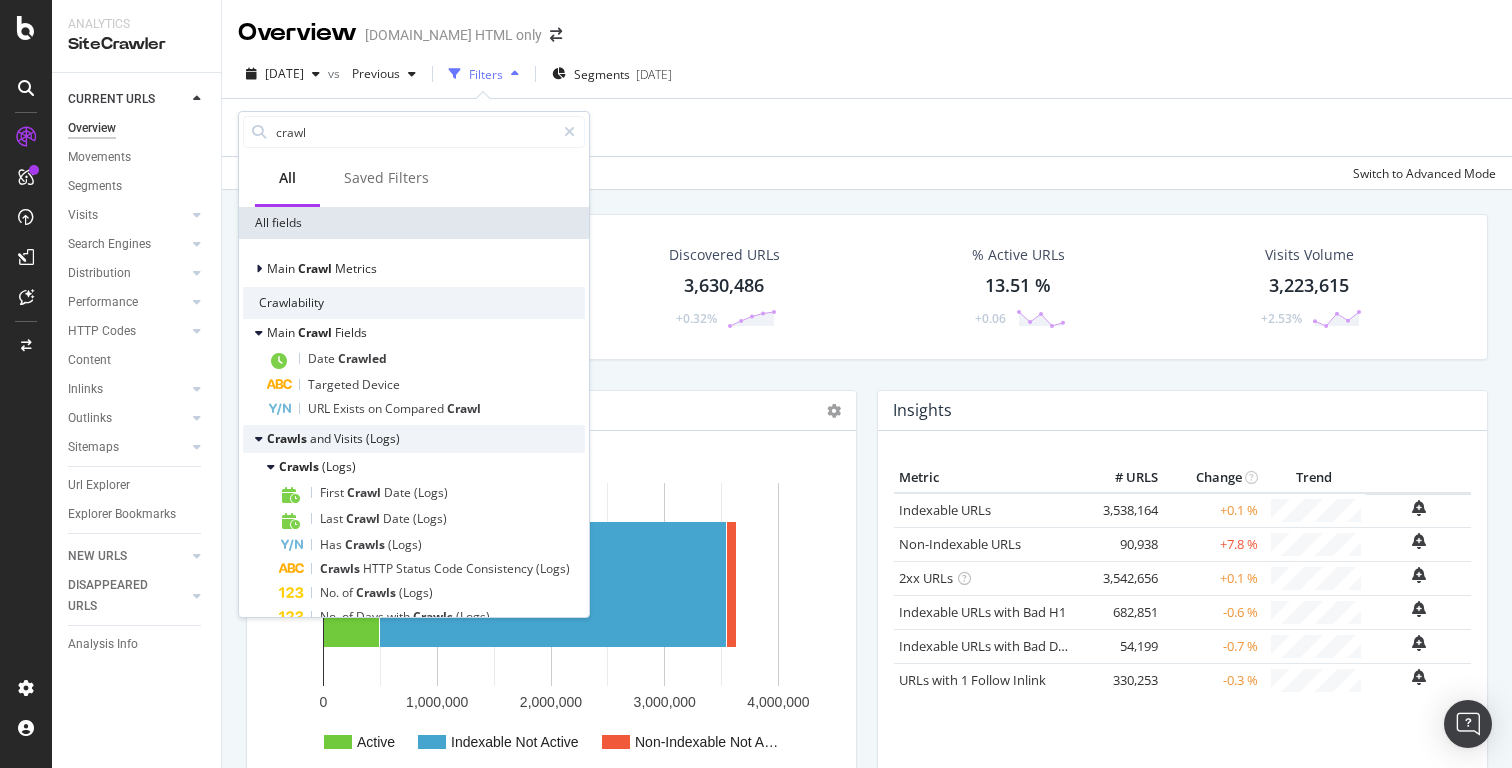 click at bounding box center [259, 439] 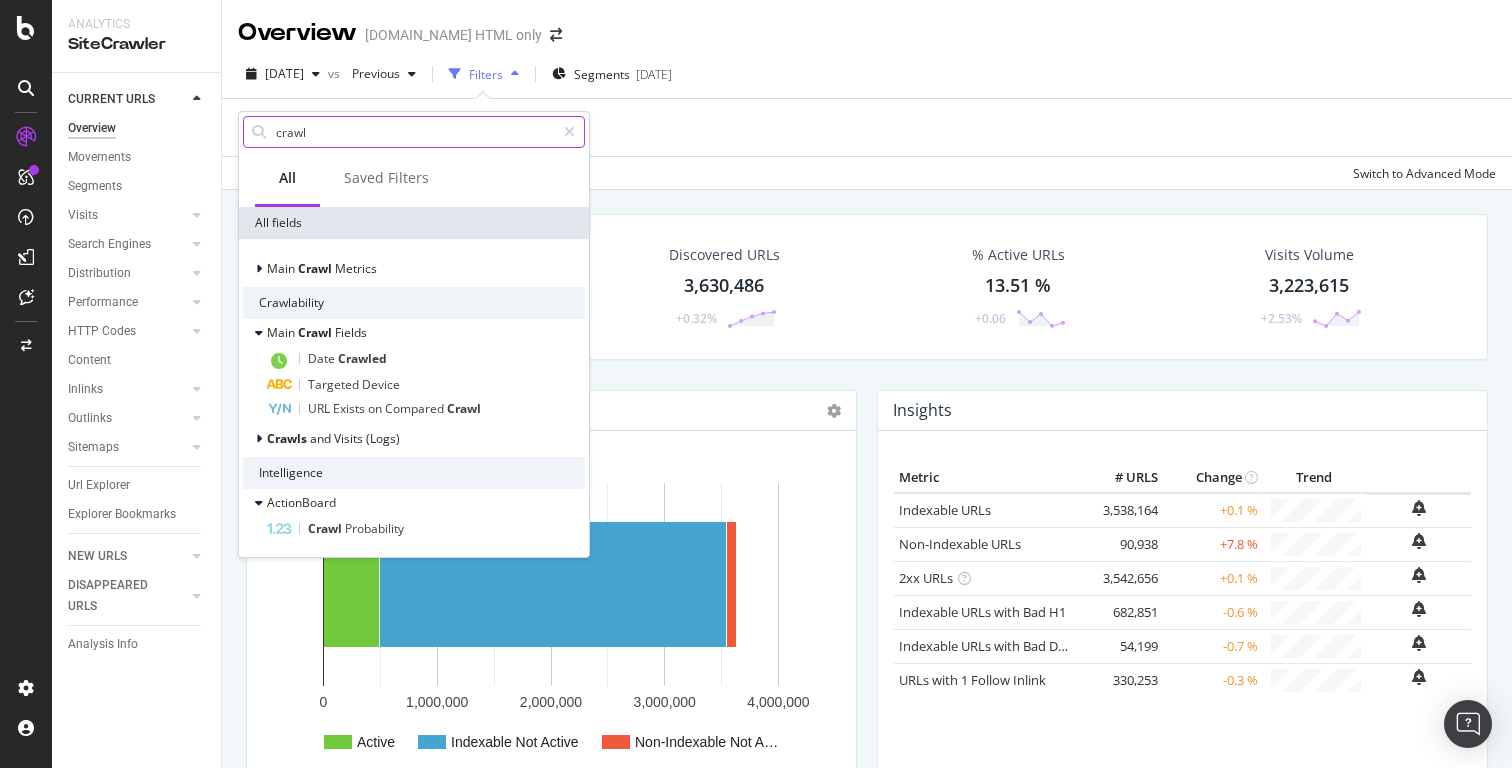 click on "crawl" at bounding box center (414, 132) 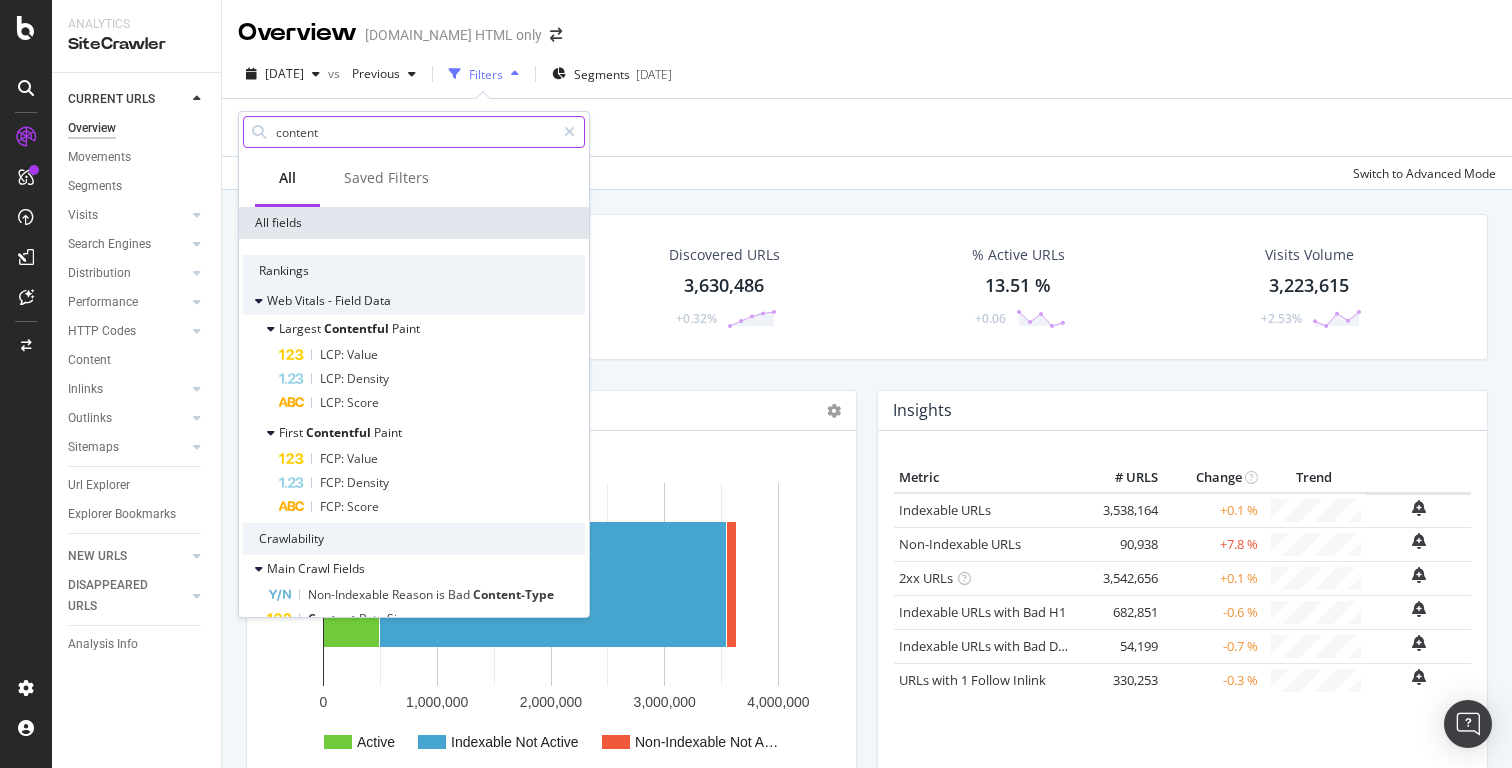 type on "content" 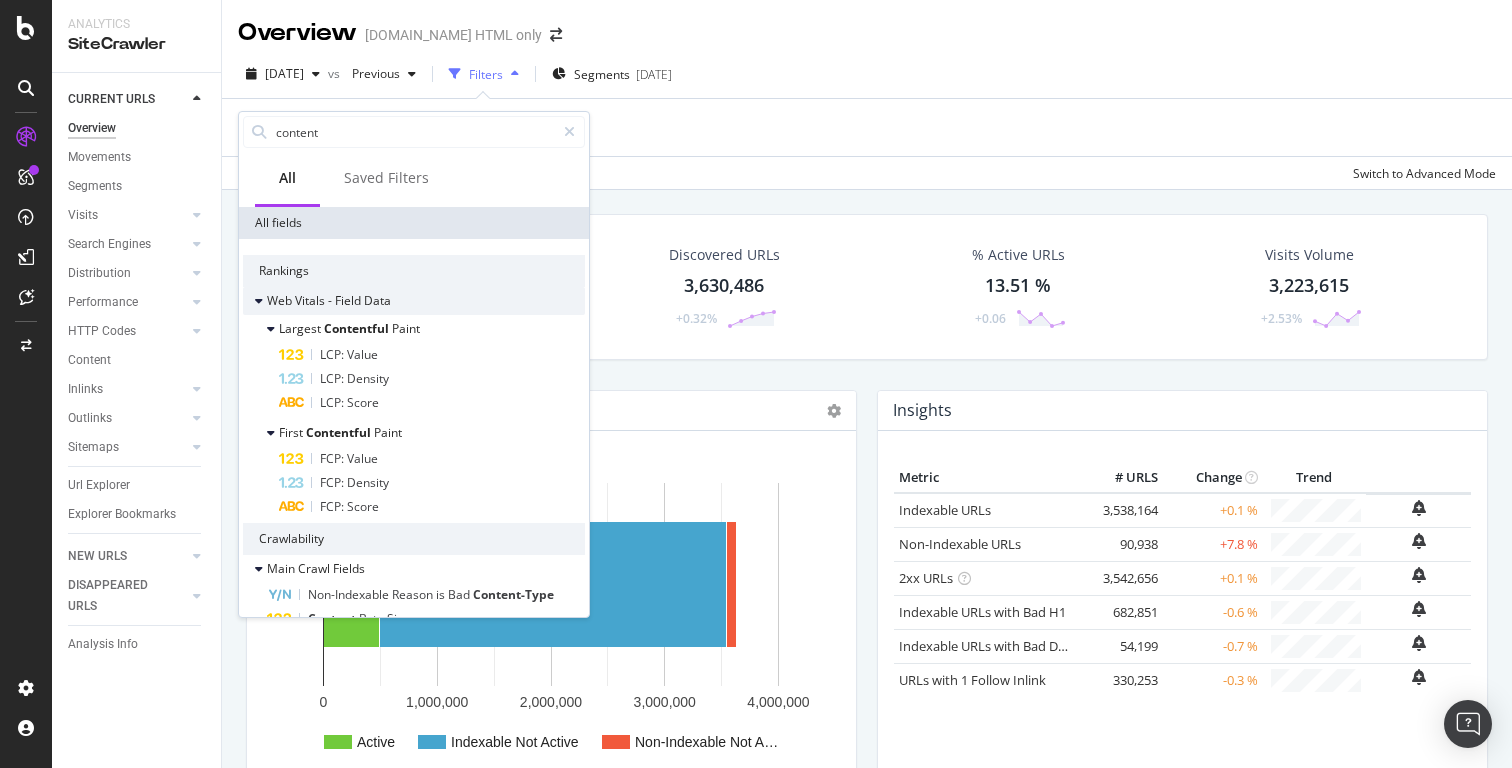 click on "Web   Vitals   -   Field   Data" at bounding box center [317, 301] 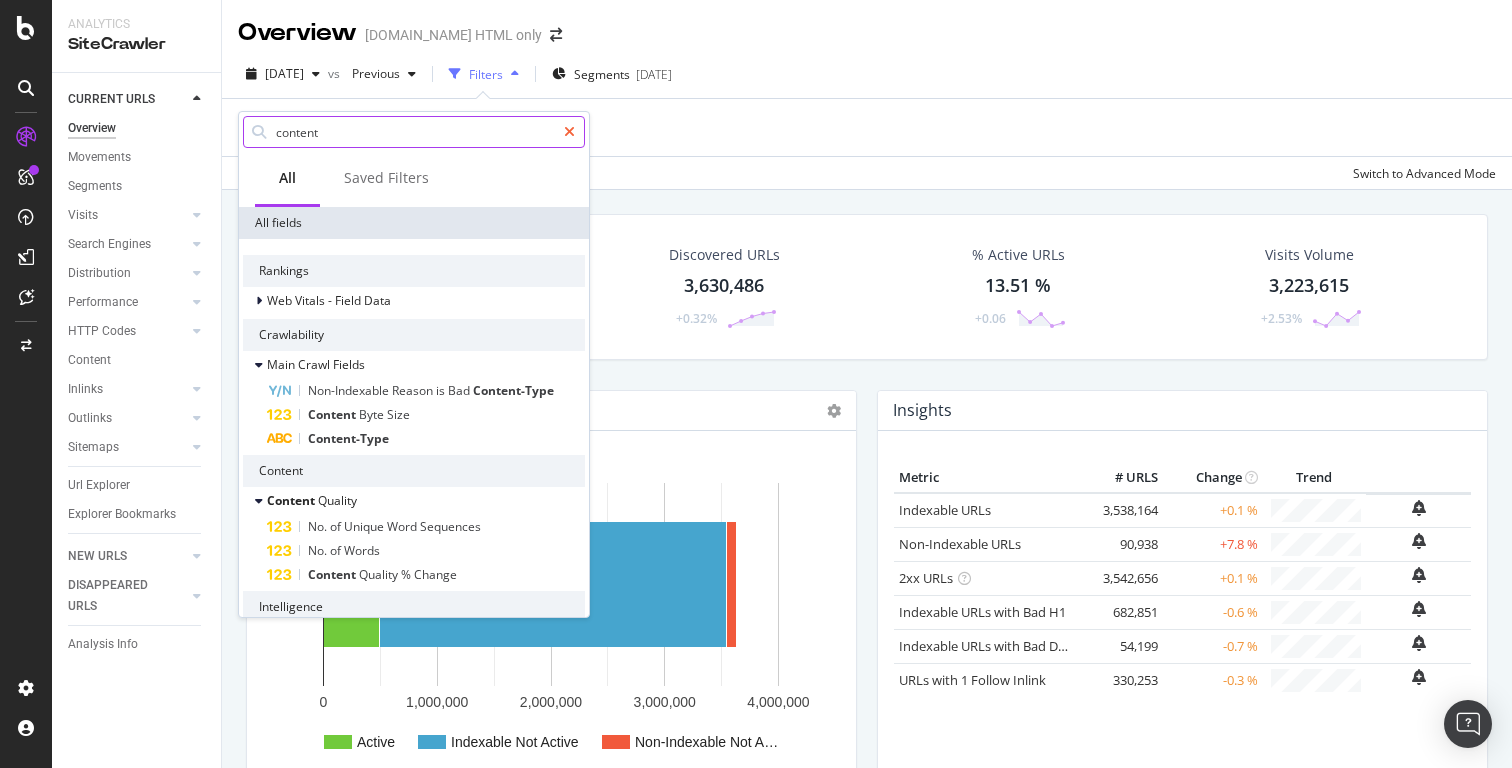 click at bounding box center [569, 132] 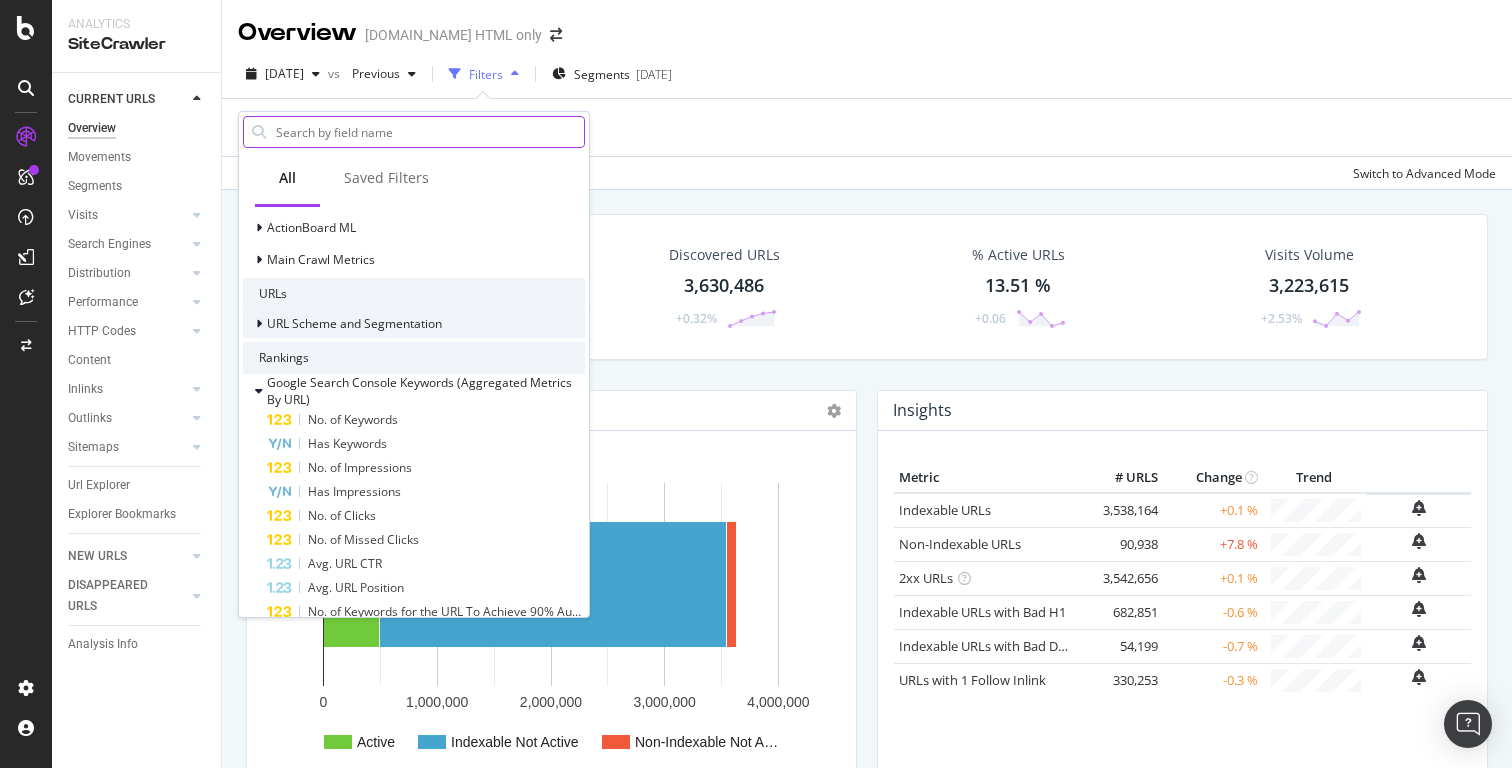 scroll, scrollTop: 370, scrollLeft: 0, axis: vertical 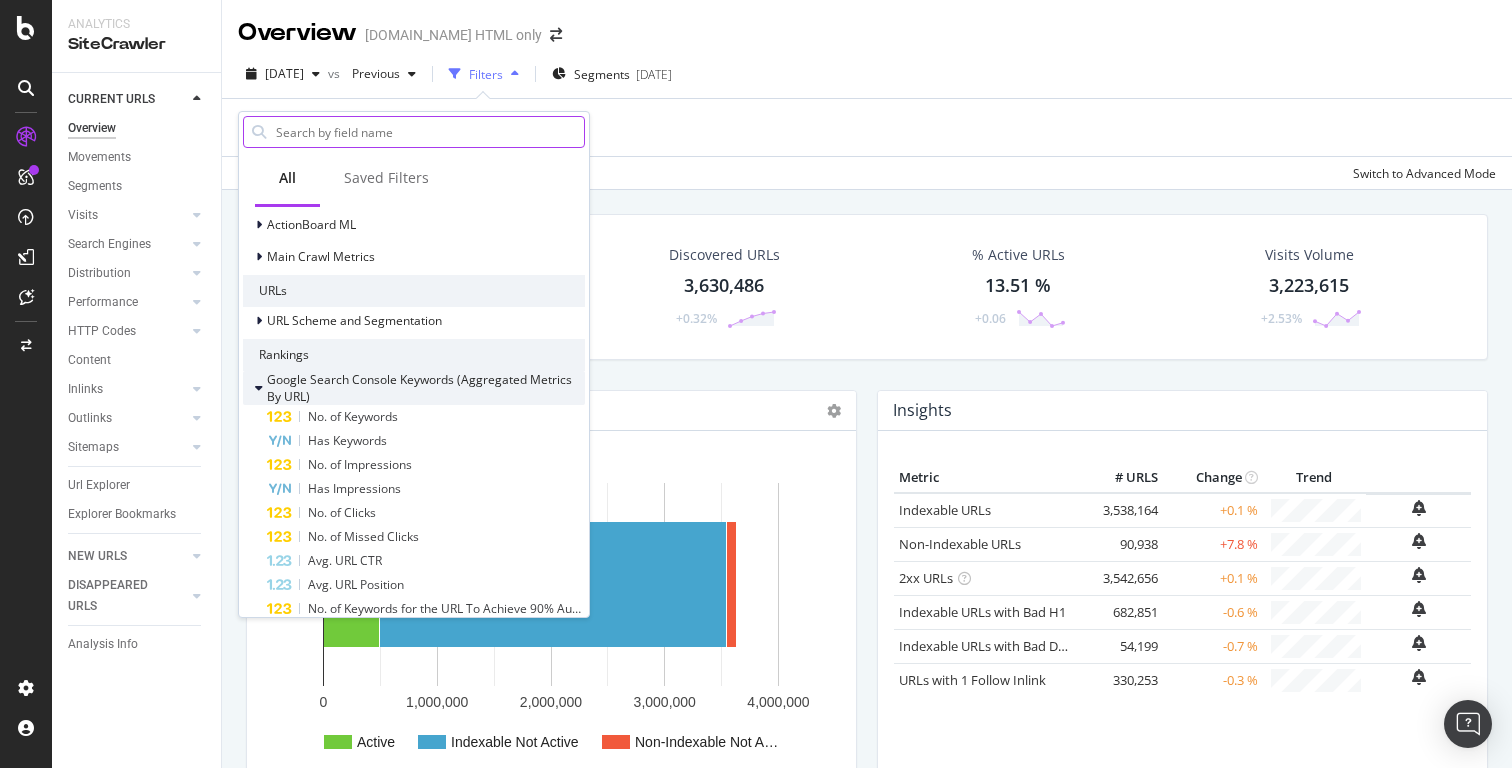 click at bounding box center [259, 388] 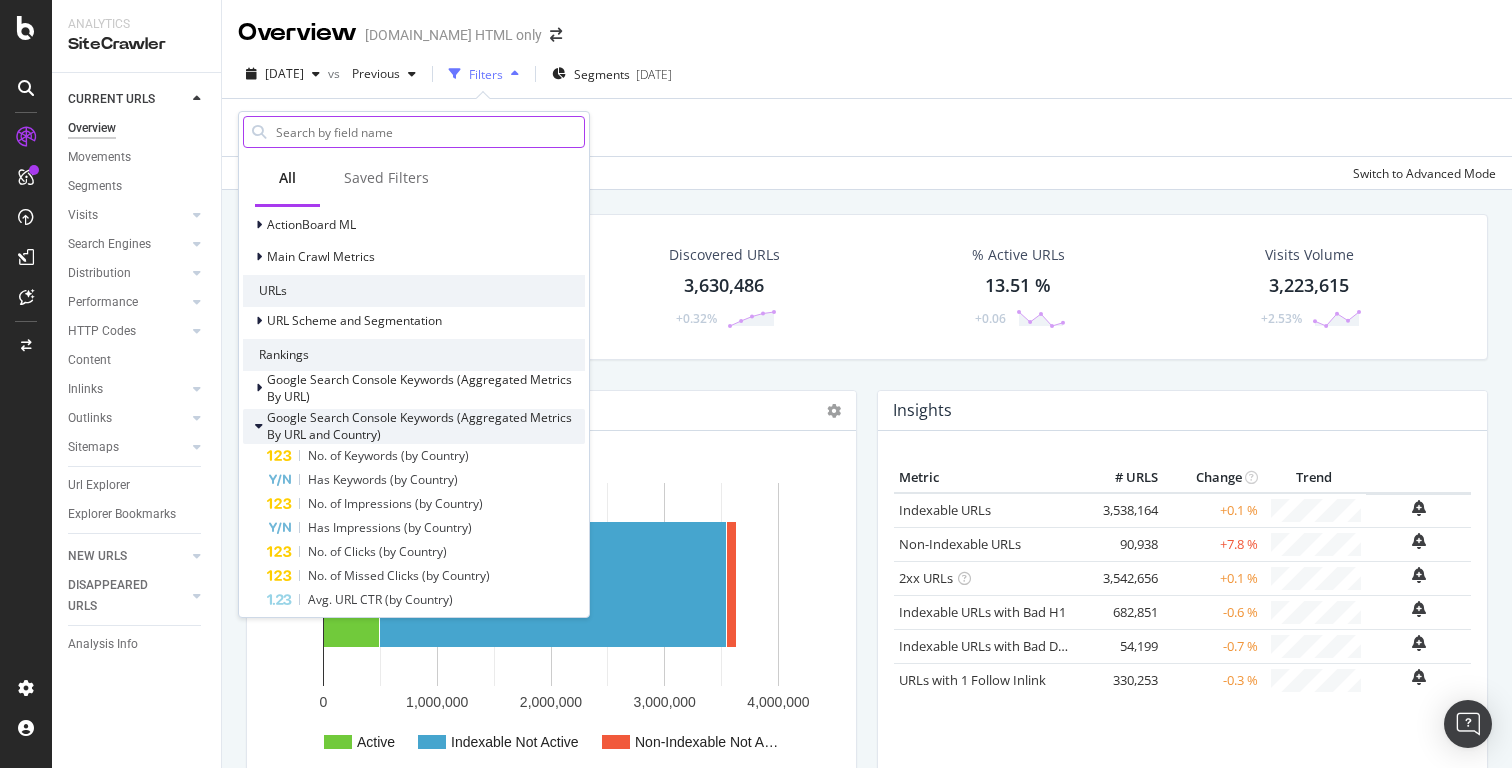 click at bounding box center (259, 426) 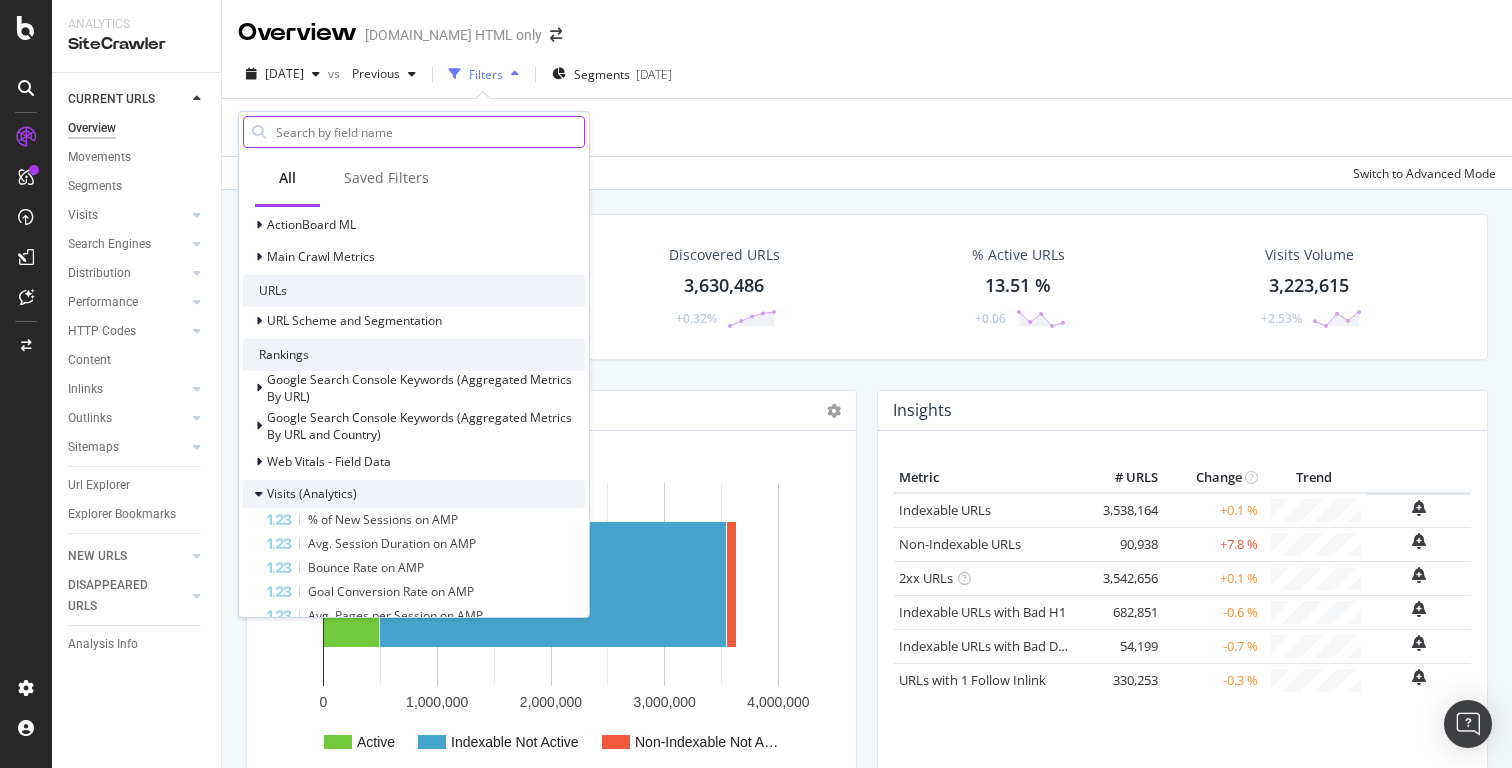 click at bounding box center (259, 494) 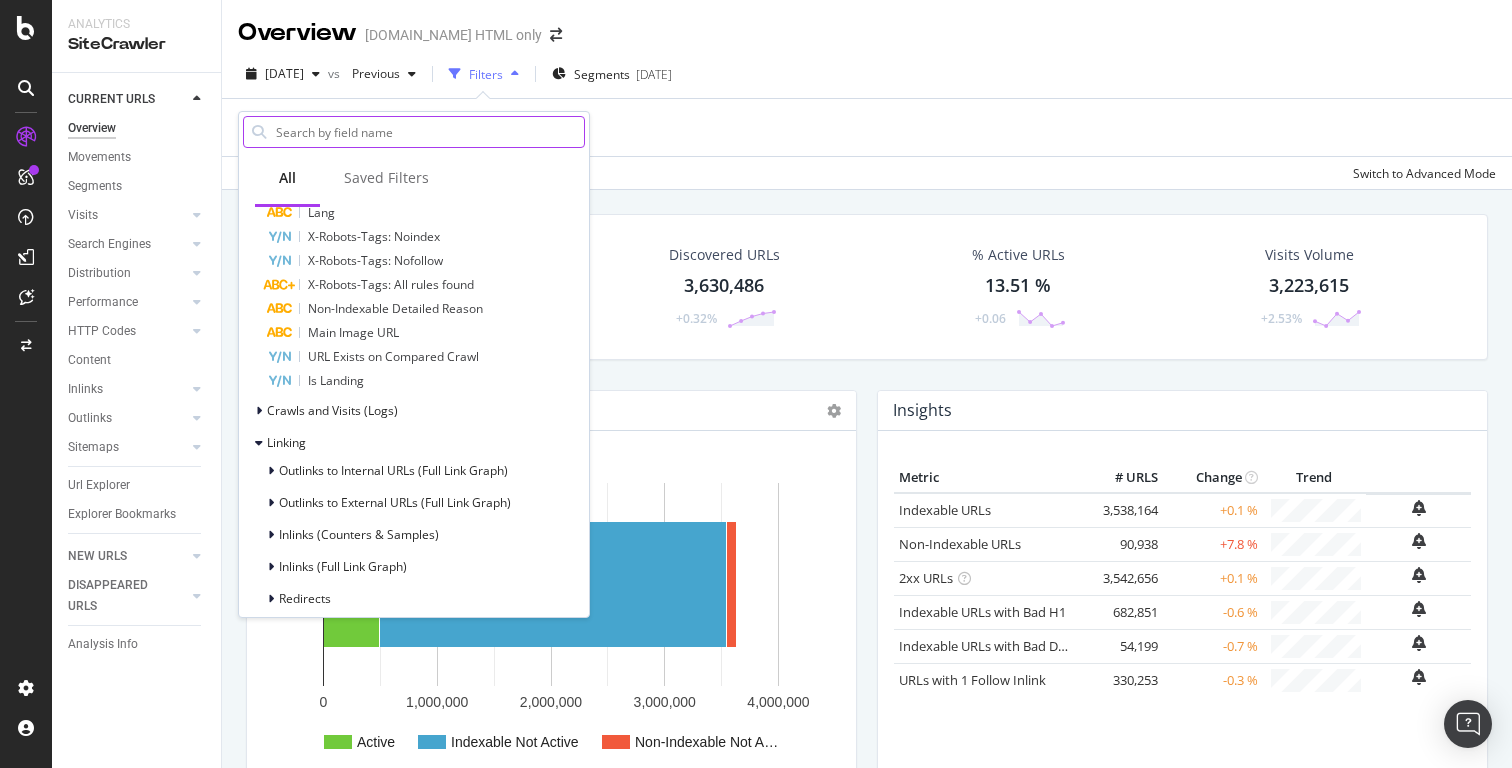scroll, scrollTop: 1282, scrollLeft: 0, axis: vertical 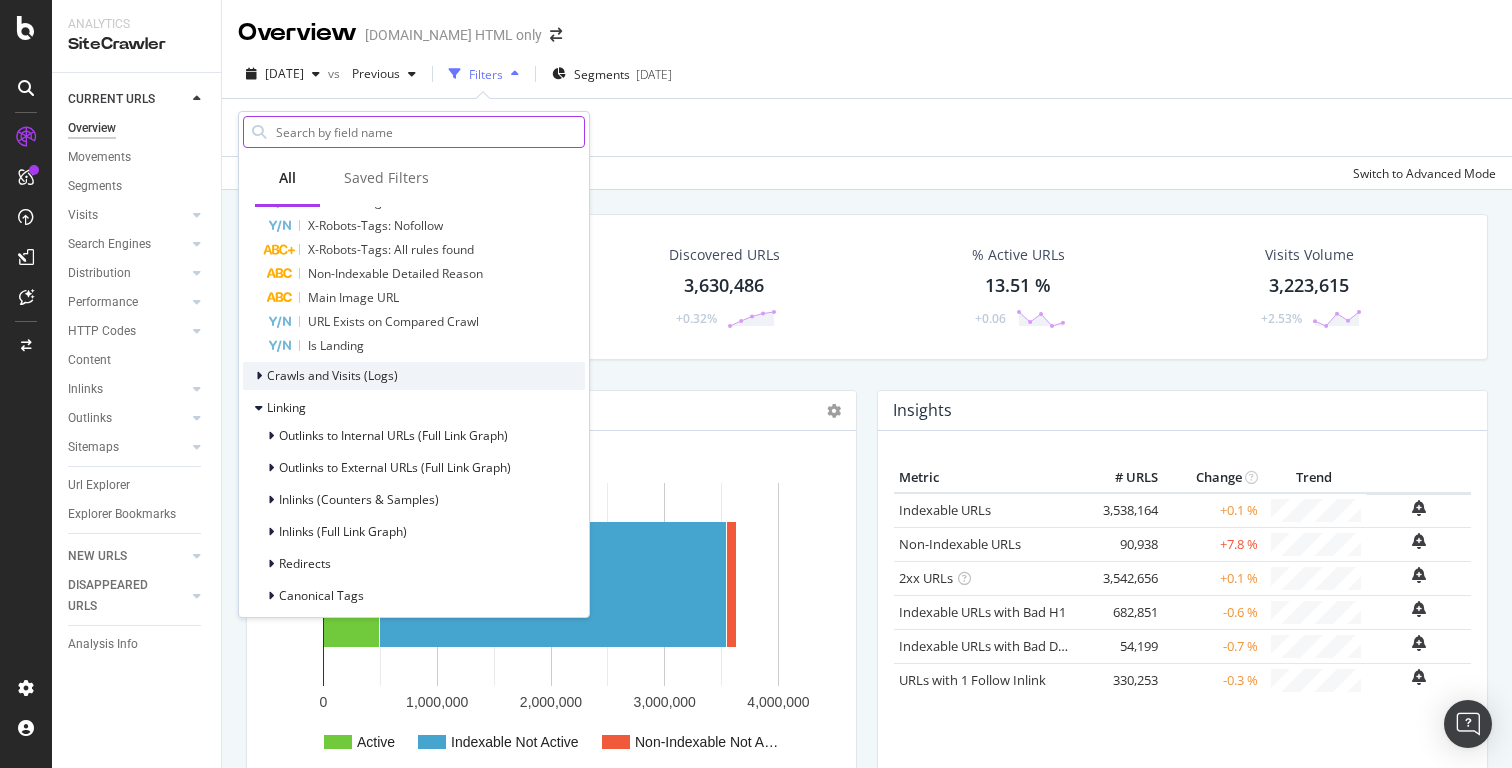 click at bounding box center (259, 376) 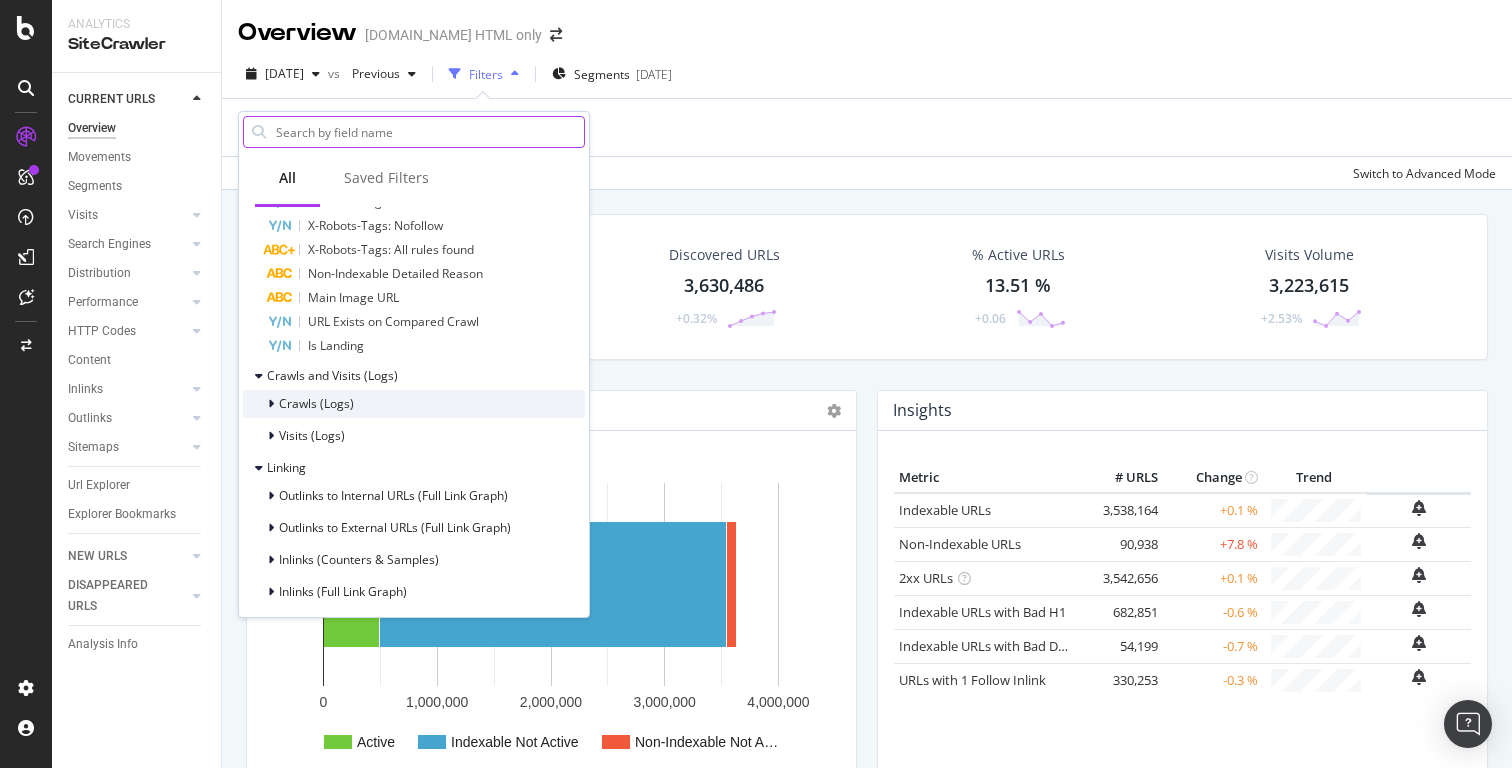 click at bounding box center [271, 404] 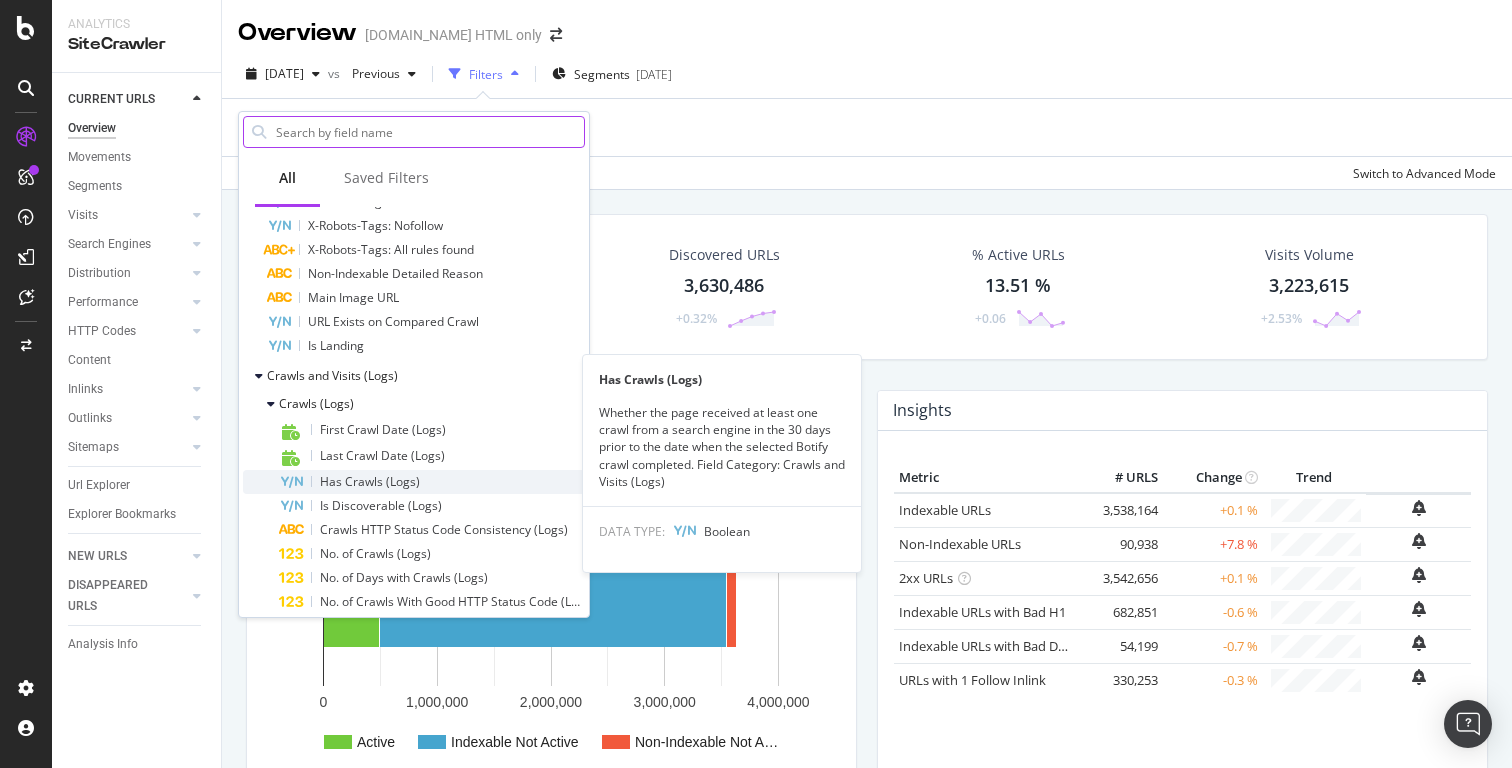 scroll, scrollTop: 1511, scrollLeft: 0, axis: vertical 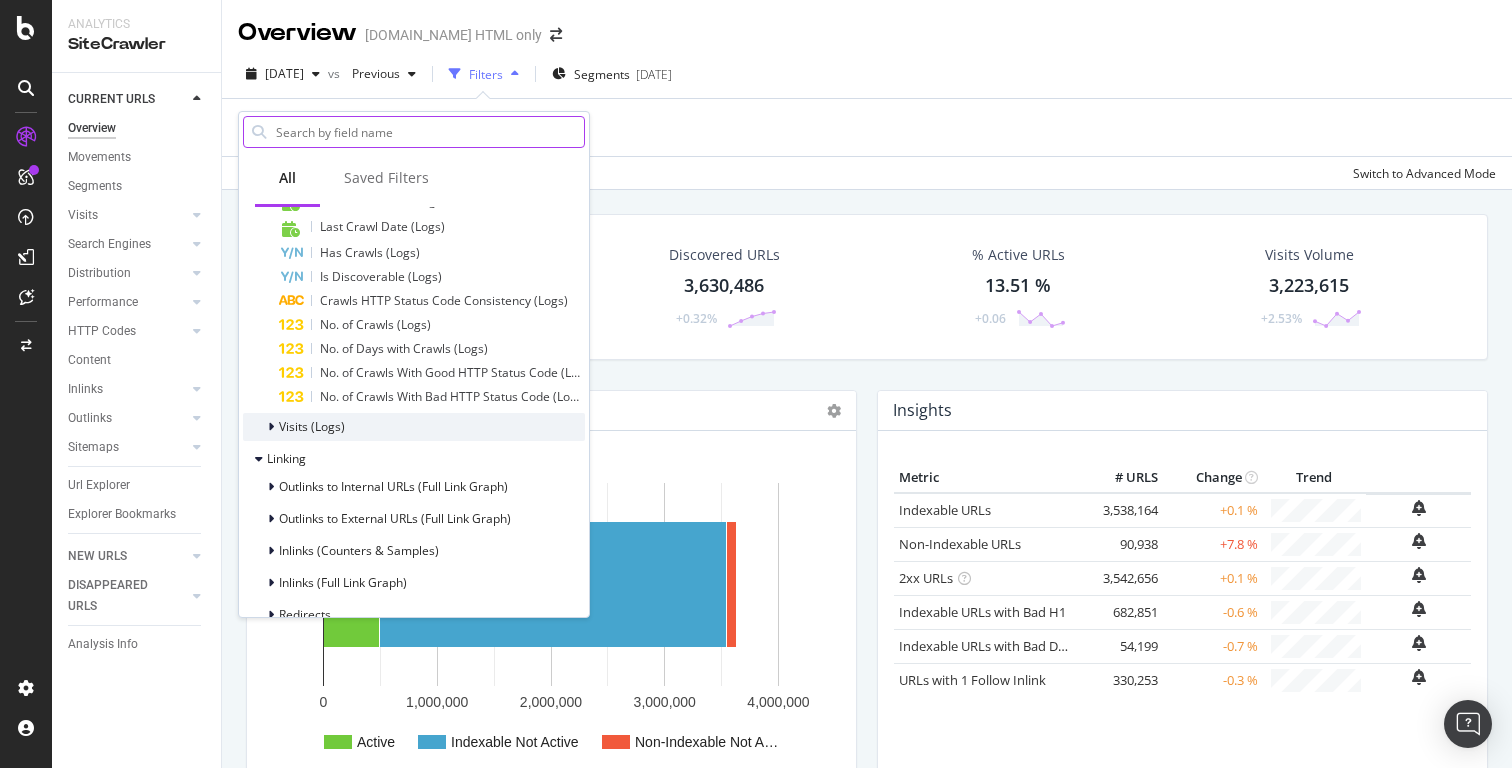 click at bounding box center [273, 427] 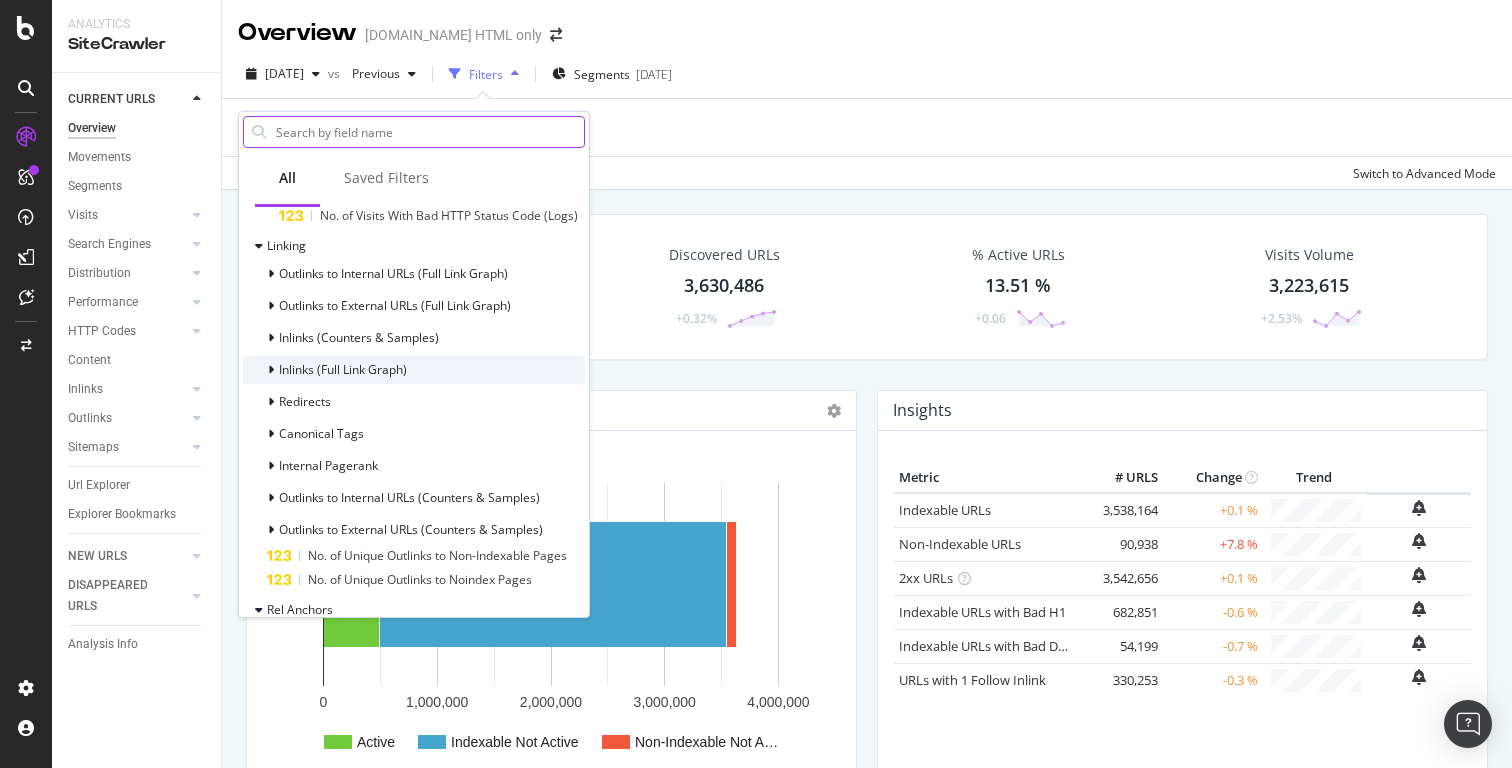 scroll, scrollTop: 1963, scrollLeft: 0, axis: vertical 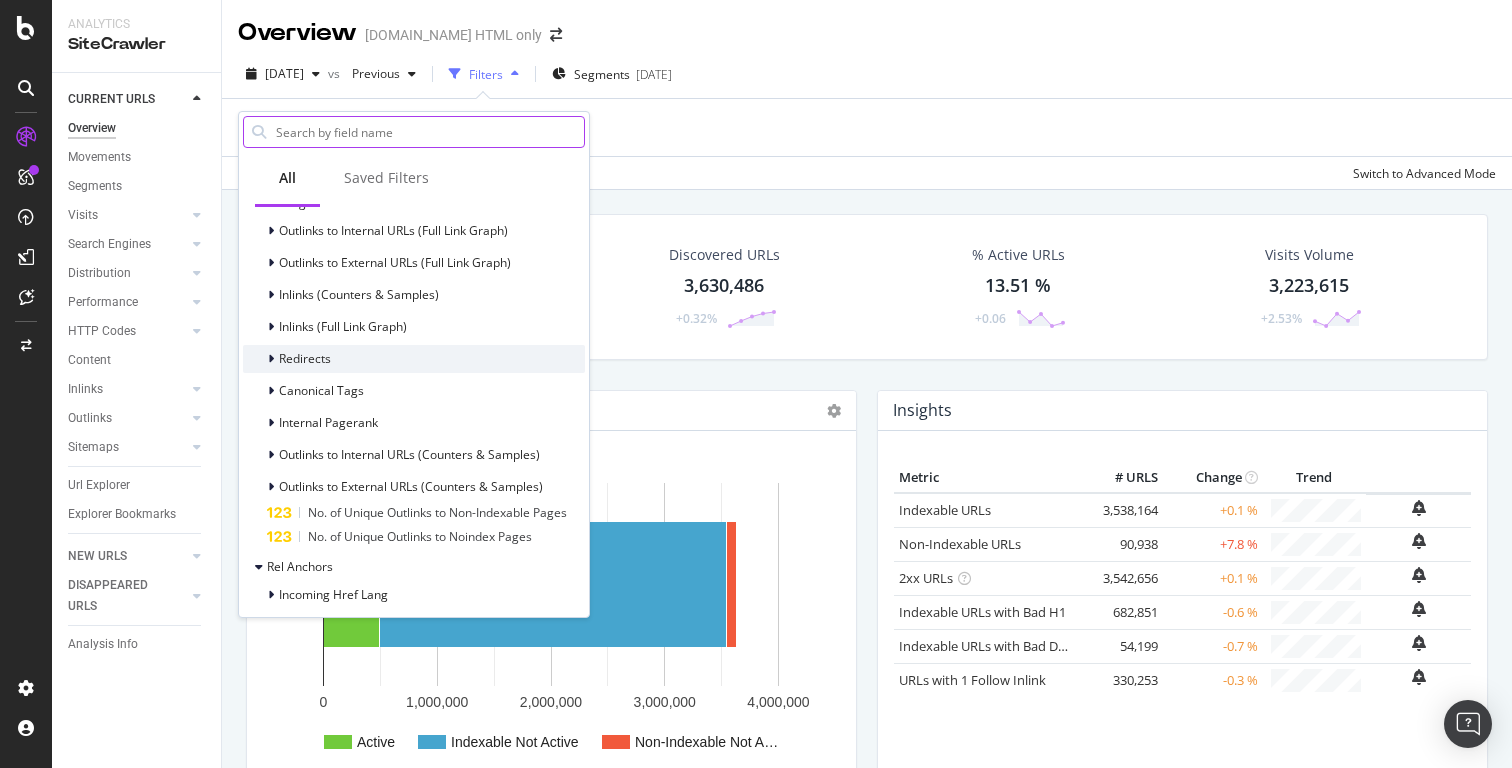 click at bounding box center [271, 359] 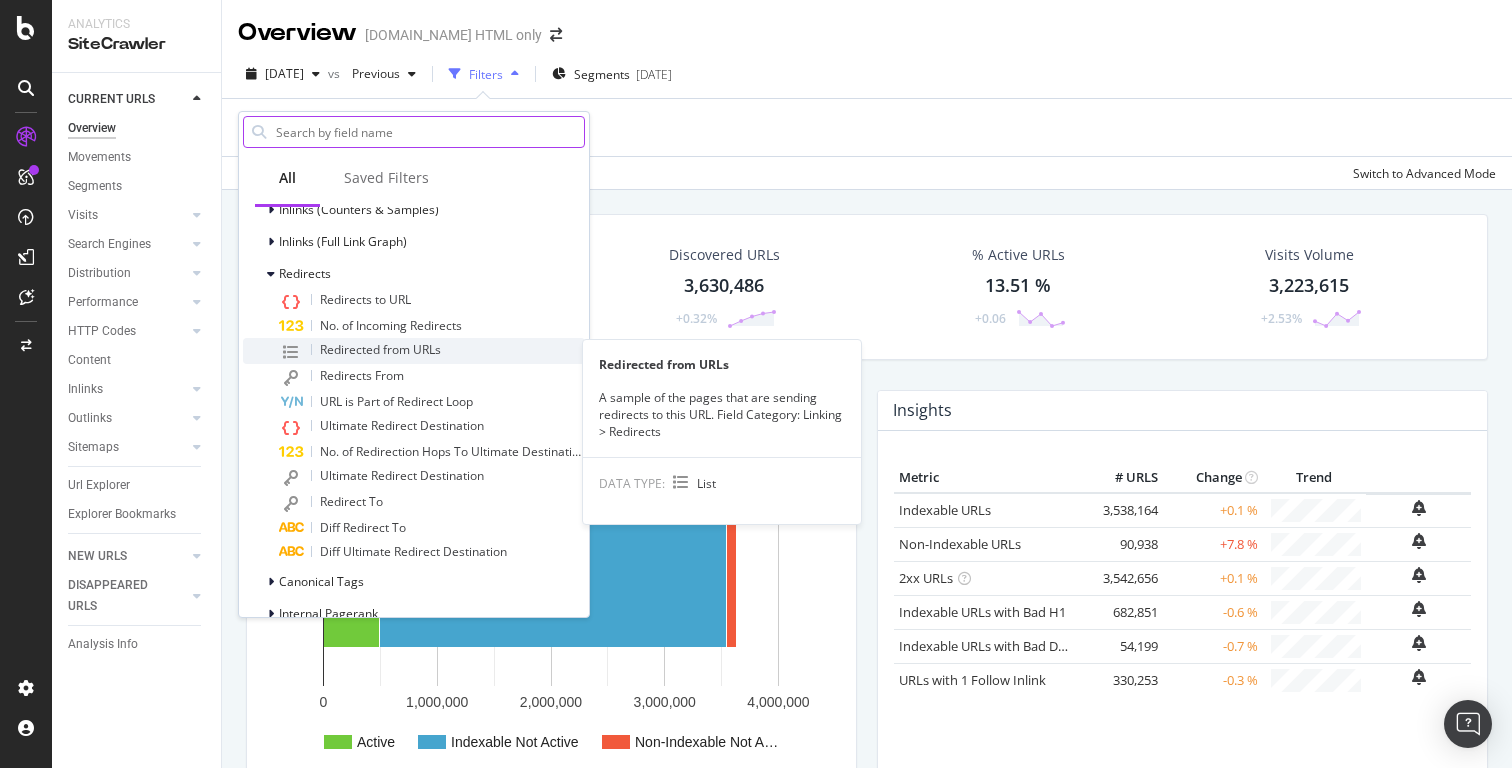 scroll, scrollTop: 2037, scrollLeft: 0, axis: vertical 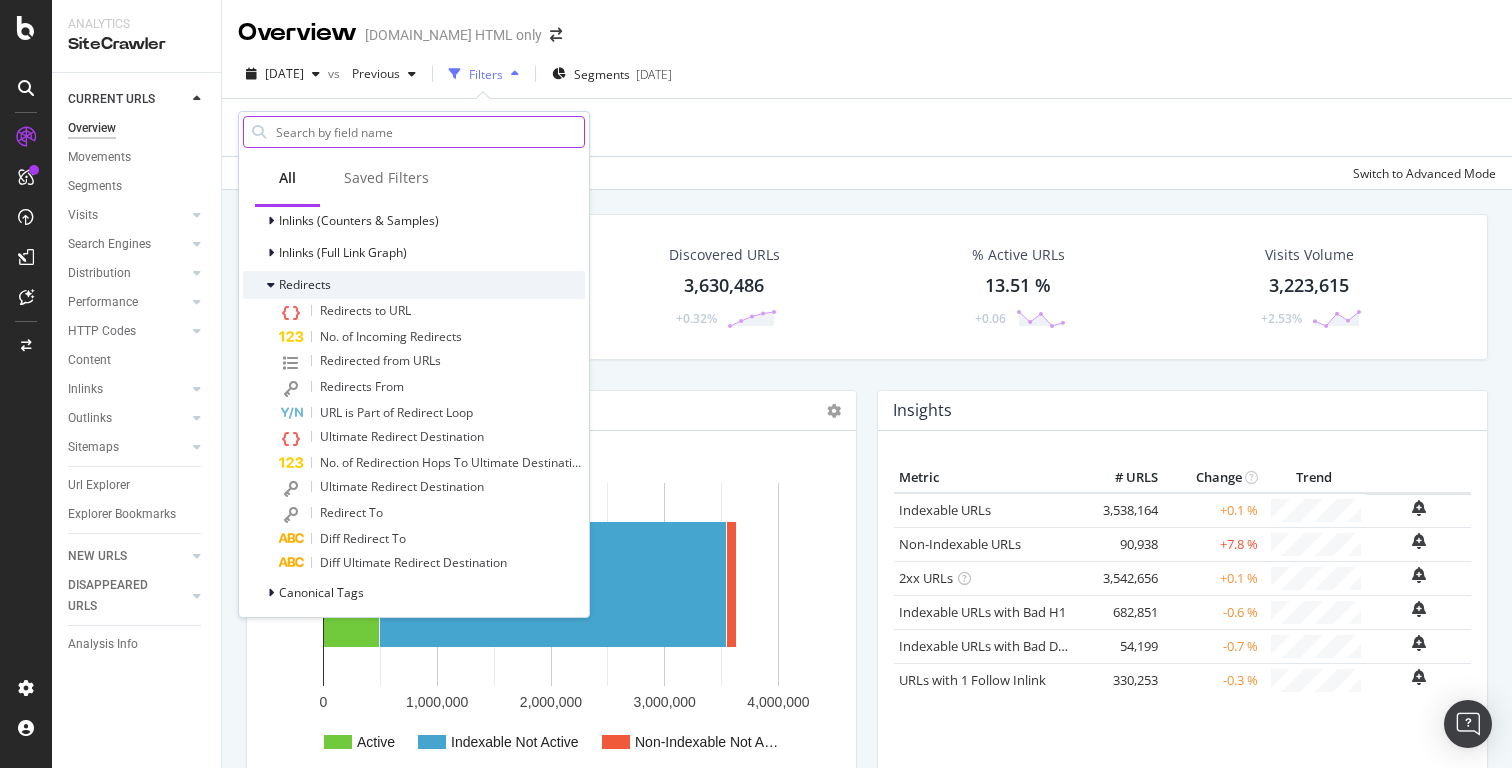 click at bounding box center [271, 285] 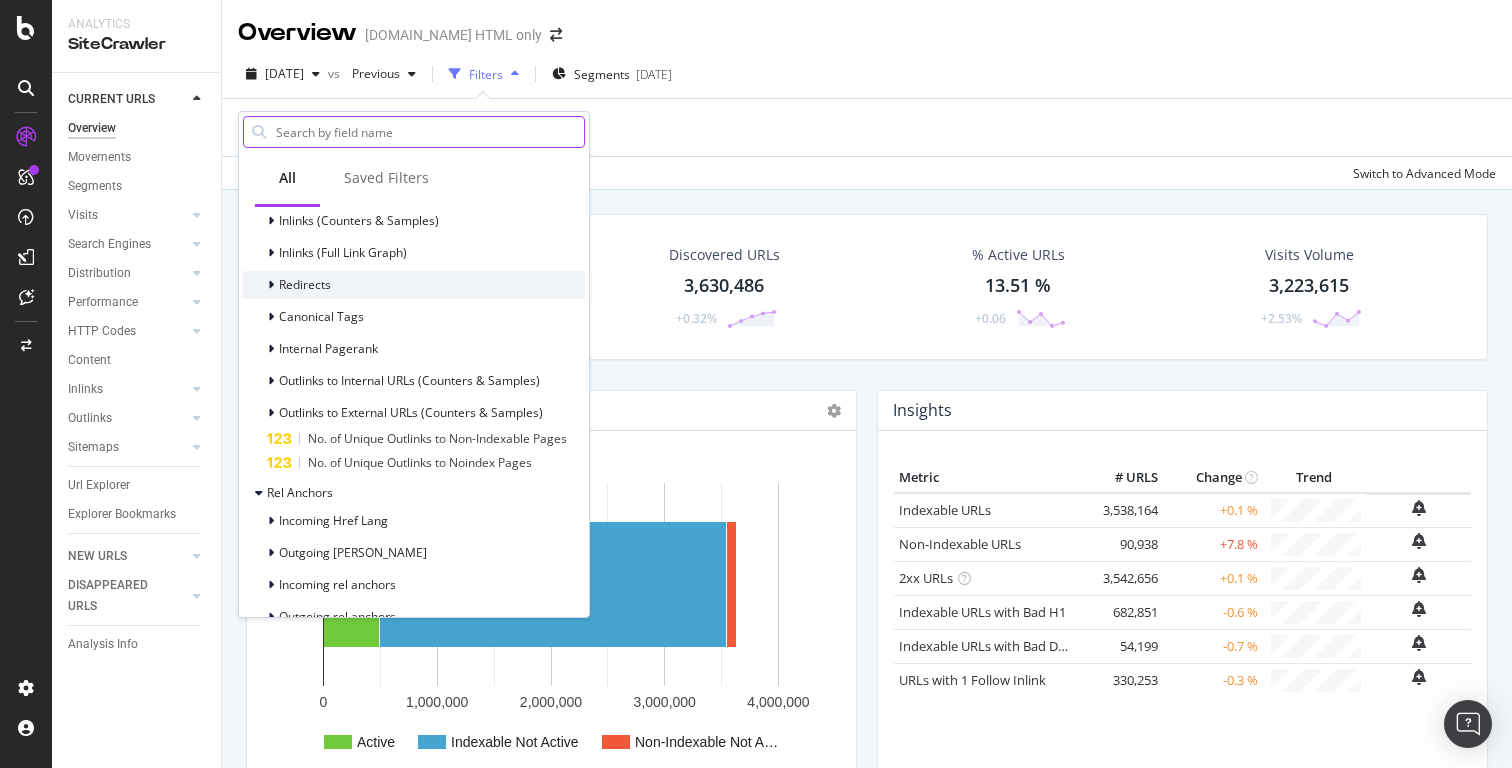 click at bounding box center (271, 285) 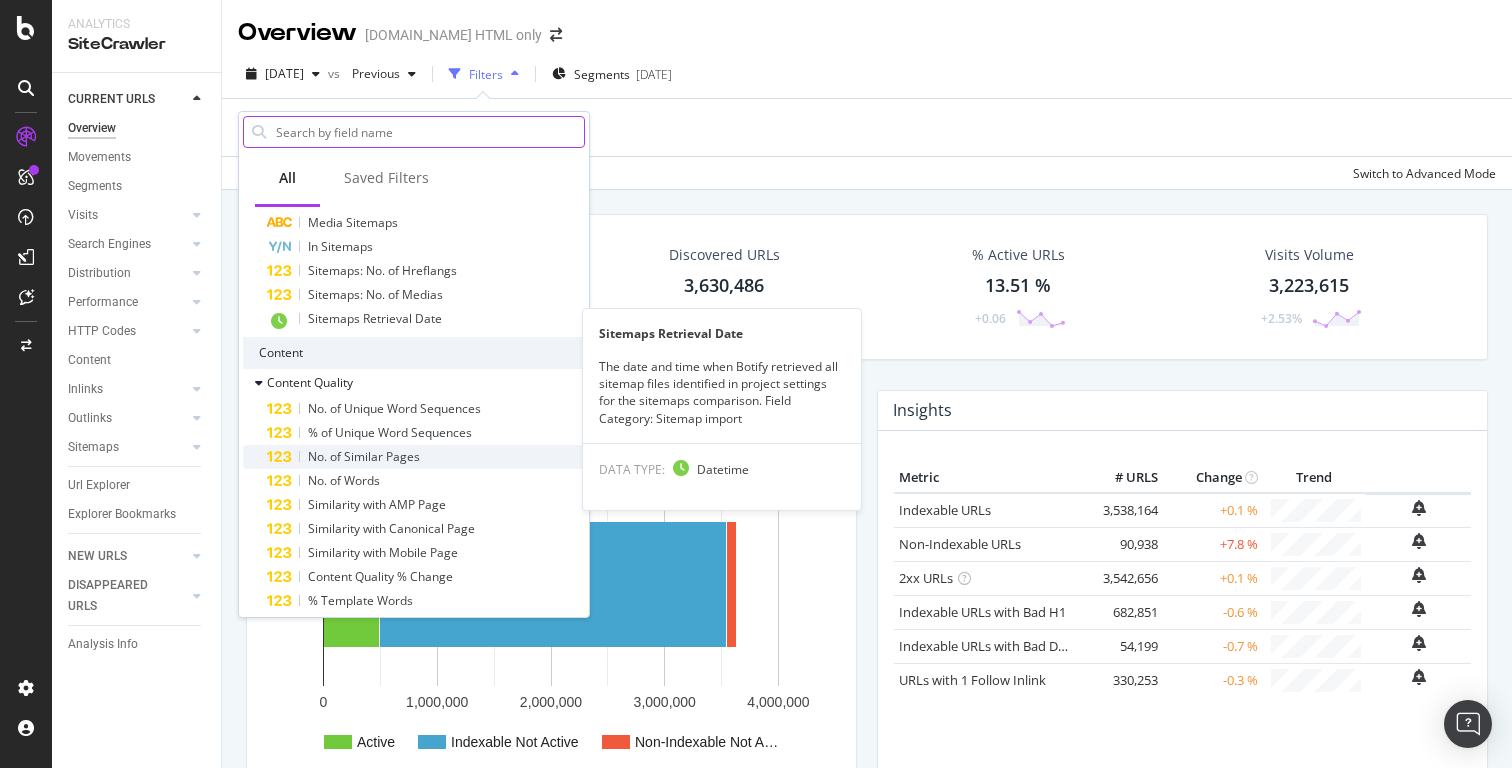 scroll, scrollTop: 2860, scrollLeft: 0, axis: vertical 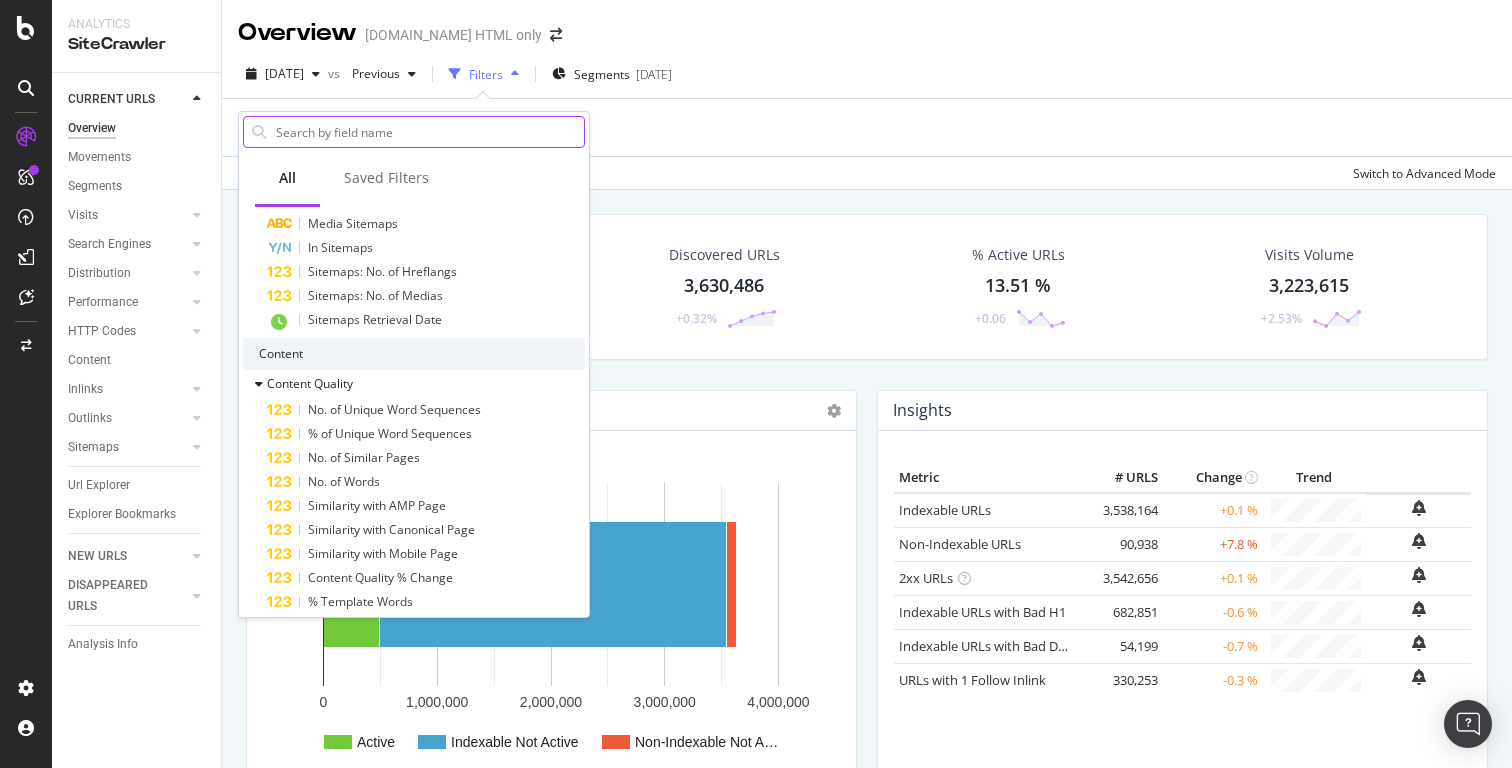 click on "Content" at bounding box center (414, 354) 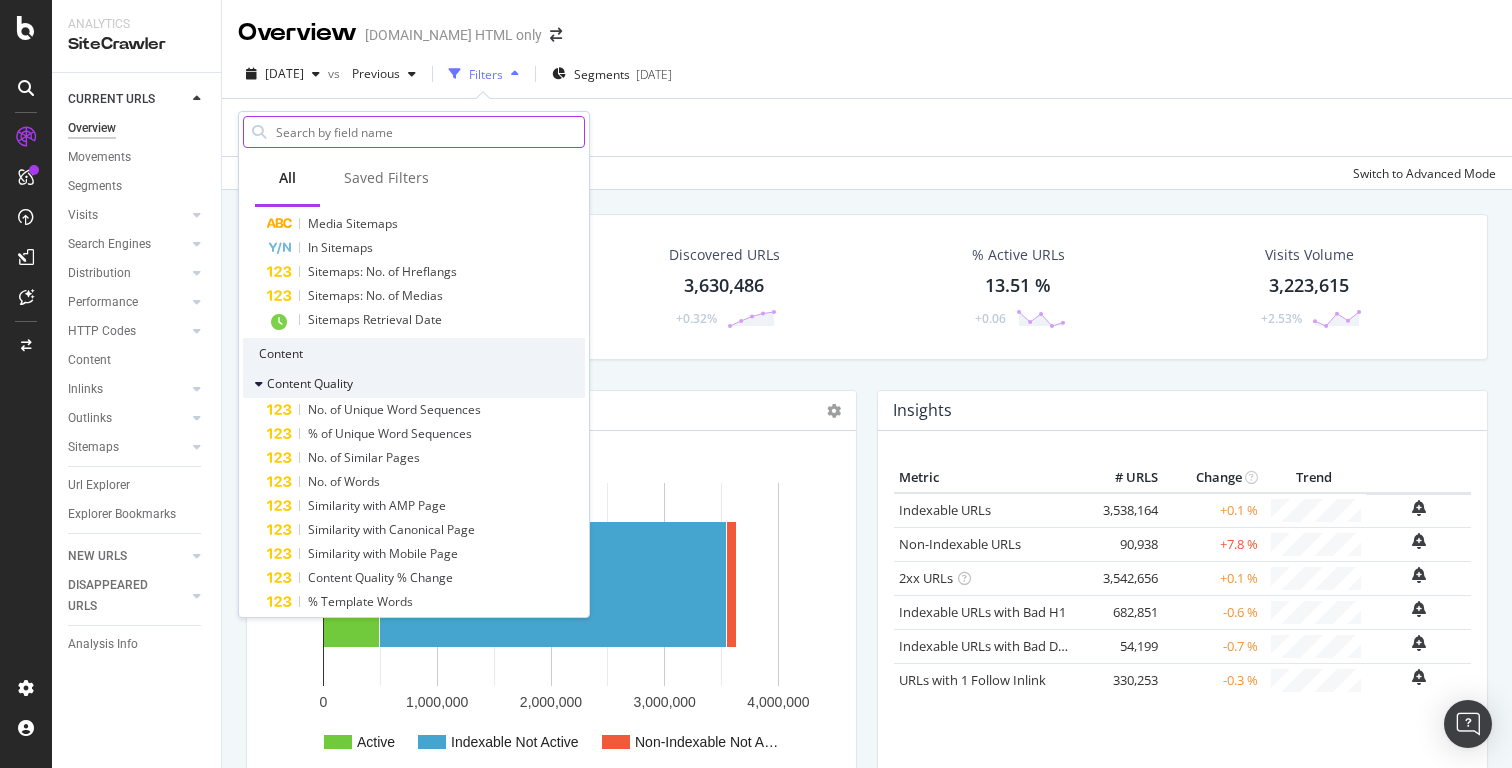 click at bounding box center [259, 384] 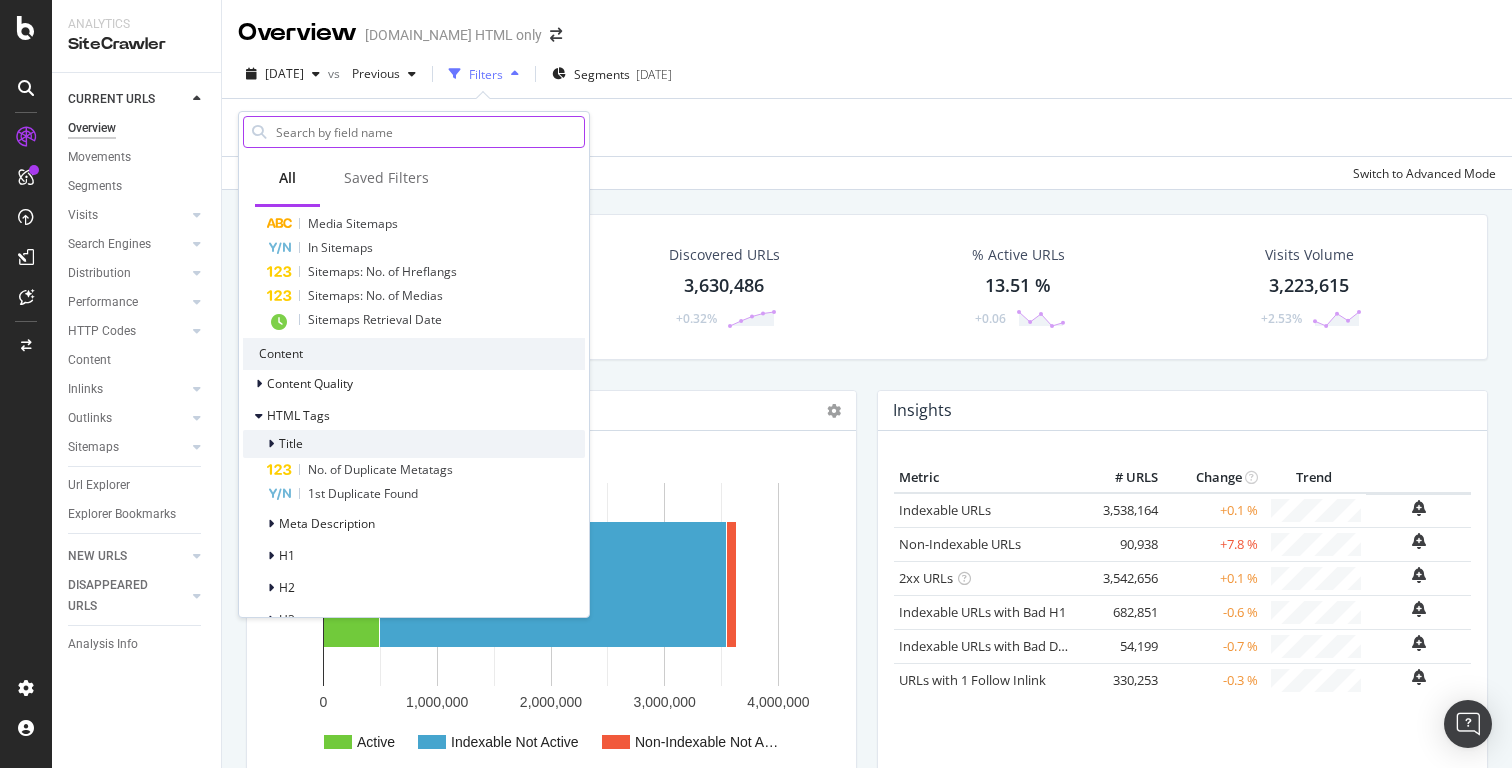 click at bounding box center [271, 444] 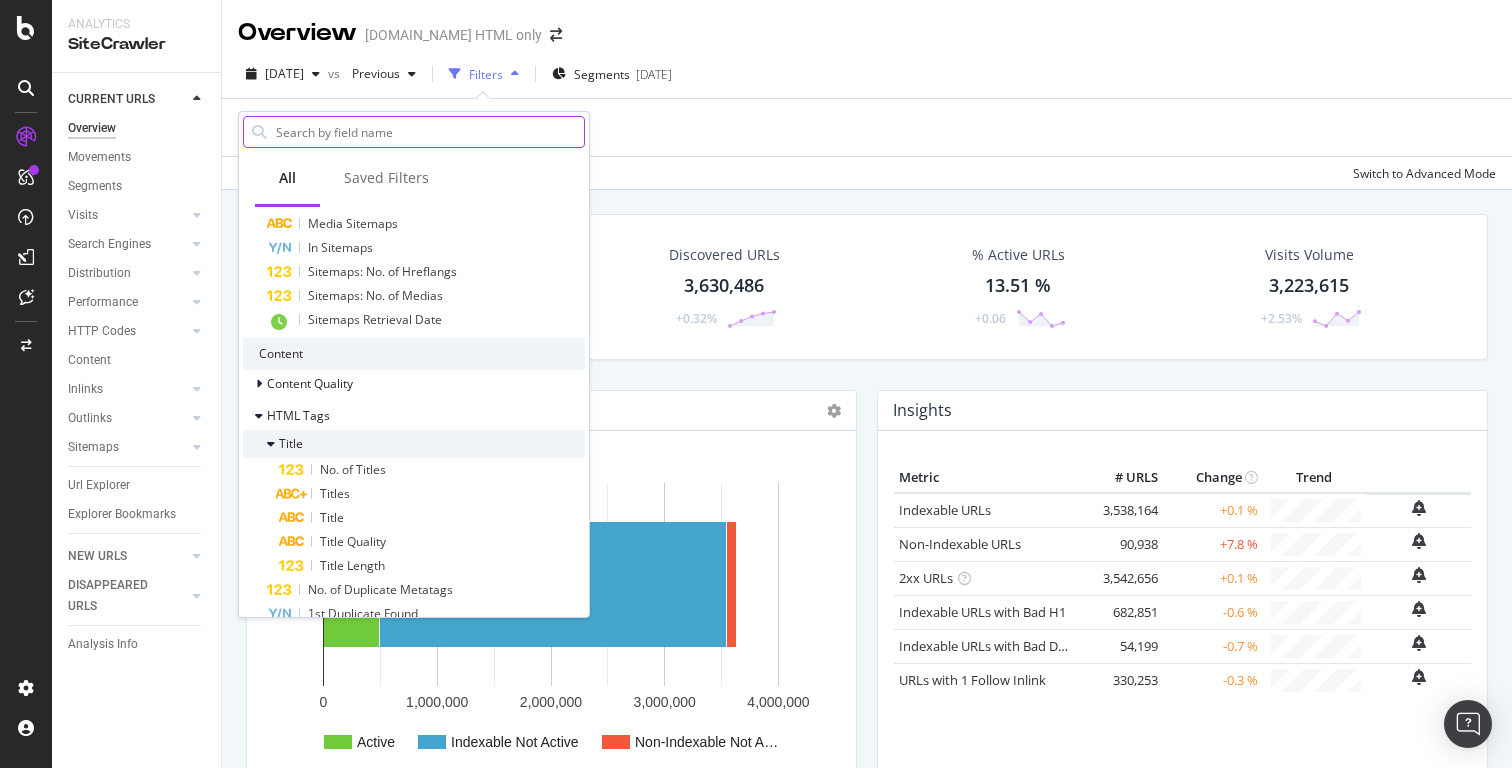 click at bounding box center (271, 444) 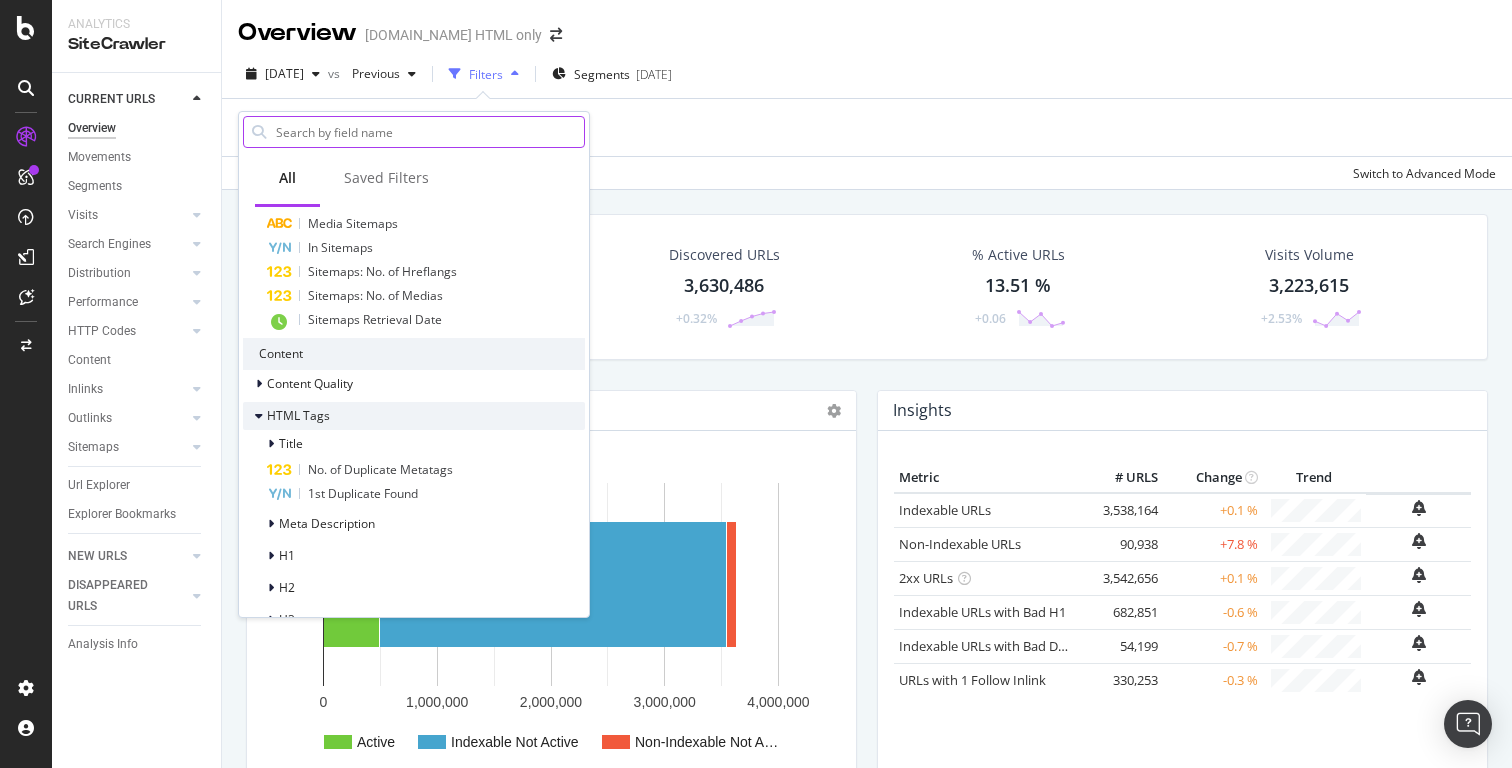 click at bounding box center [259, 416] 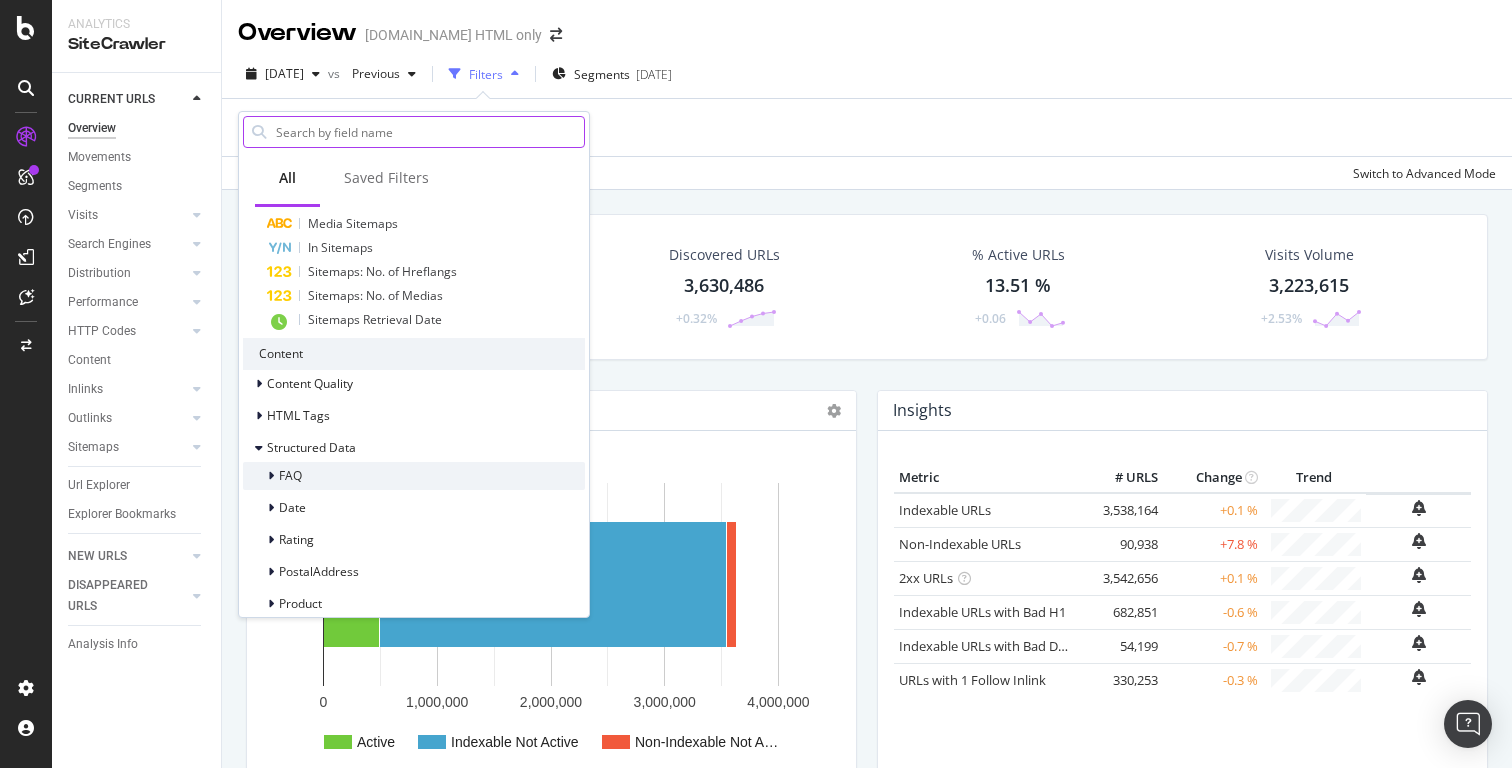 click at bounding box center (271, 476) 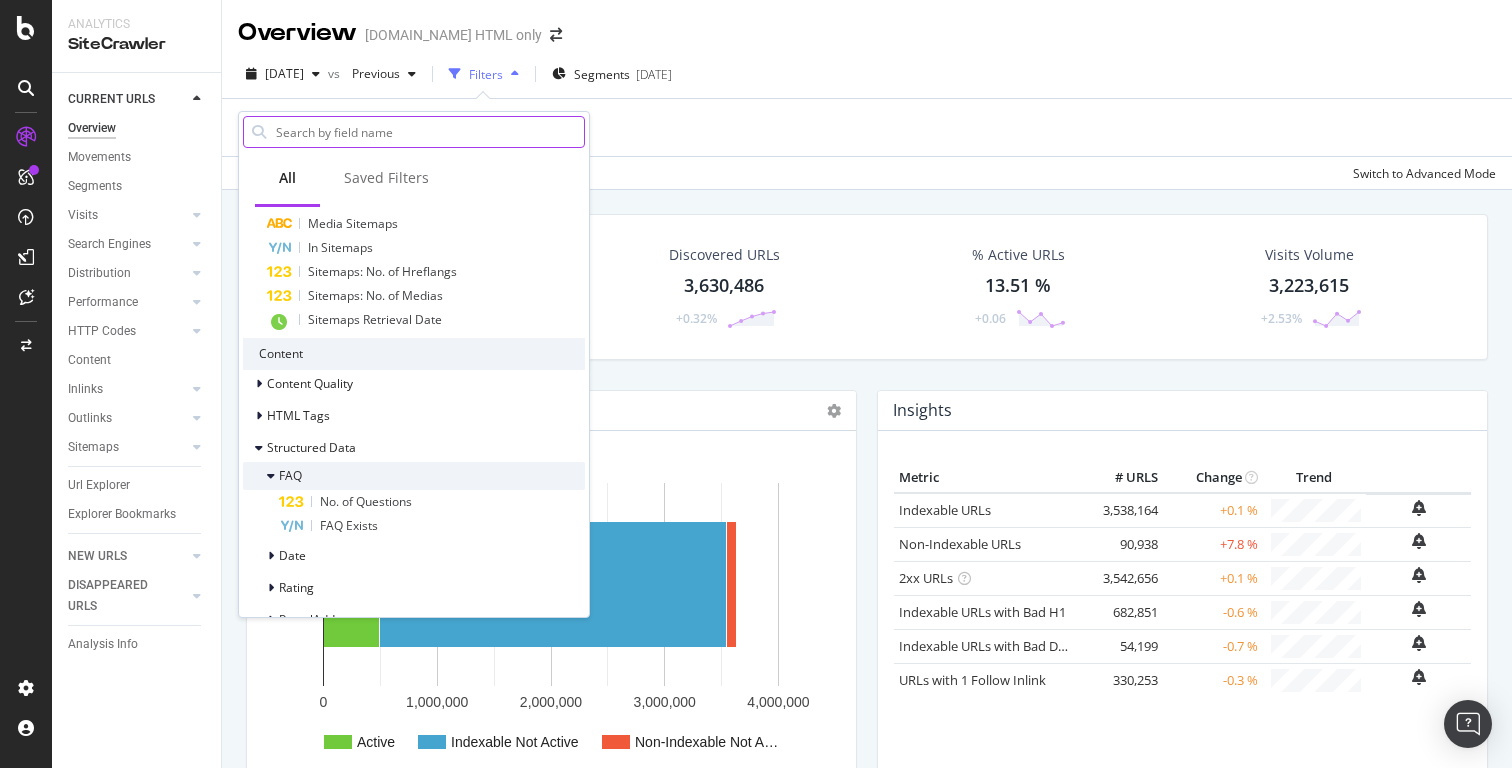 click at bounding box center (271, 476) 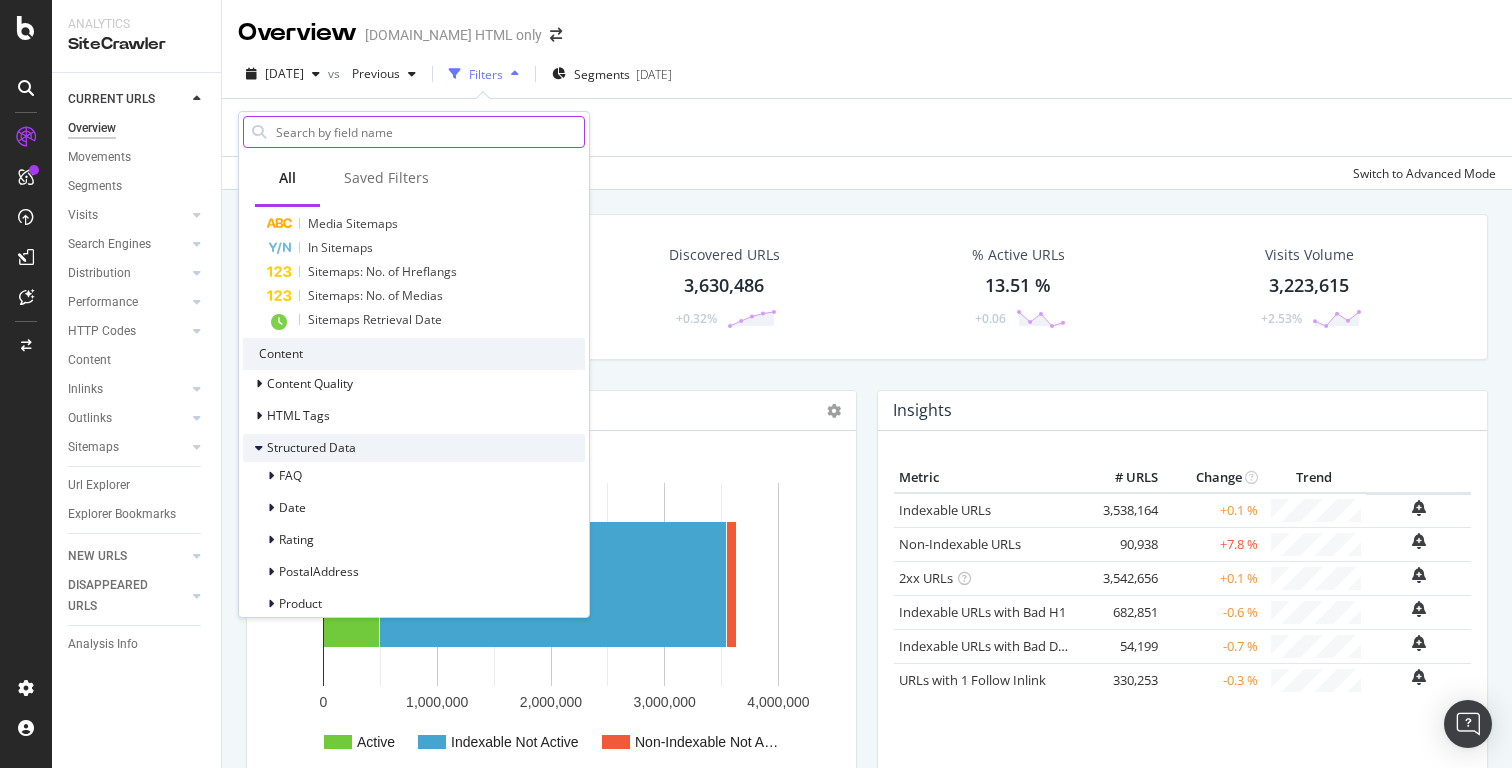 click at bounding box center [259, 448] 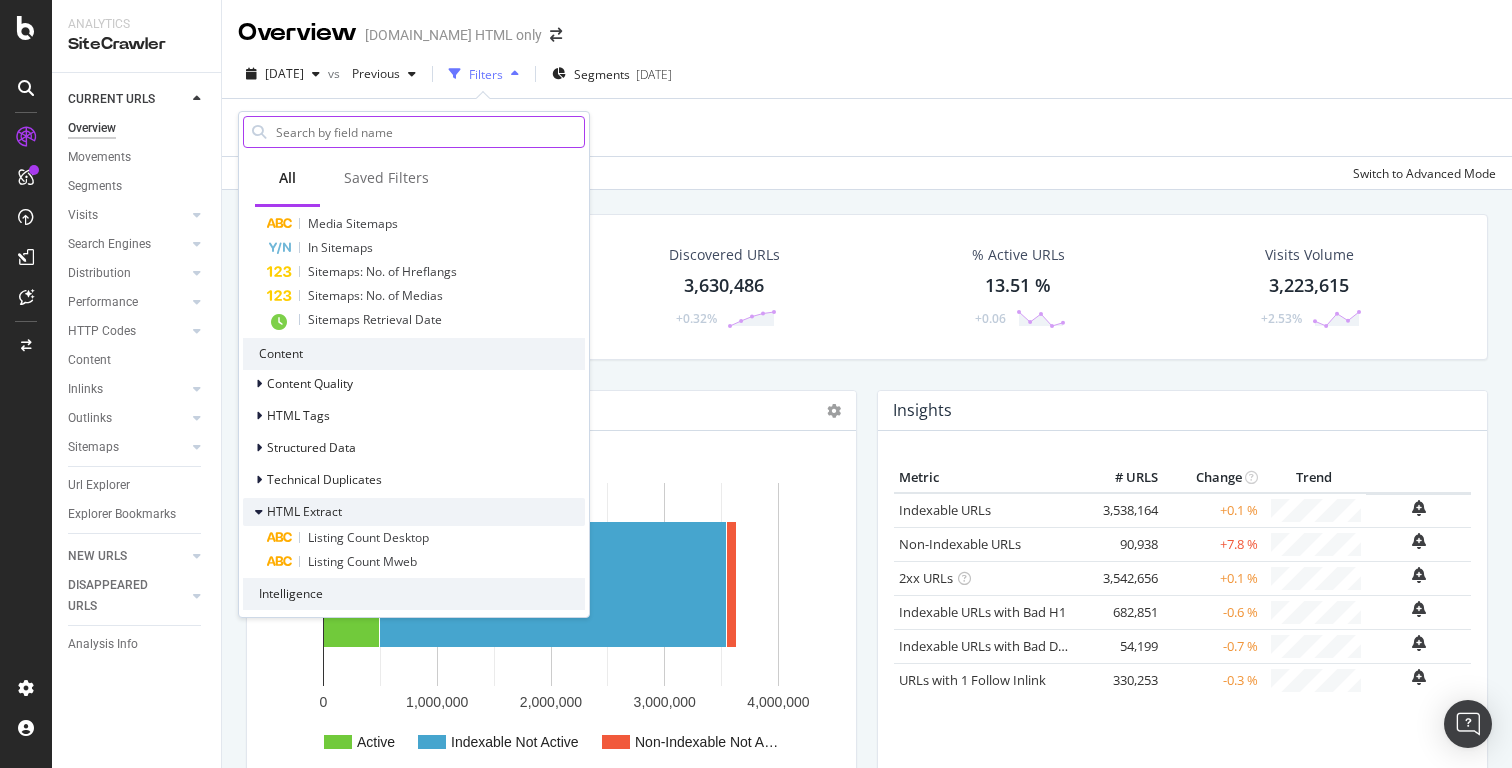 click at bounding box center (259, 512) 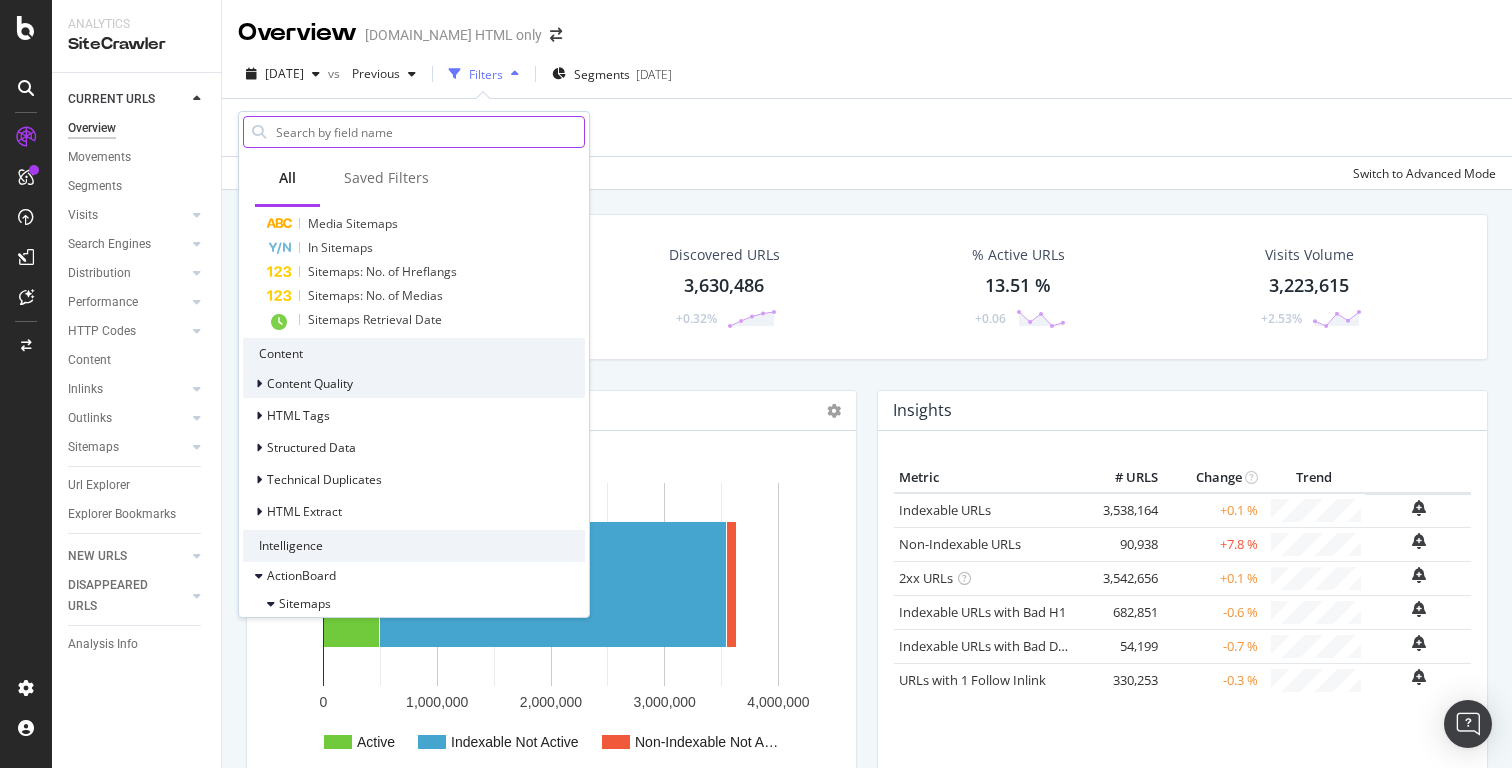 click on "Content Quality" at bounding box center [298, 384] 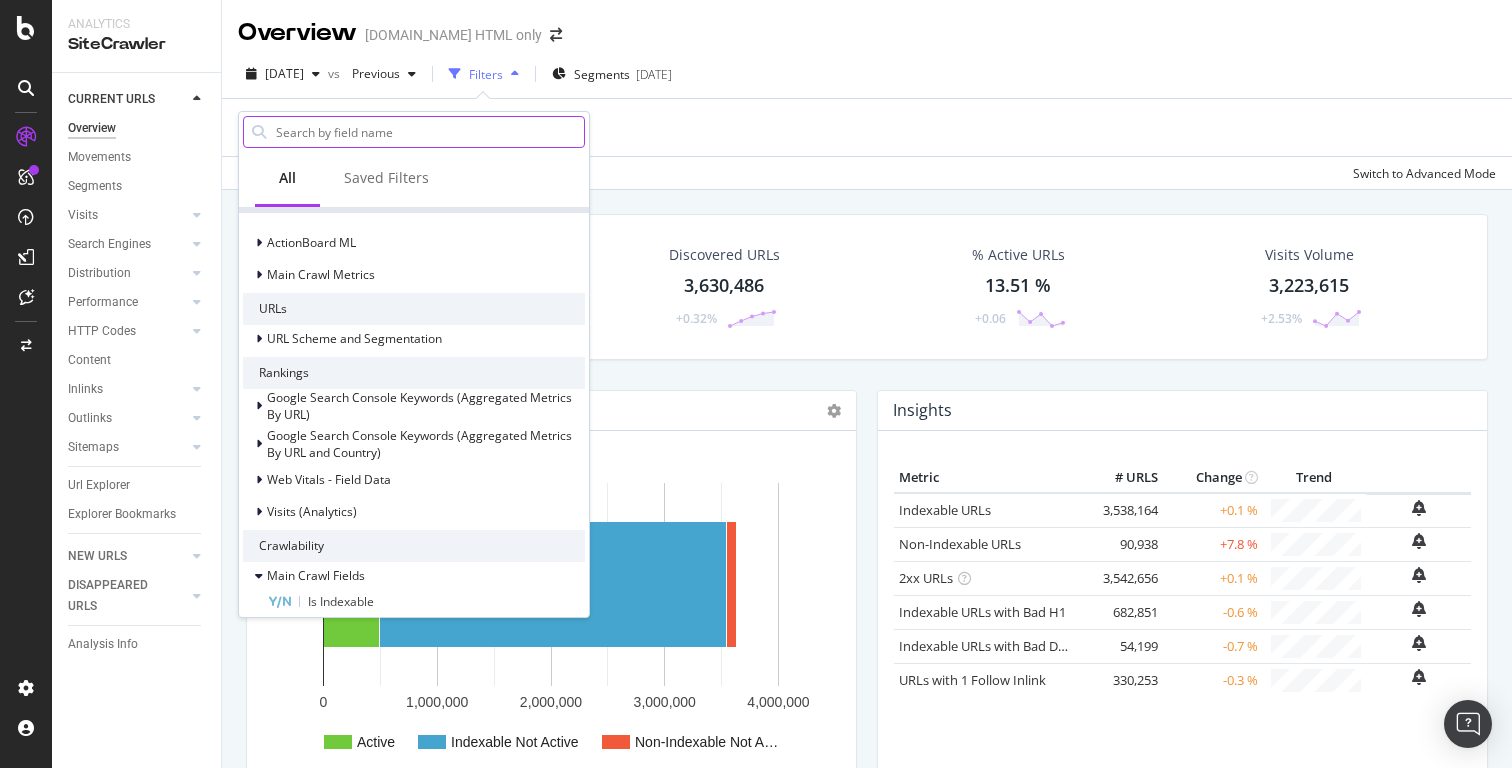 scroll, scrollTop: 380, scrollLeft: 0, axis: vertical 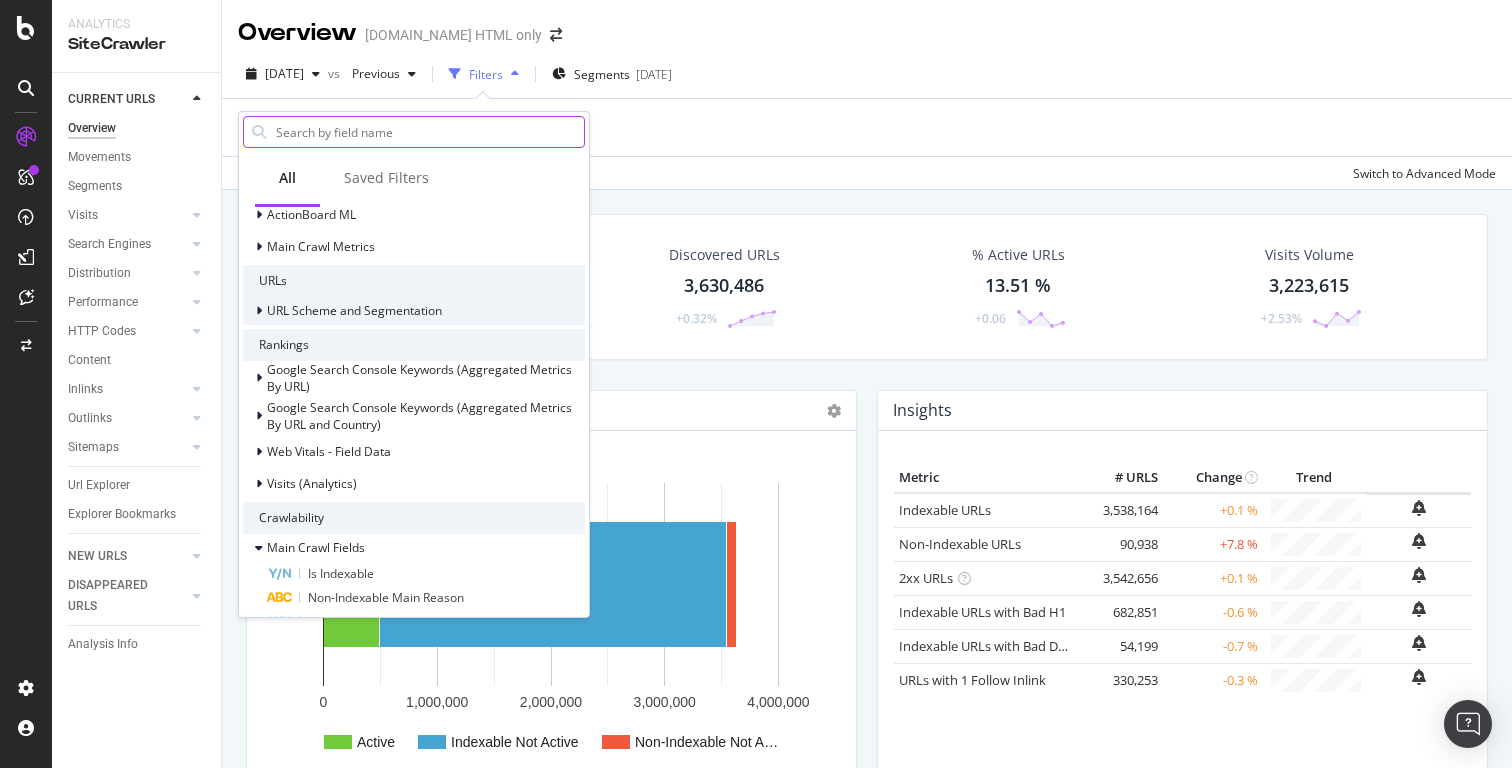 click at bounding box center [259, 311] 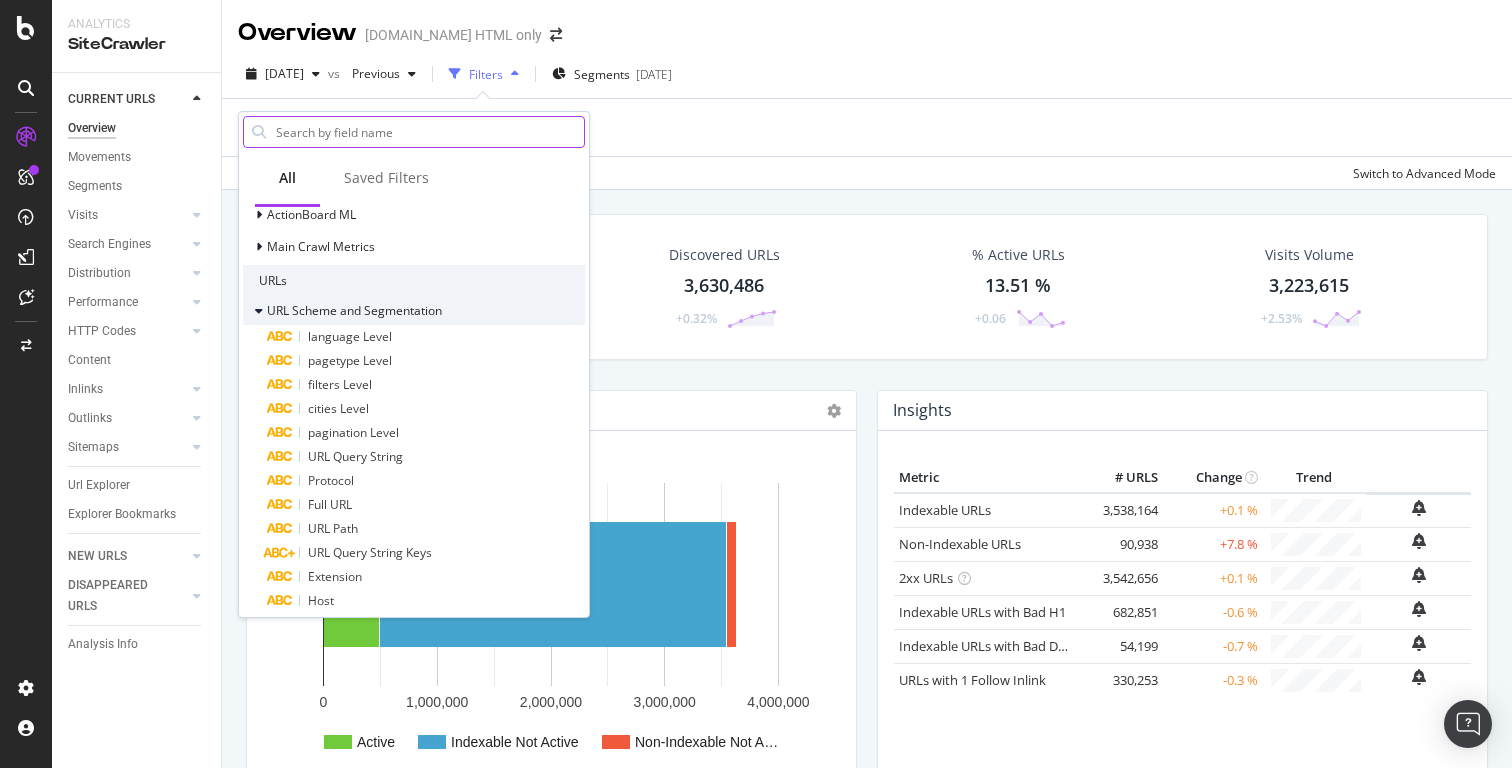 click at bounding box center (259, 311) 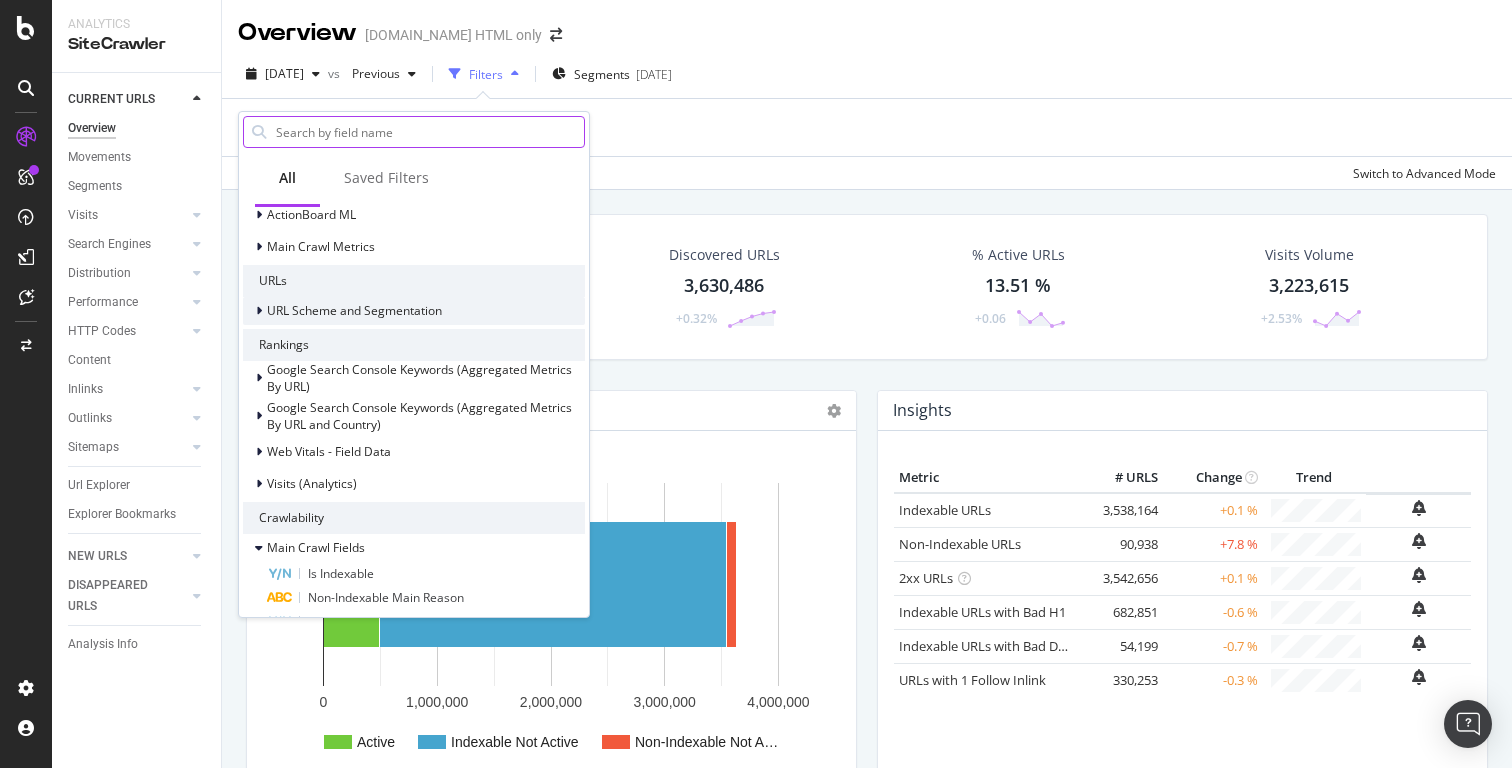 click at bounding box center [259, 311] 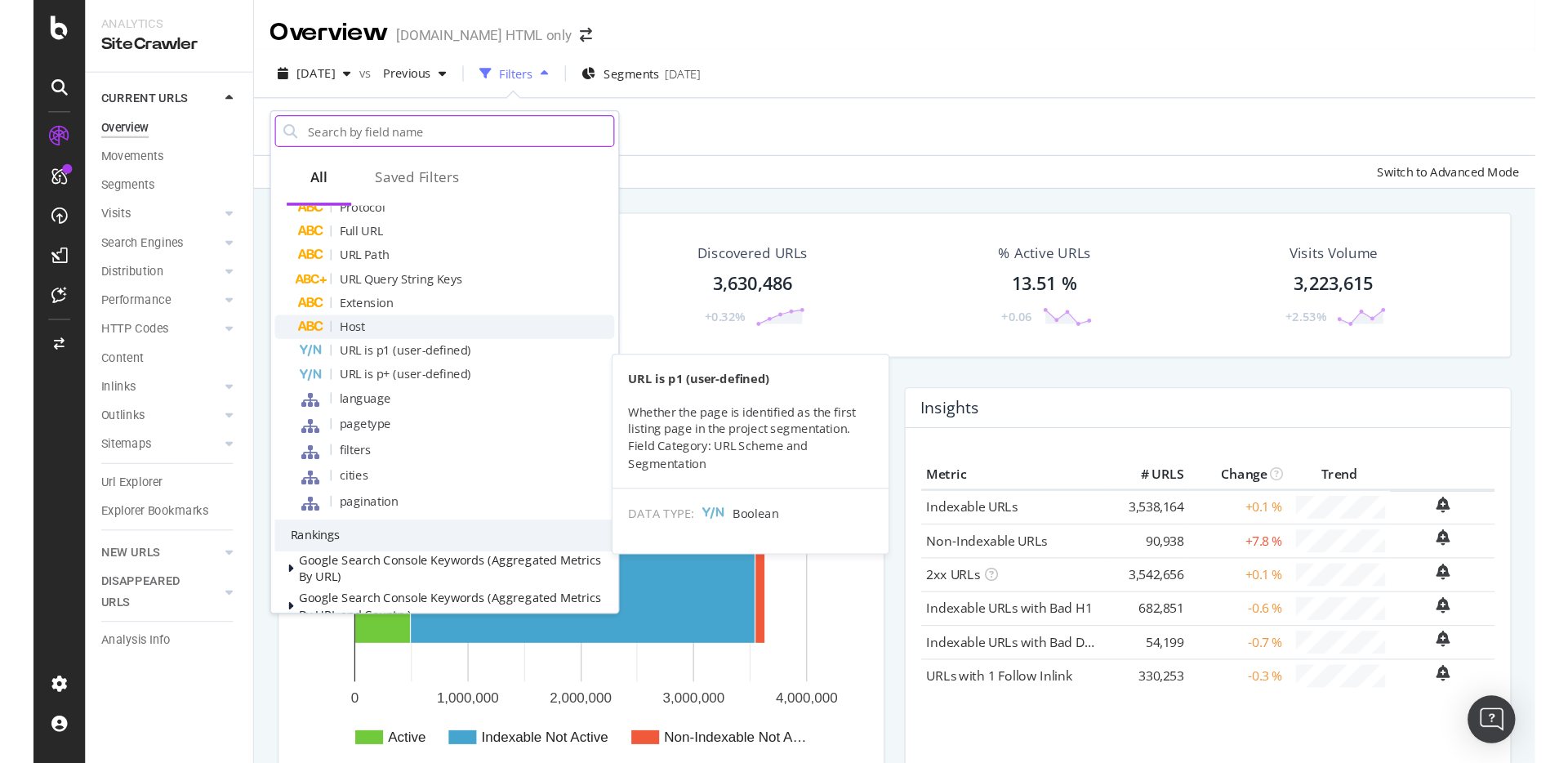 scroll, scrollTop: 520, scrollLeft: 0, axis: vertical 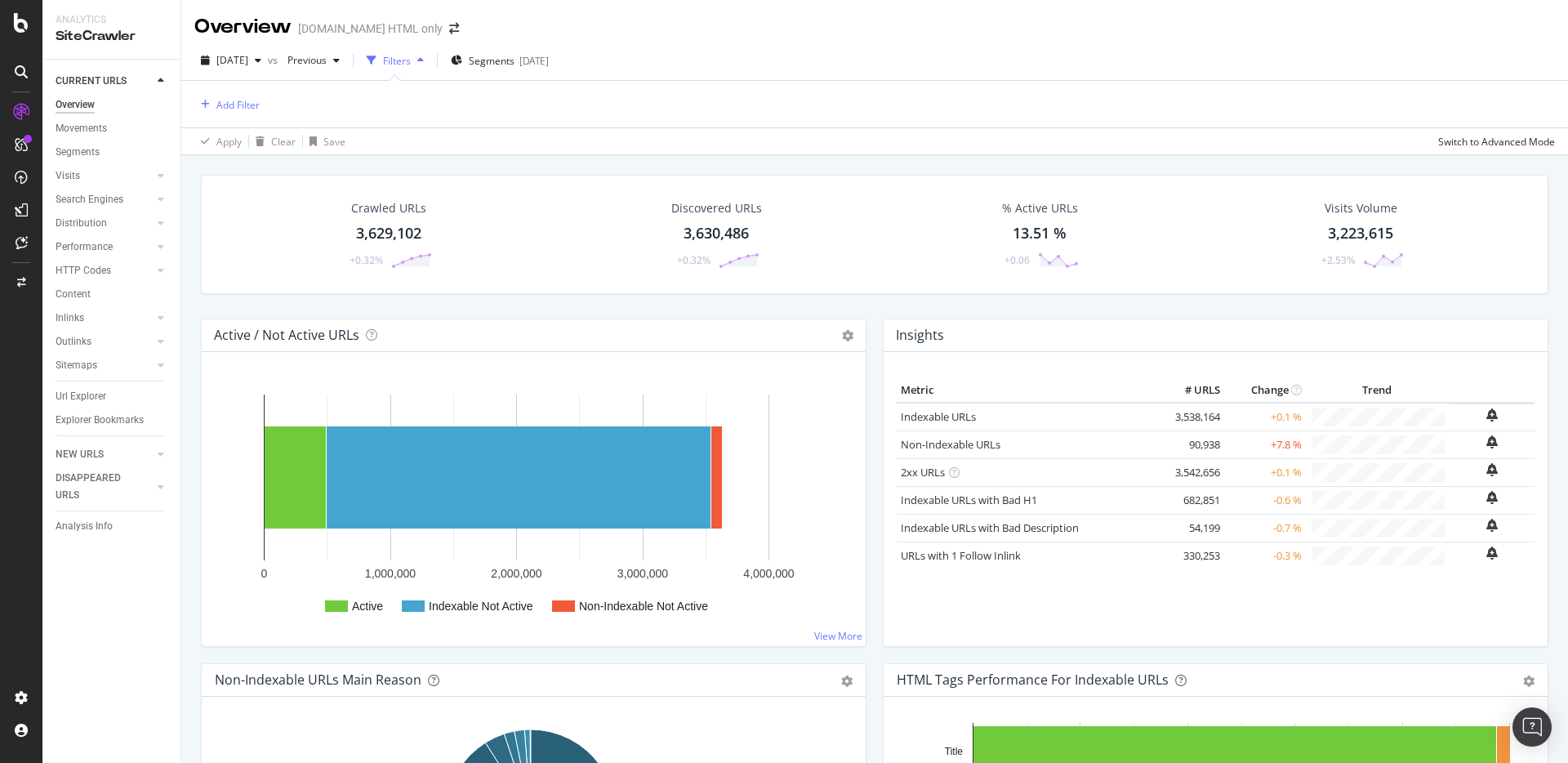 click on "Overview Housing.com HTML only" at bounding box center (875, 20) 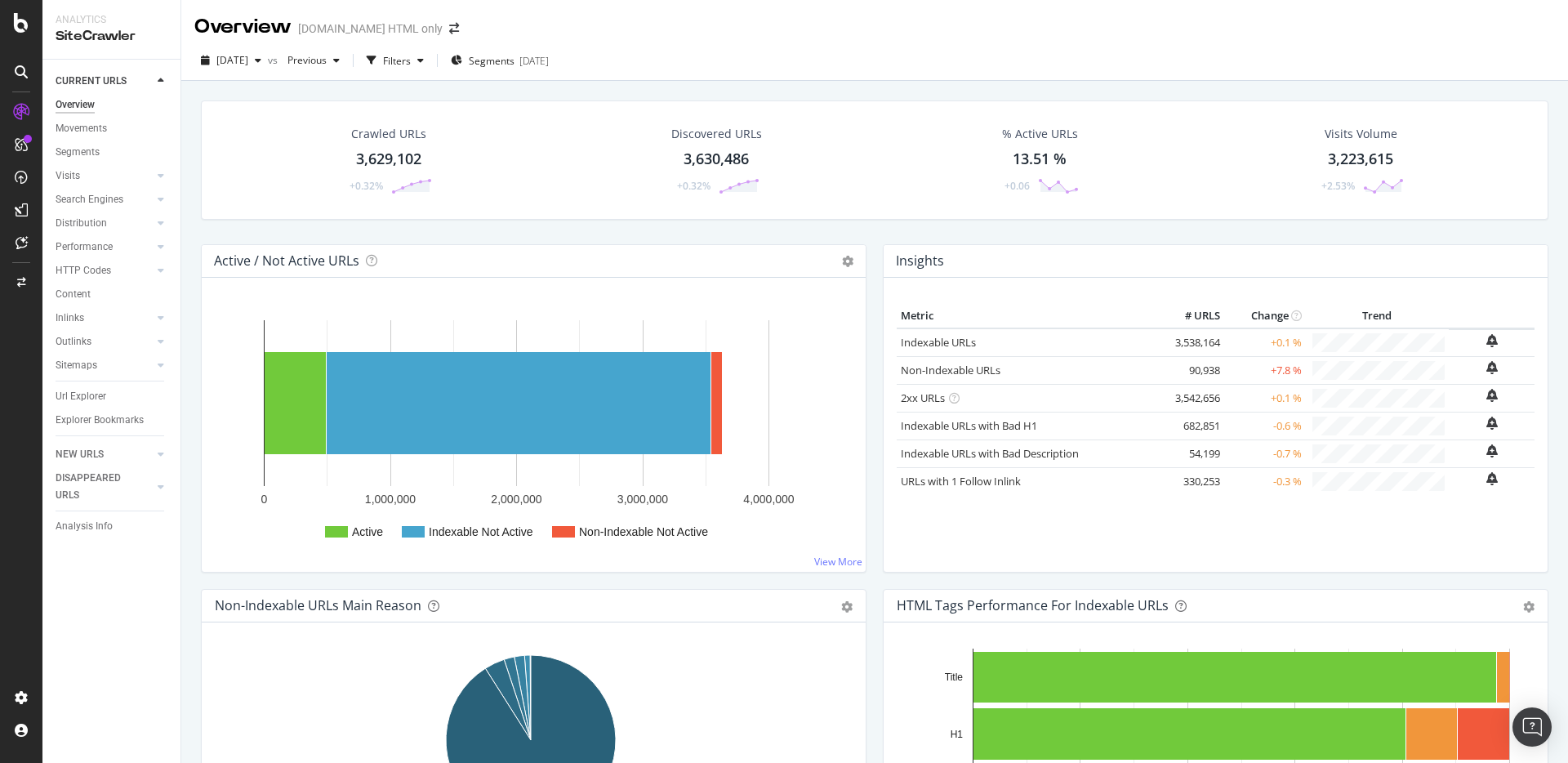 click on "Overview" at bounding box center [75, 105] 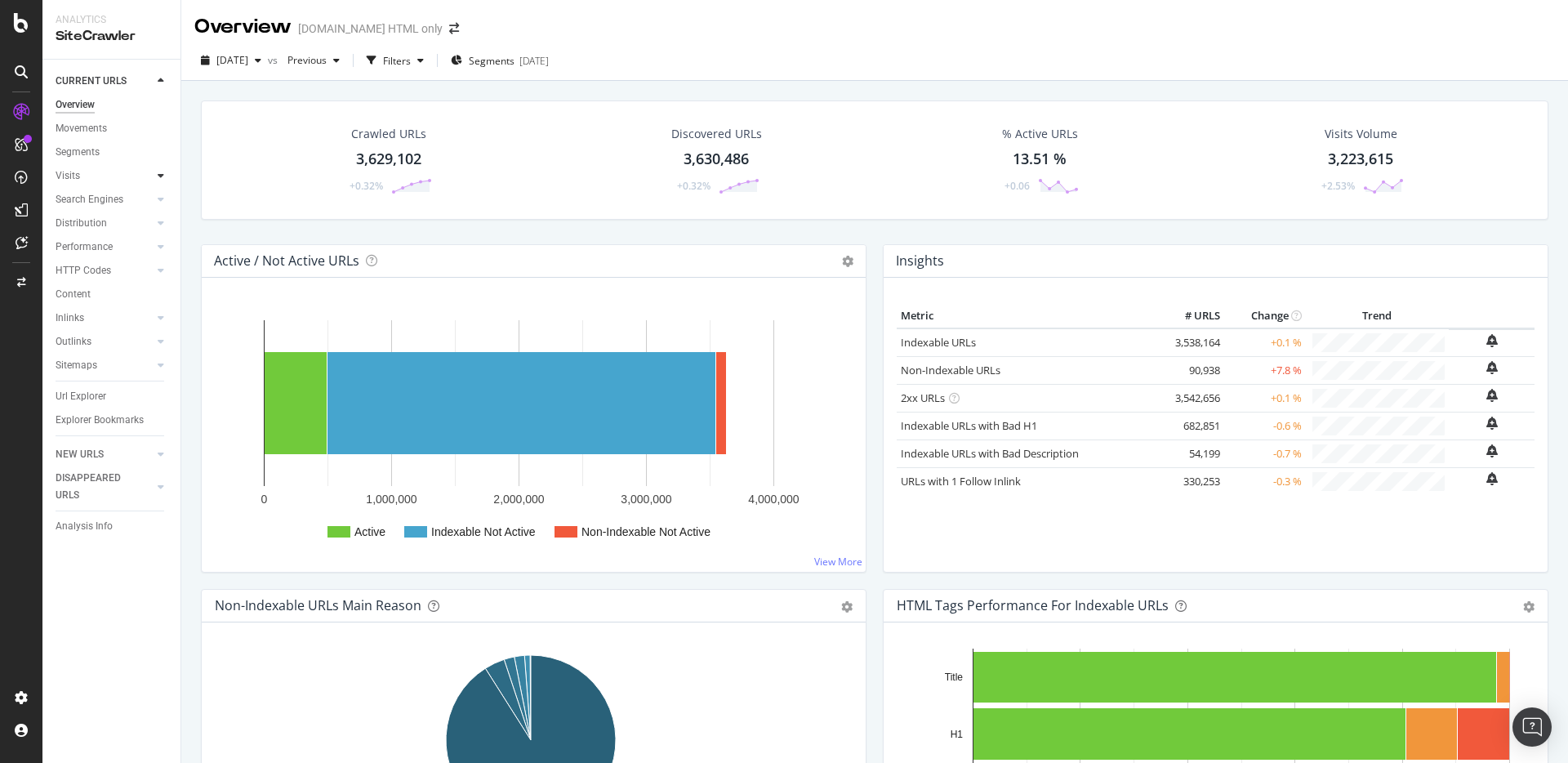 click at bounding box center [161, 176] 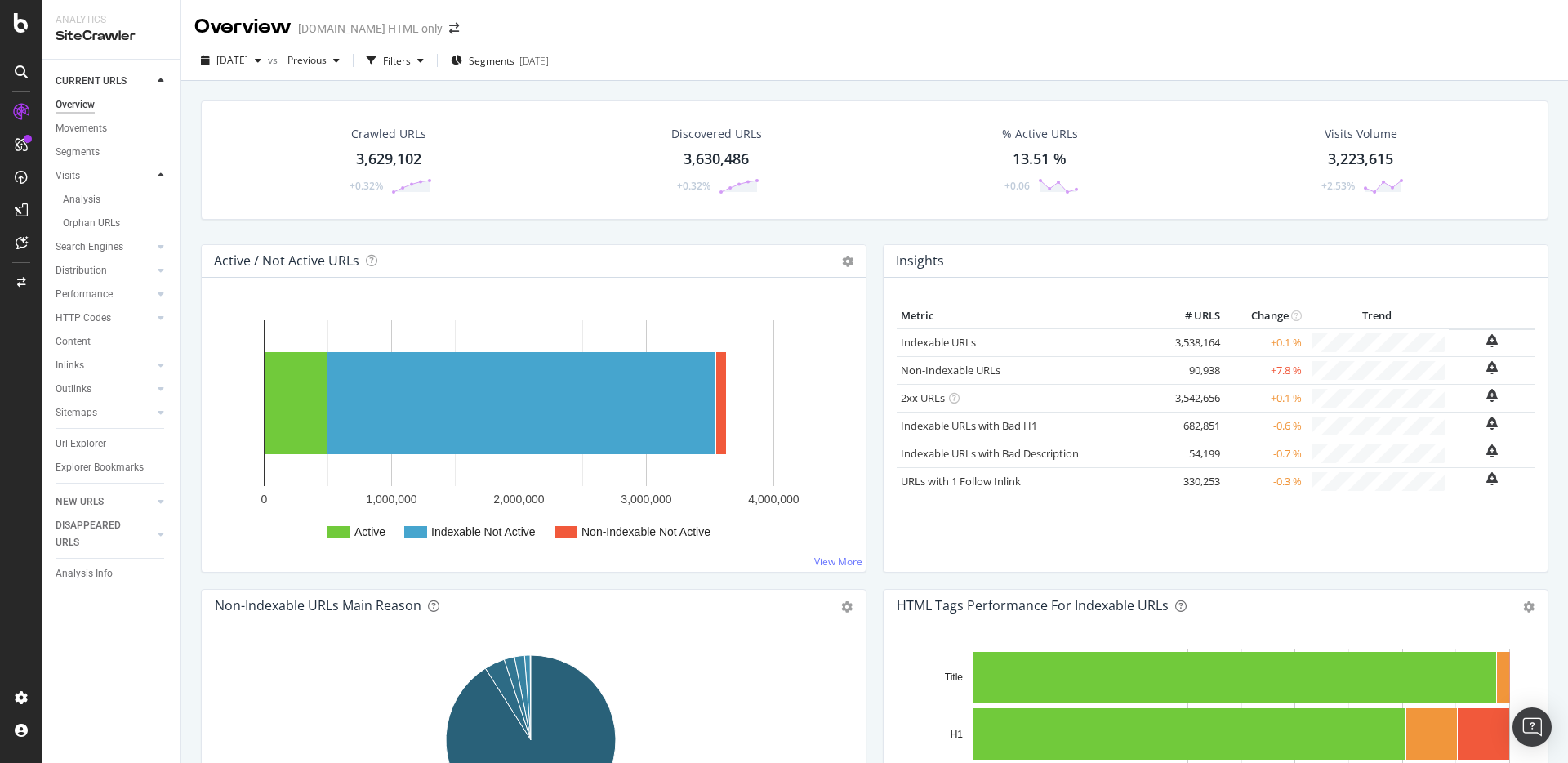 click at bounding box center (161, 176) 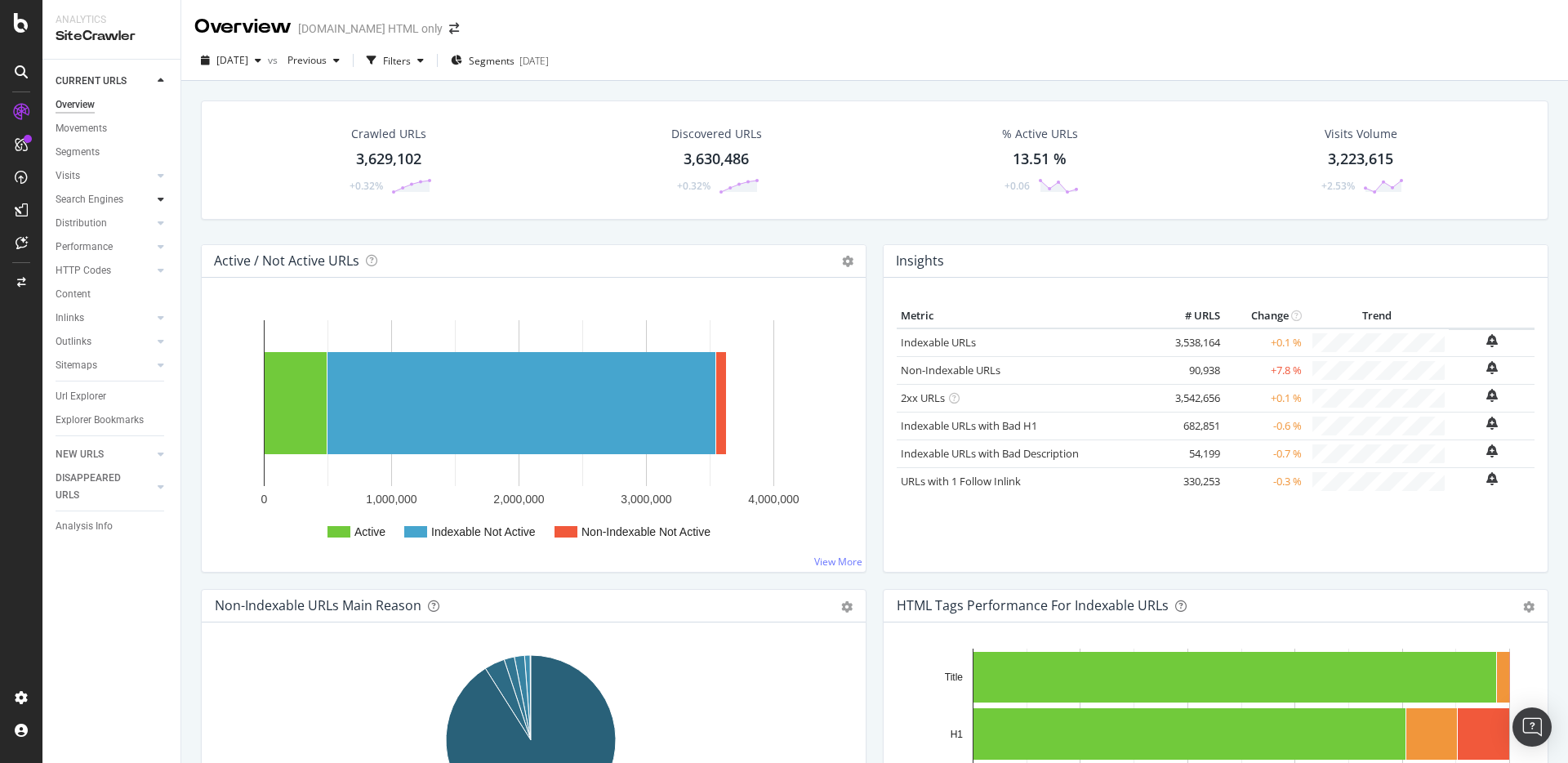 click at bounding box center (161, 199) 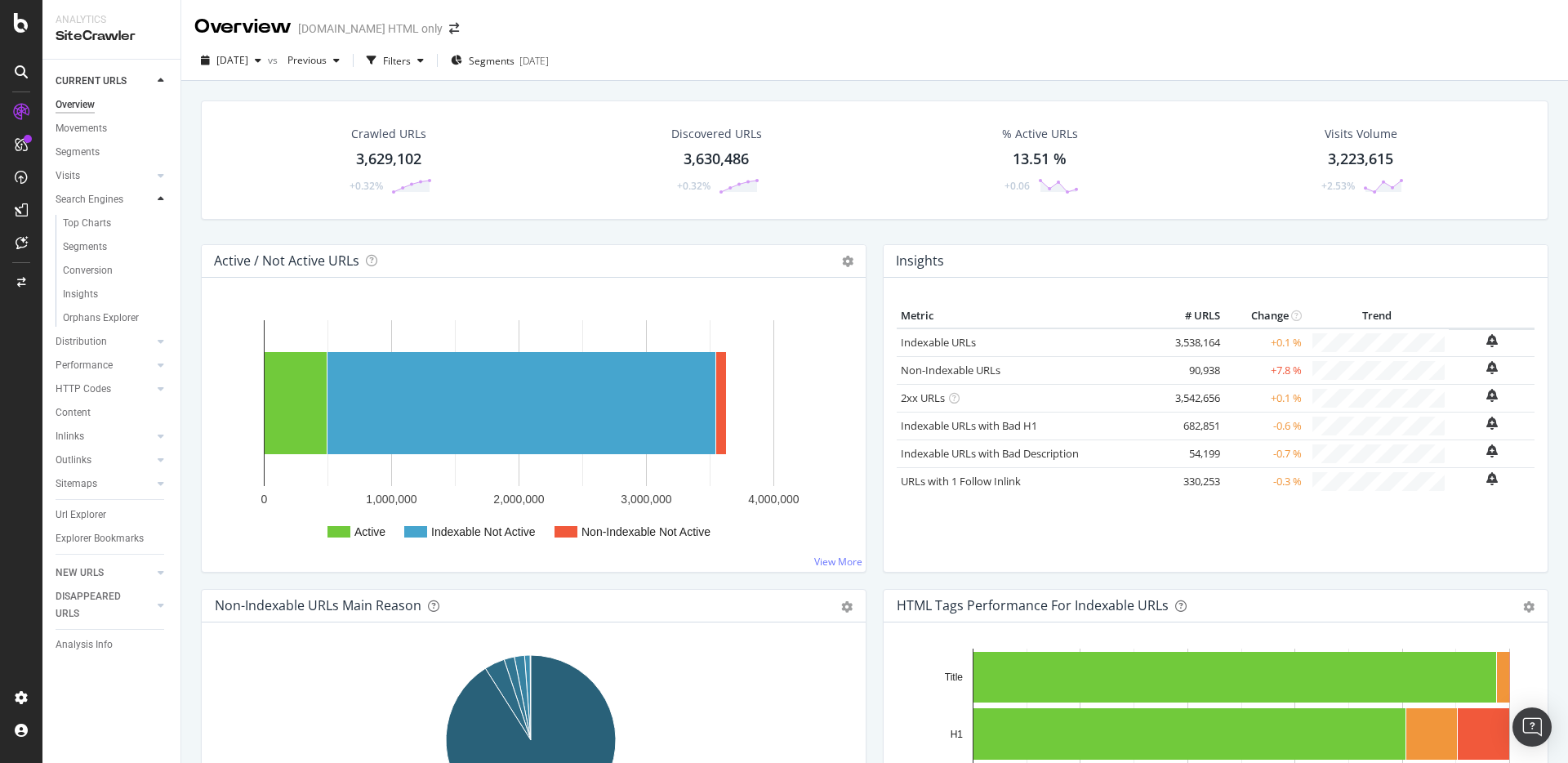click at bounding box center [161, 199] 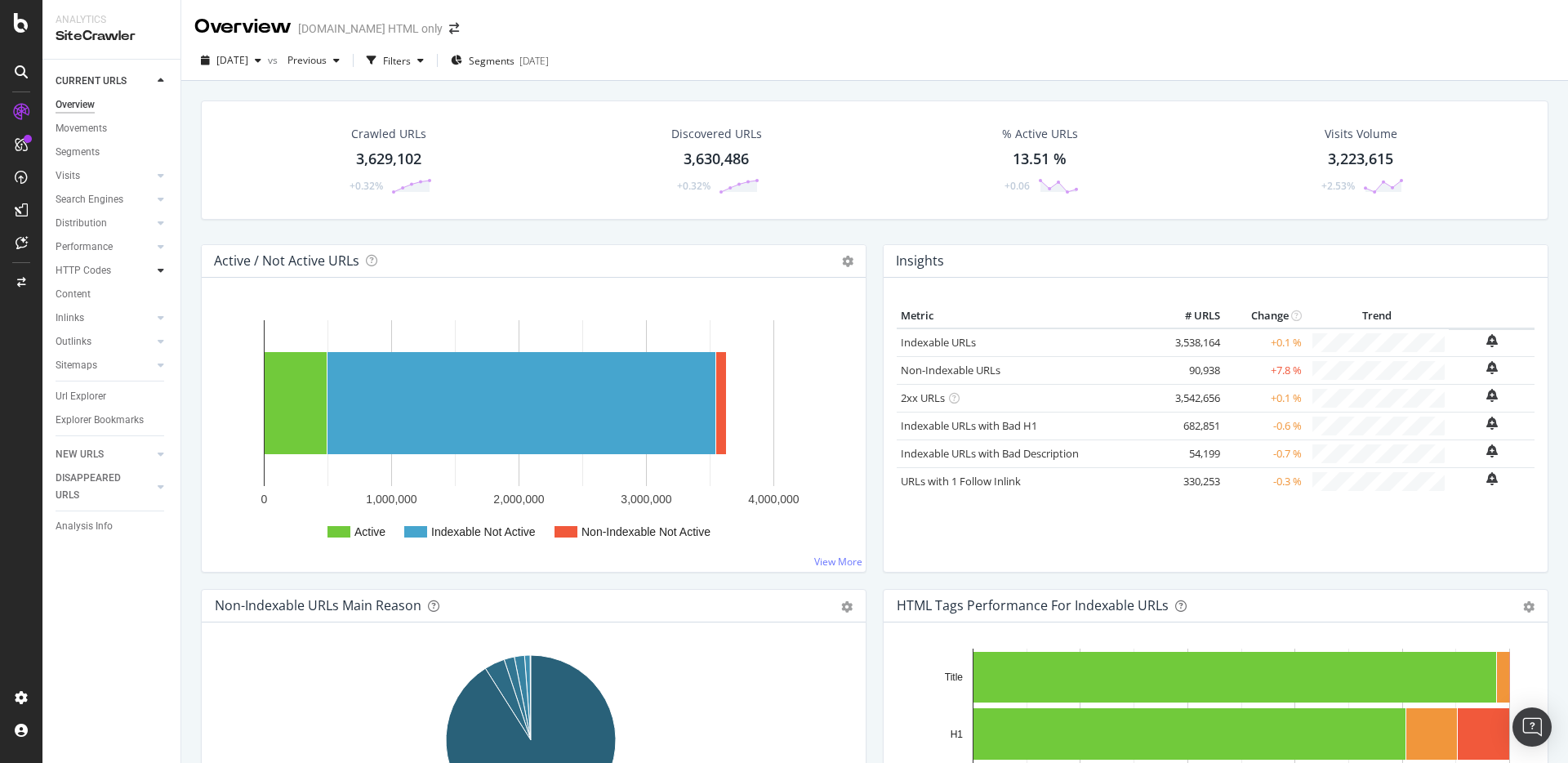 click at bounding box center [161, 270] 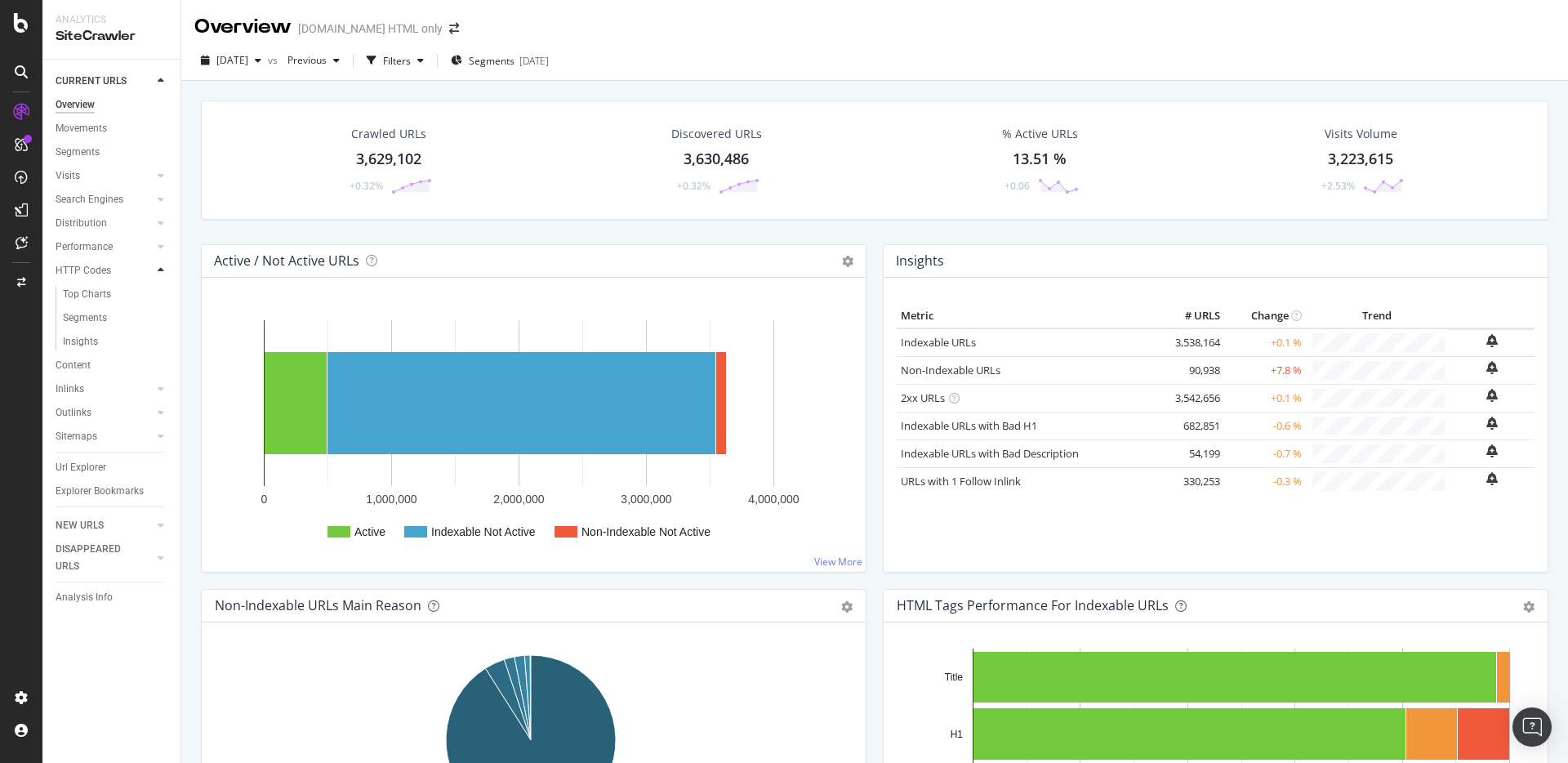 click at bounding box center [161, 270] 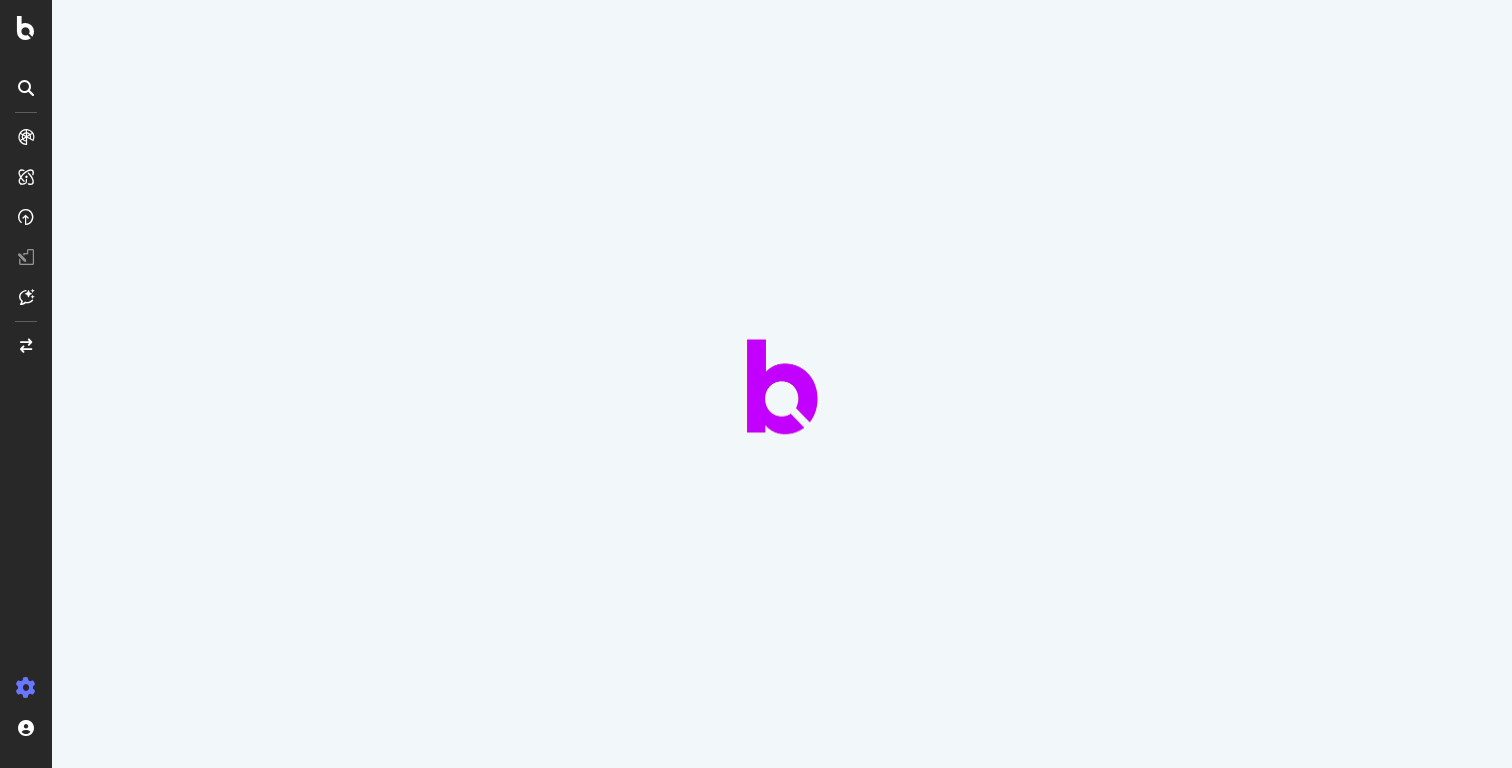 scroll, scrollTop: 0, scrollLeft: 0, axis: both 